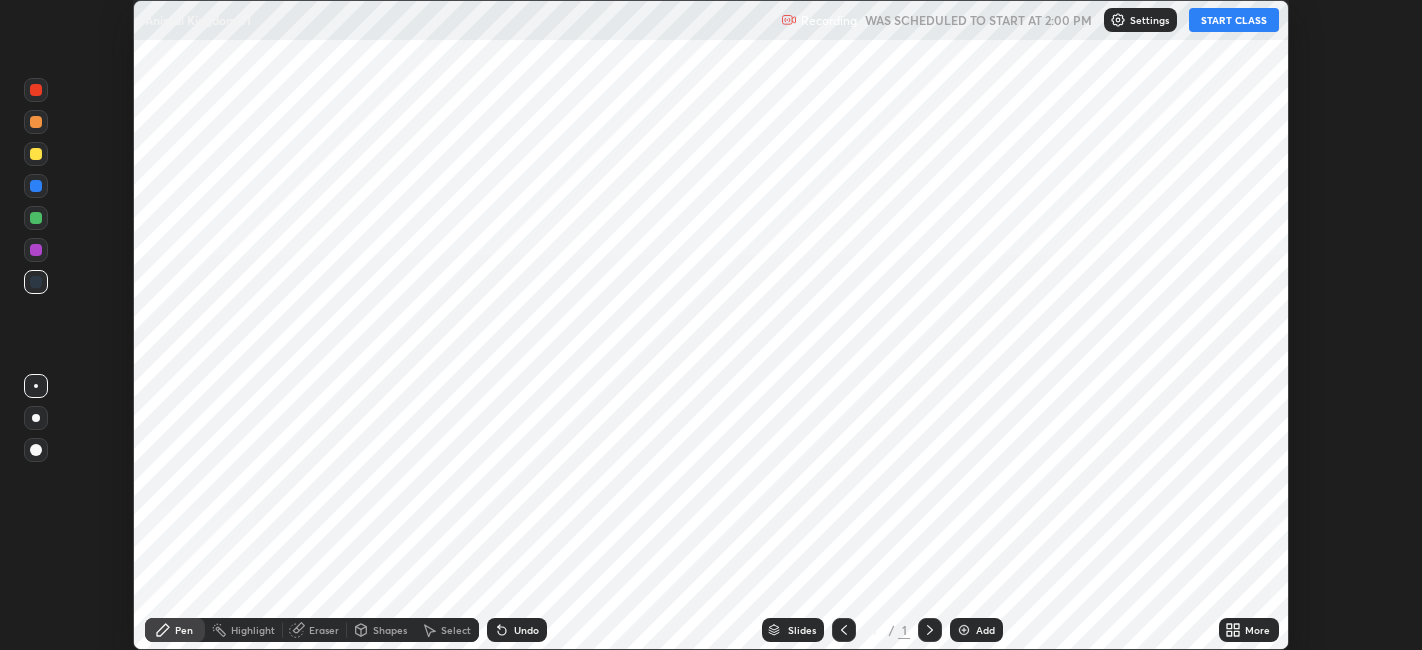 scroll, scrollTop: 0, scrollLeft: 0, axis: both 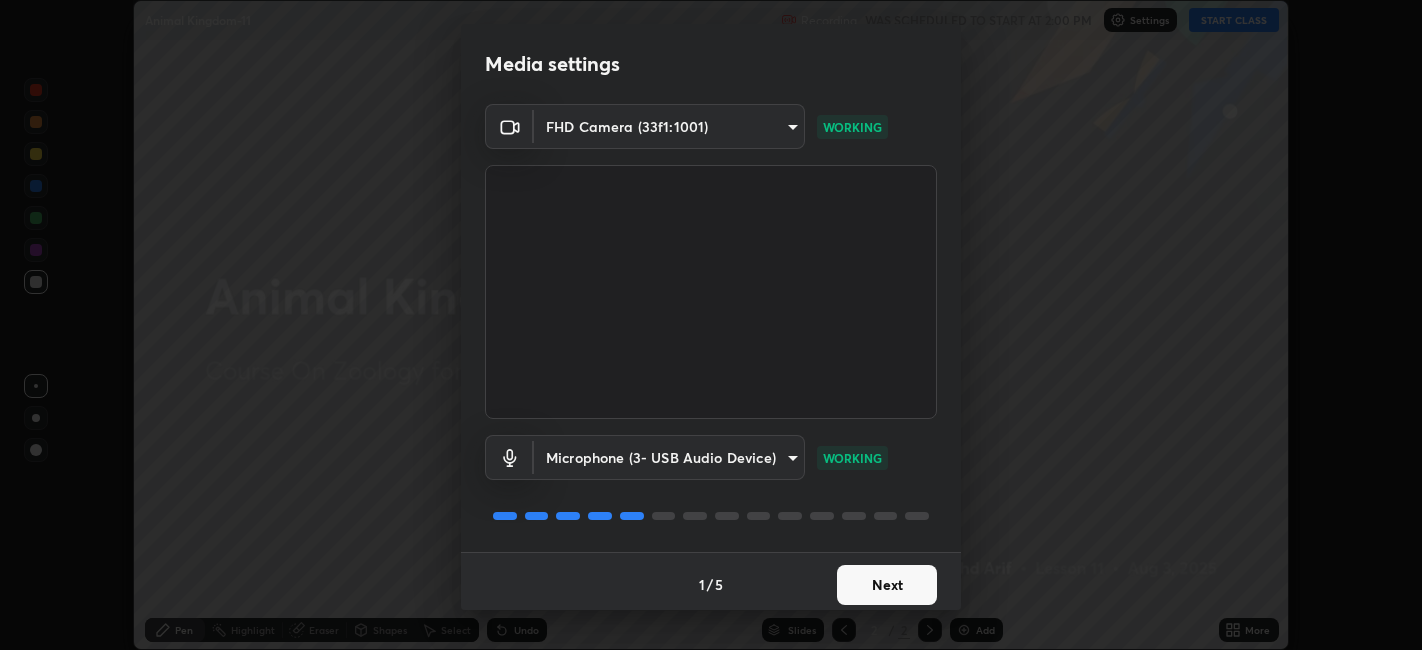click on "Next" at bounding box center [887, 585] 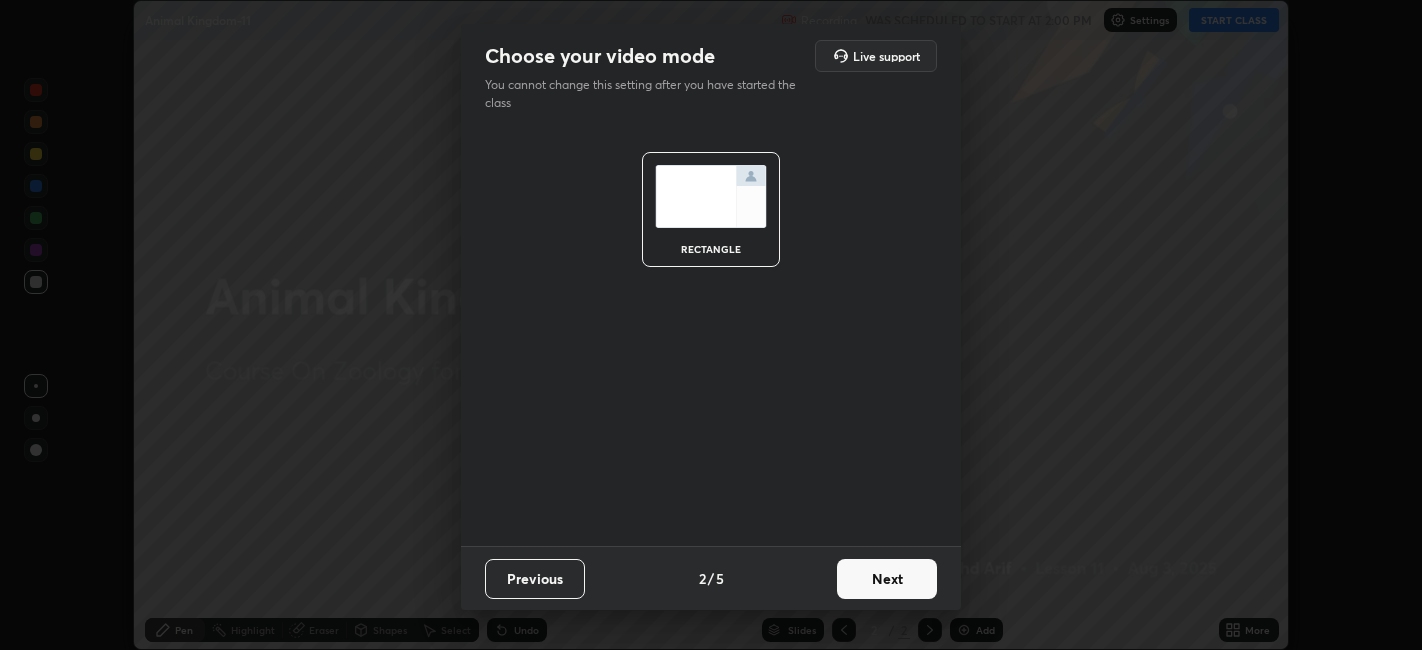 click on "Next" at bounding box center [887, 579] 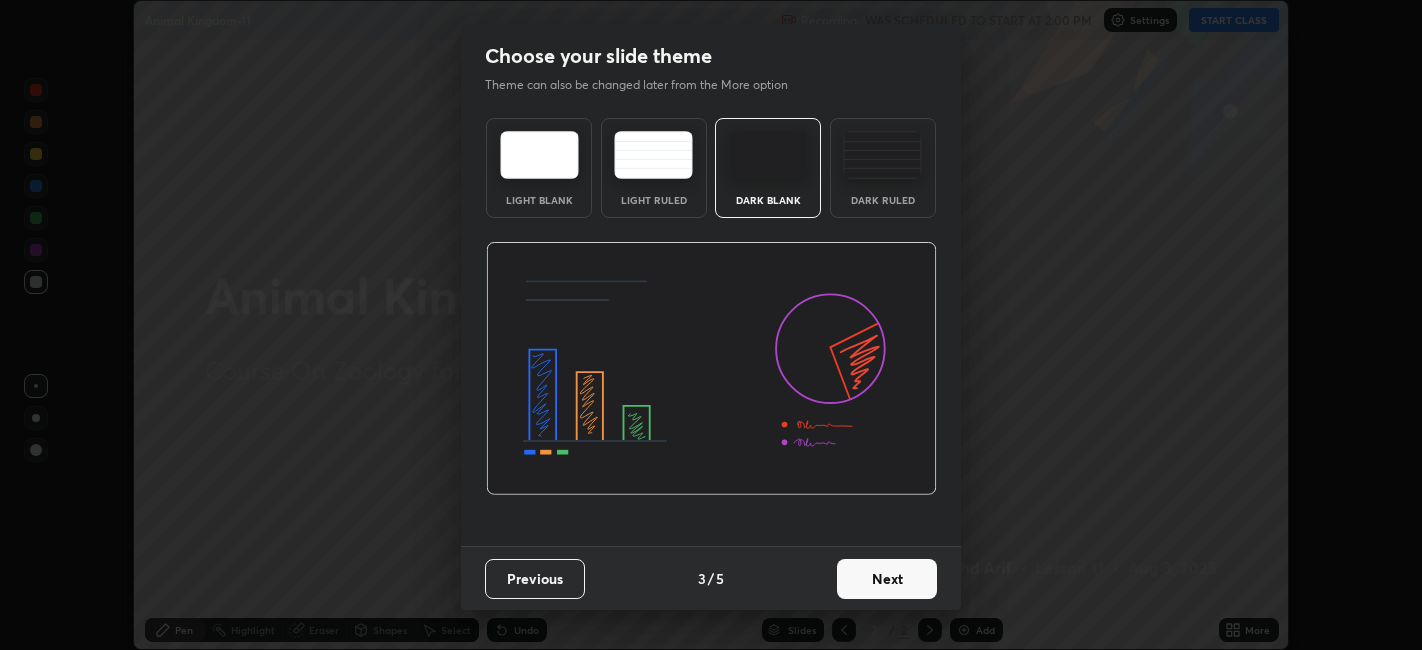 click on "Next" at bounding box center [887, 579] 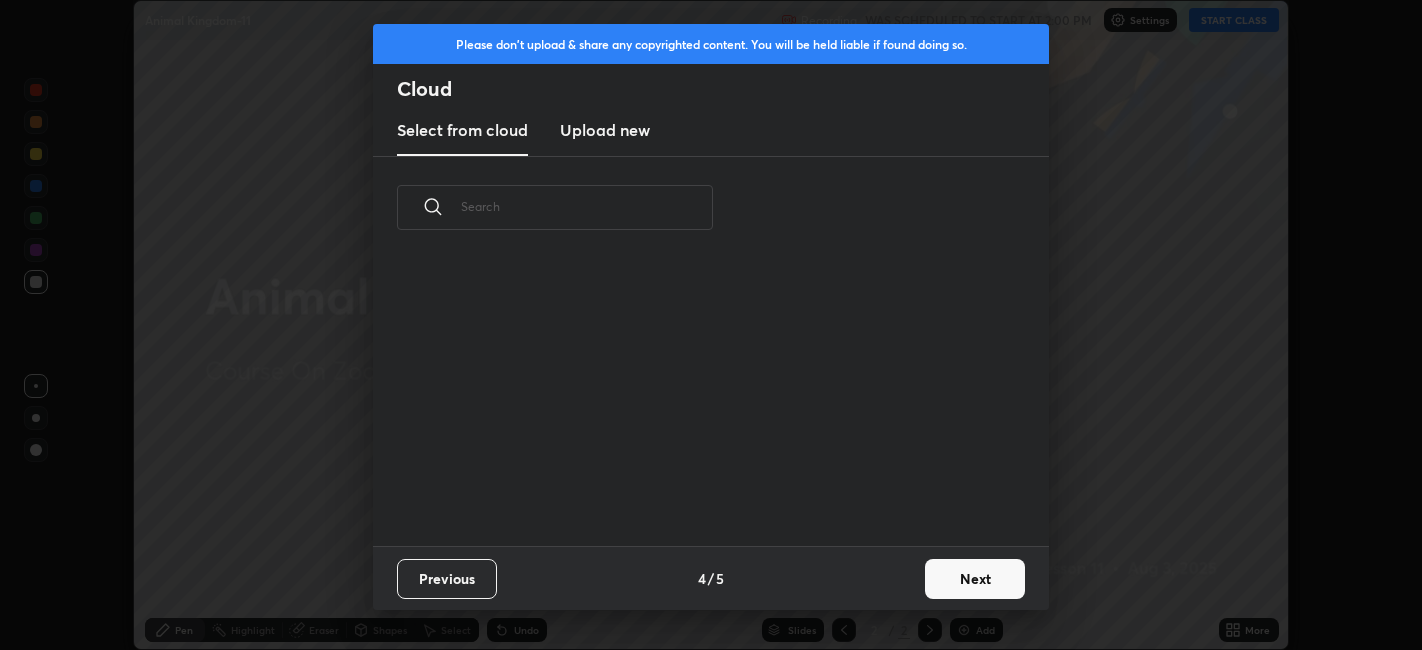 click on "Next" at bounding box center (975, 579) 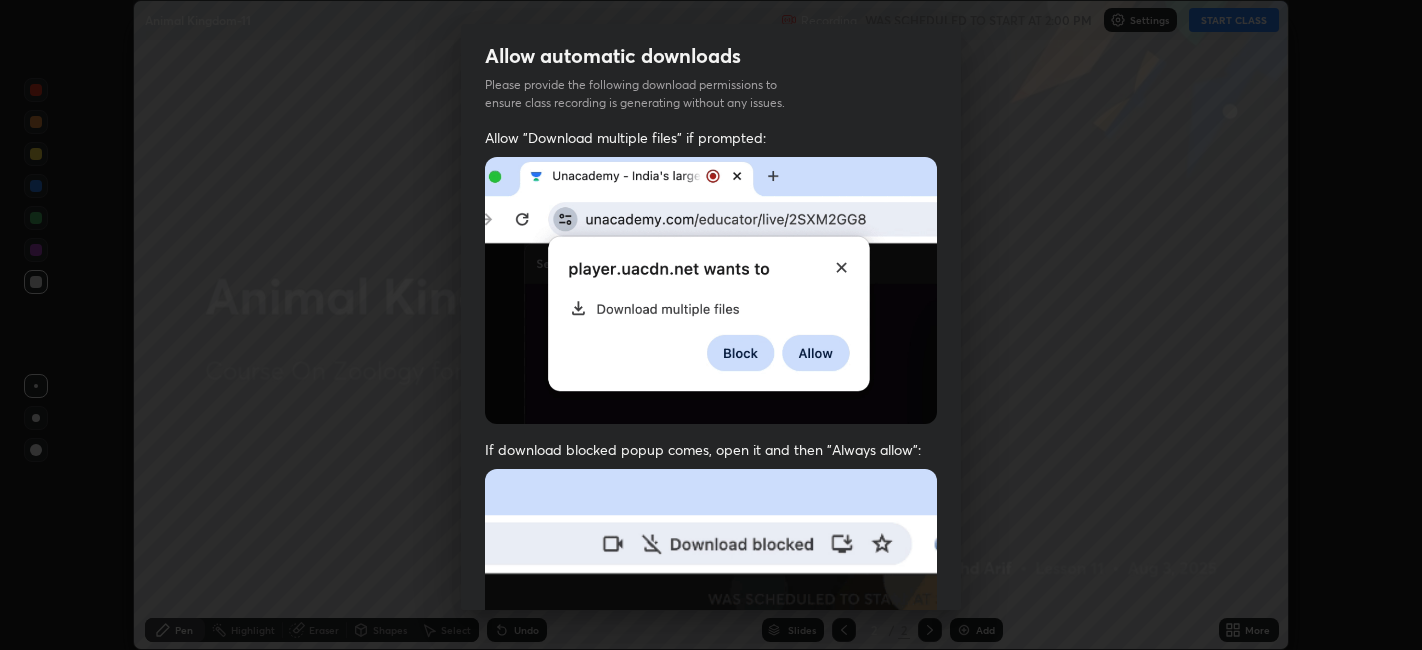 click on "Allow automatic downloads Please provide the following download permissions to ensure class recording is generating without any issues. Allow "Download multiple files" if prompted: If download blocked popup comes, open it and then "Always allow": I agree that if I don't provide required permissions, class recording will not be generated Previous 5 / 5 Done" at bounding box center [711, 325] 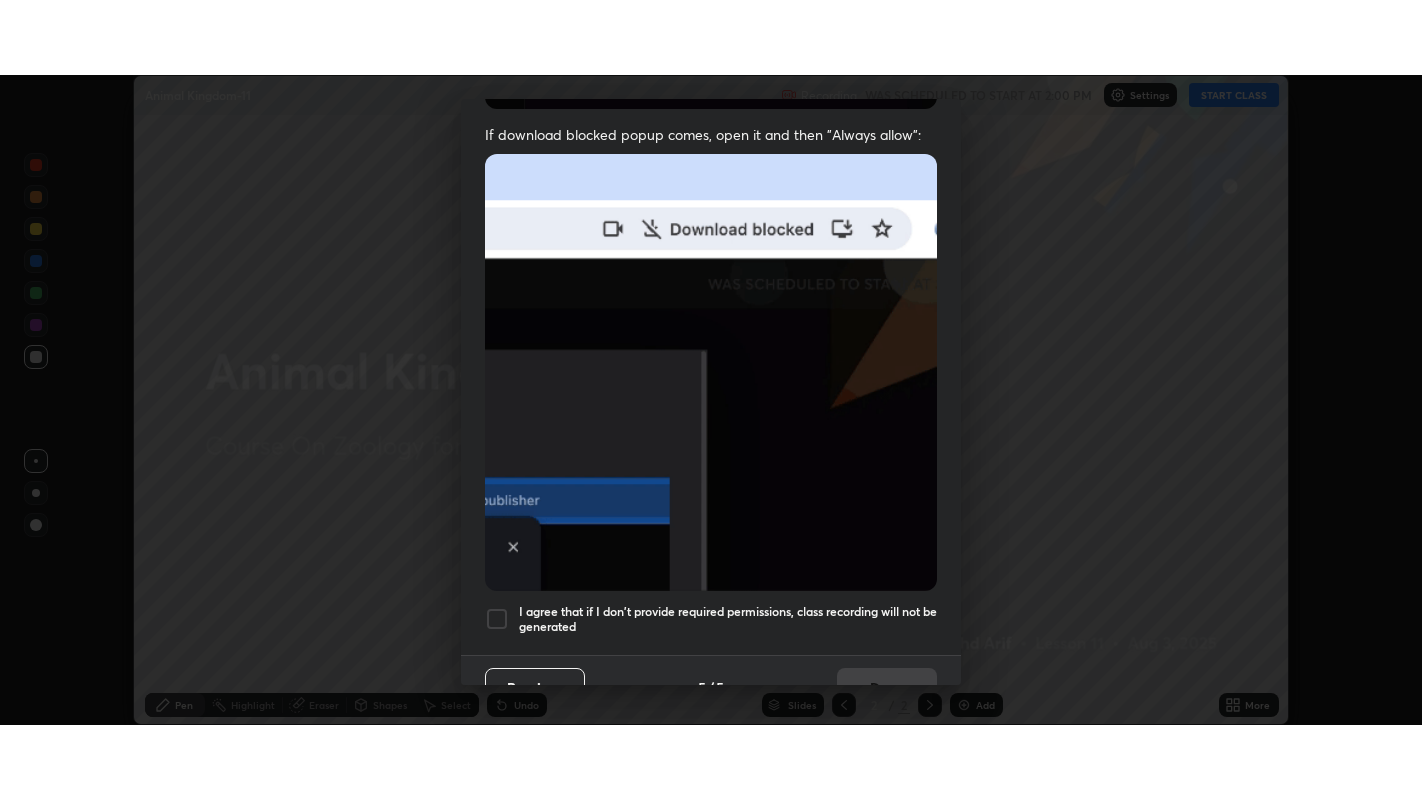 scroll, scrollTop: 413, scrollLeft: 0, axis: vertical 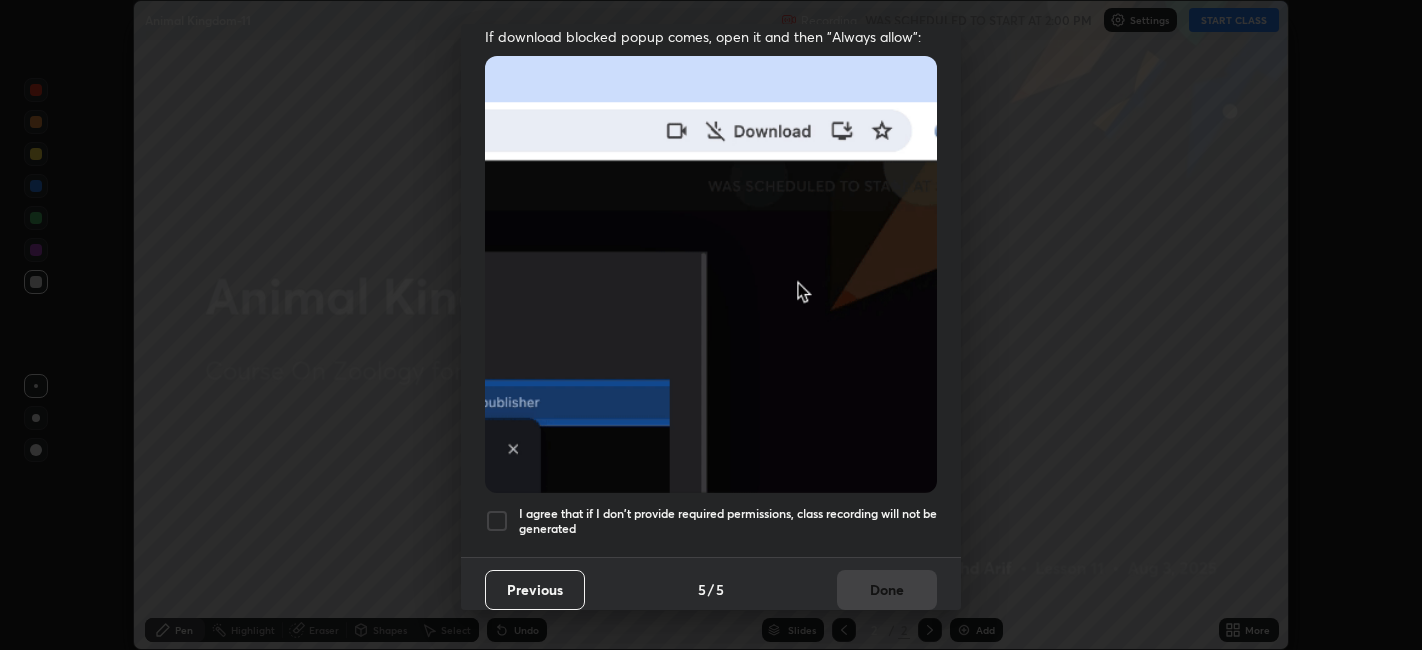 click at bounding box center [711, 274] 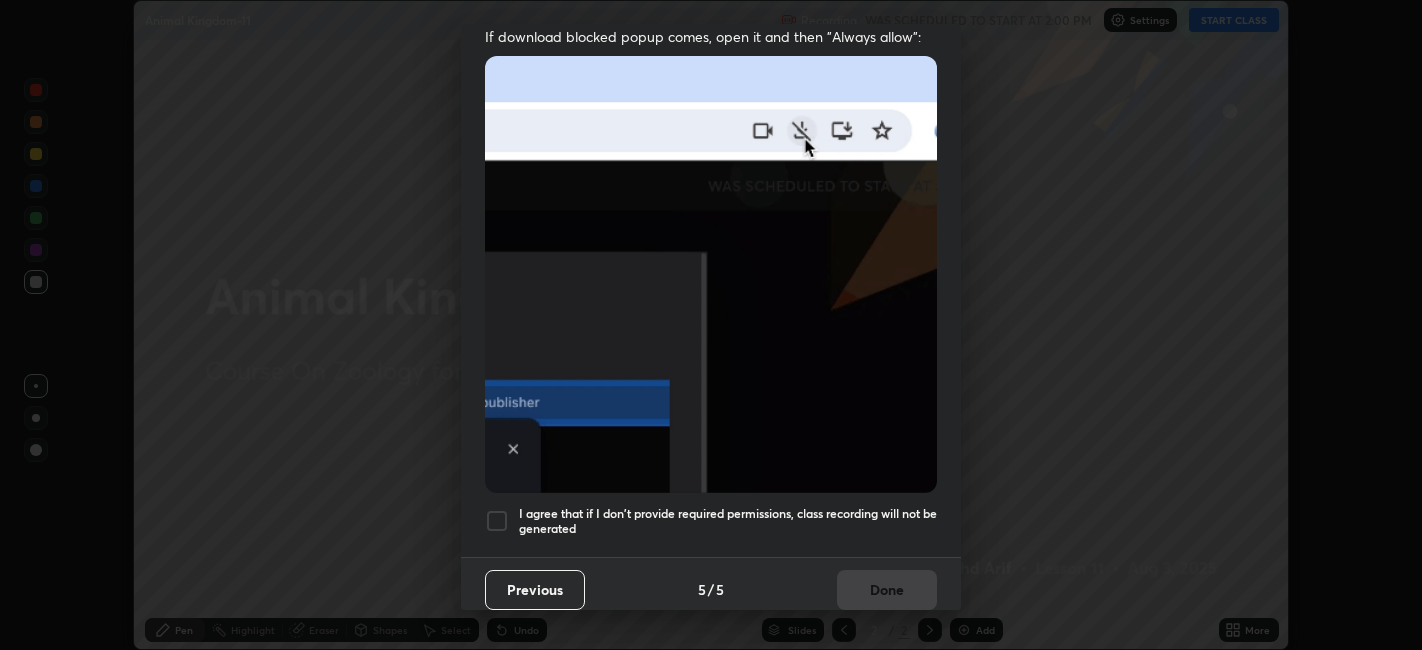 click on "Allow "Download multiple files" if prompted: If download blocked popup comes, open it and then "Always allow": I agree that if I don't provide required permissions, class recording will not be generated" at bounding box center (711, 136) 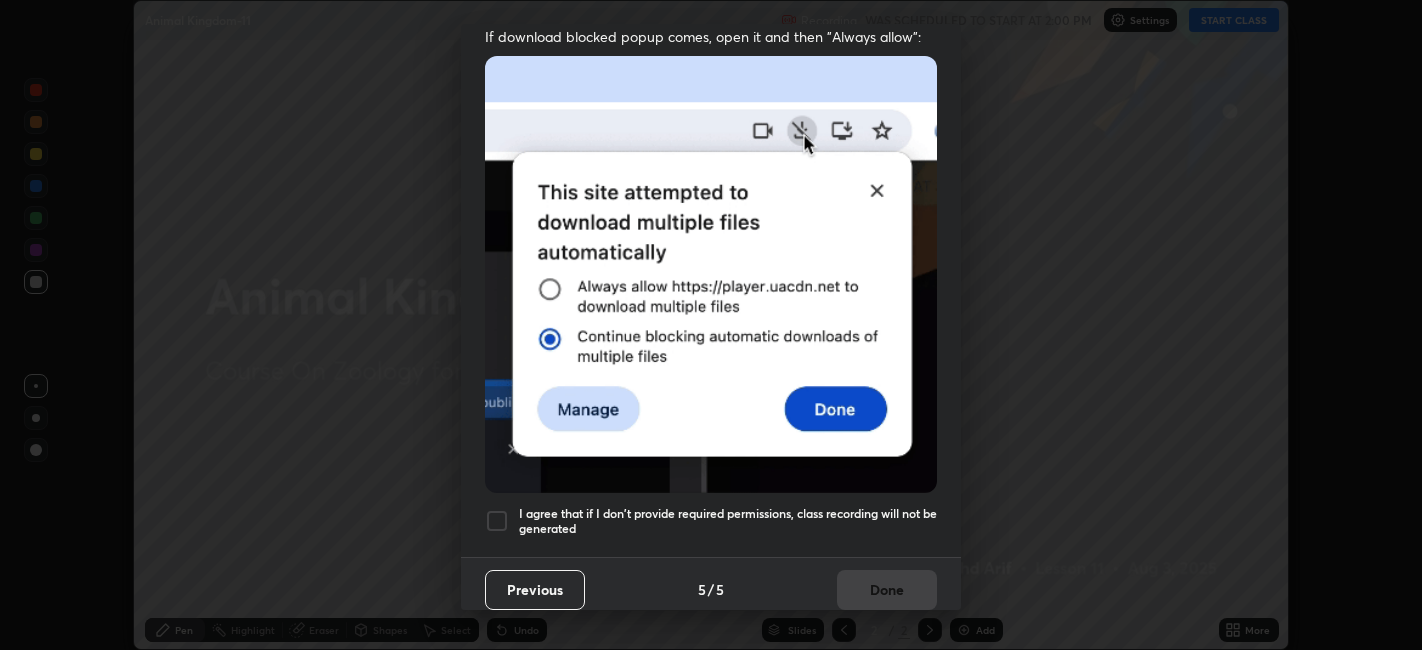 click on "I agree that if I don't provide required permissions, class recording will not be generated" at bounding box center [728, 521] 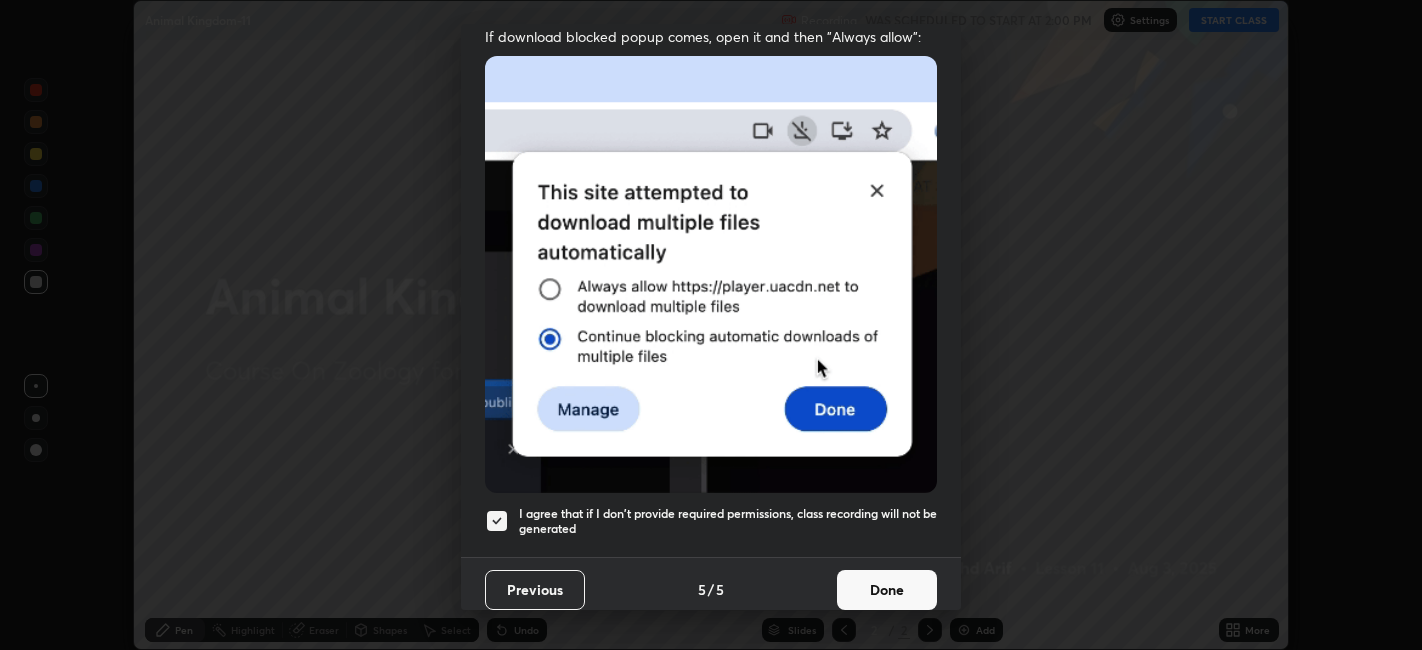 click on "Done" at bounding box center [887, 590] 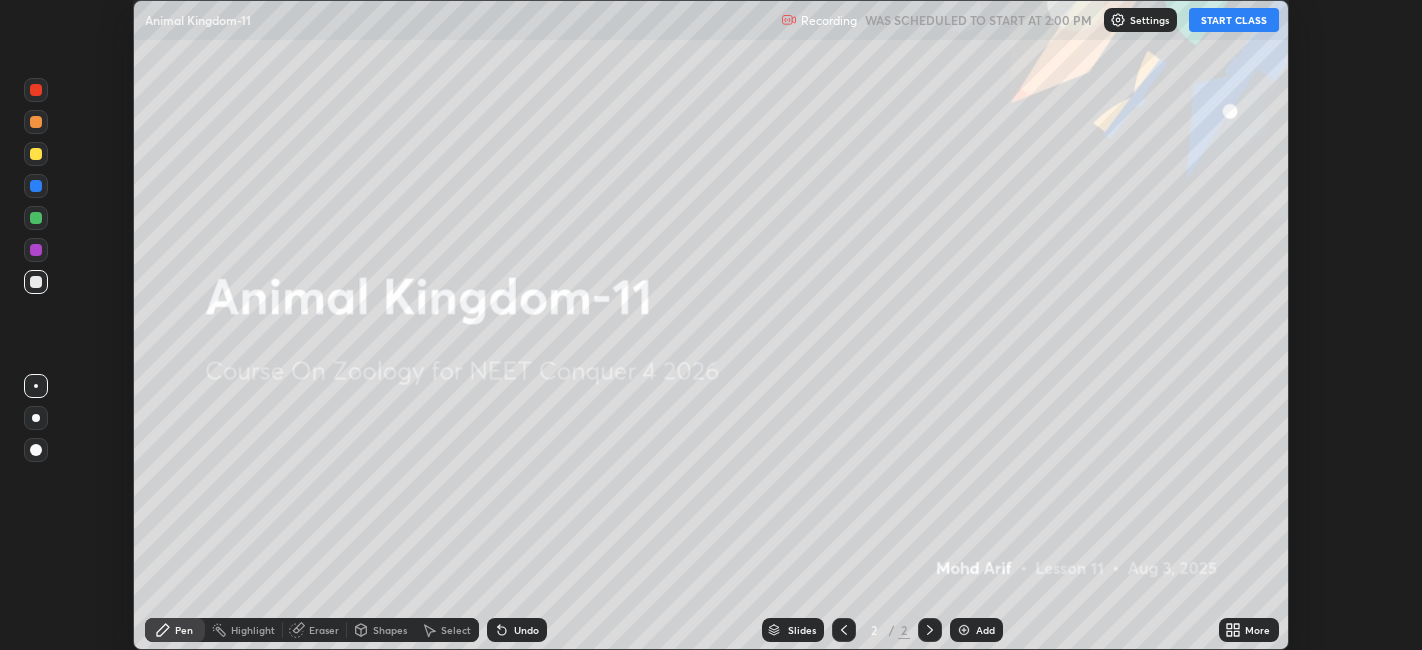 click on "START CLASS" at bounding box center (1234, 20) 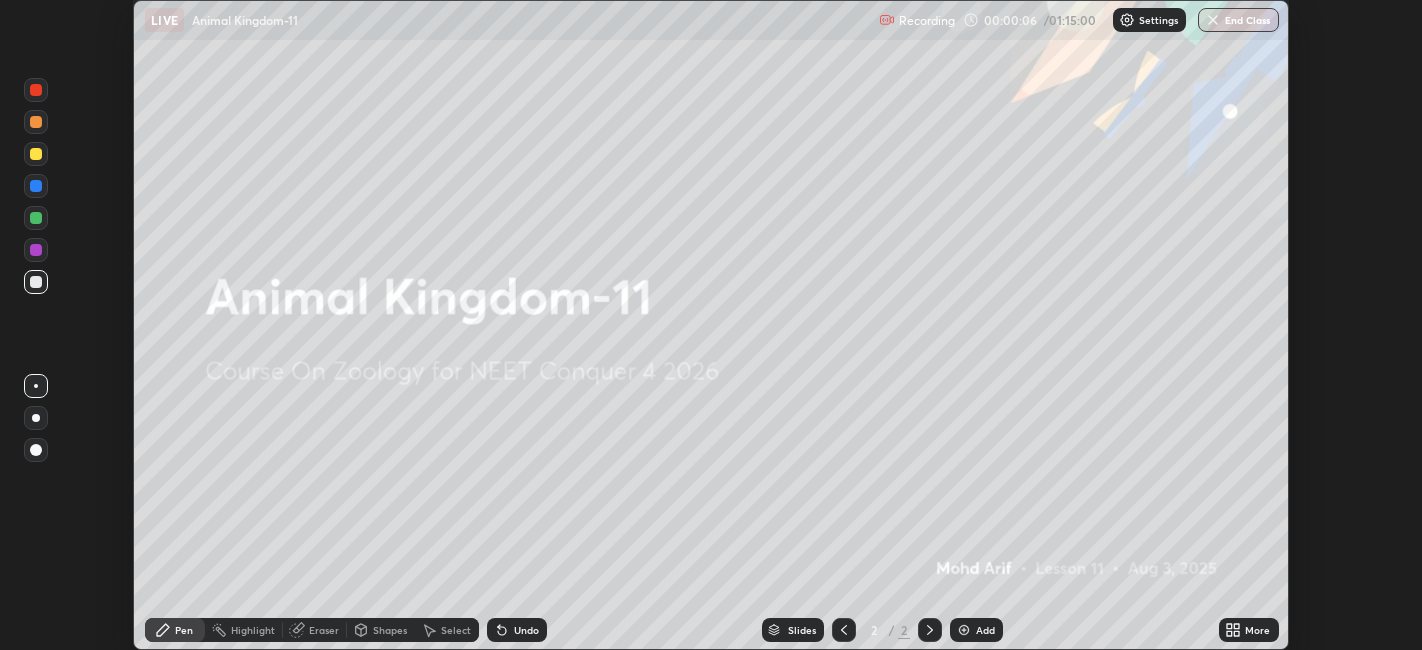 click on "More" at bounding box center [1257, 630] 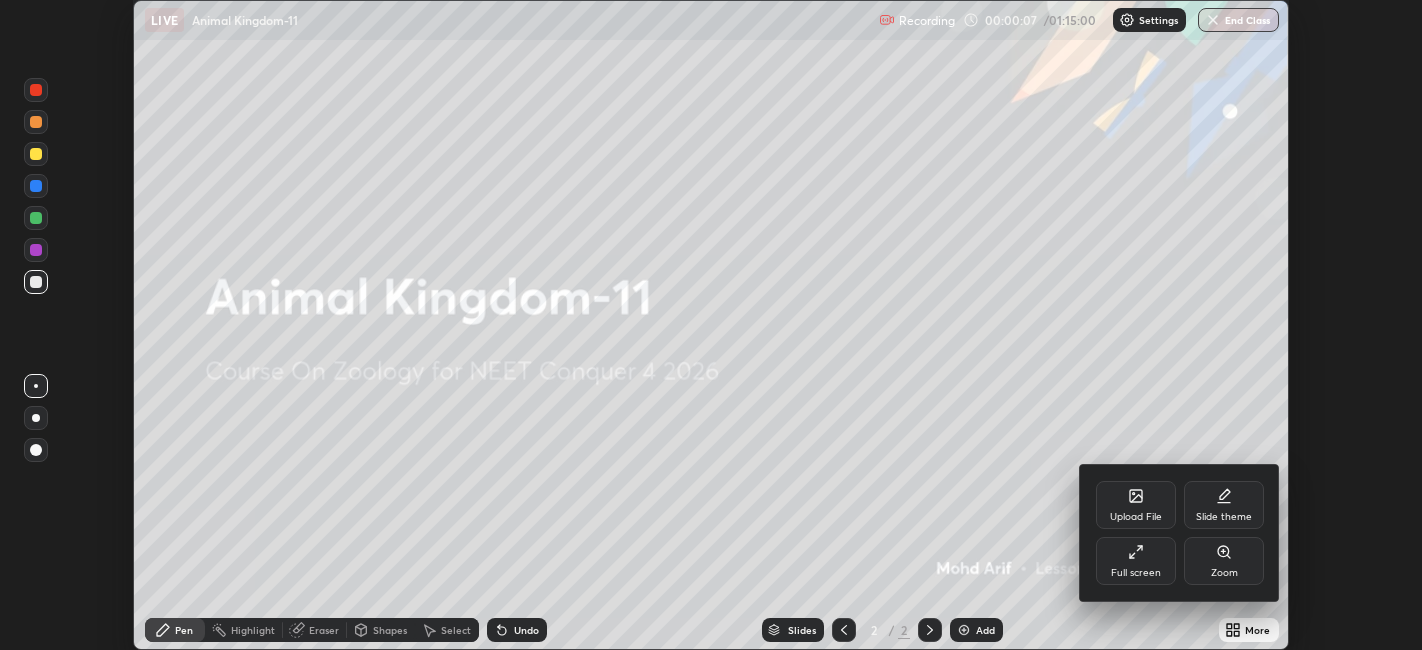 click on "Full screen" at bounding box center (1136, 561) 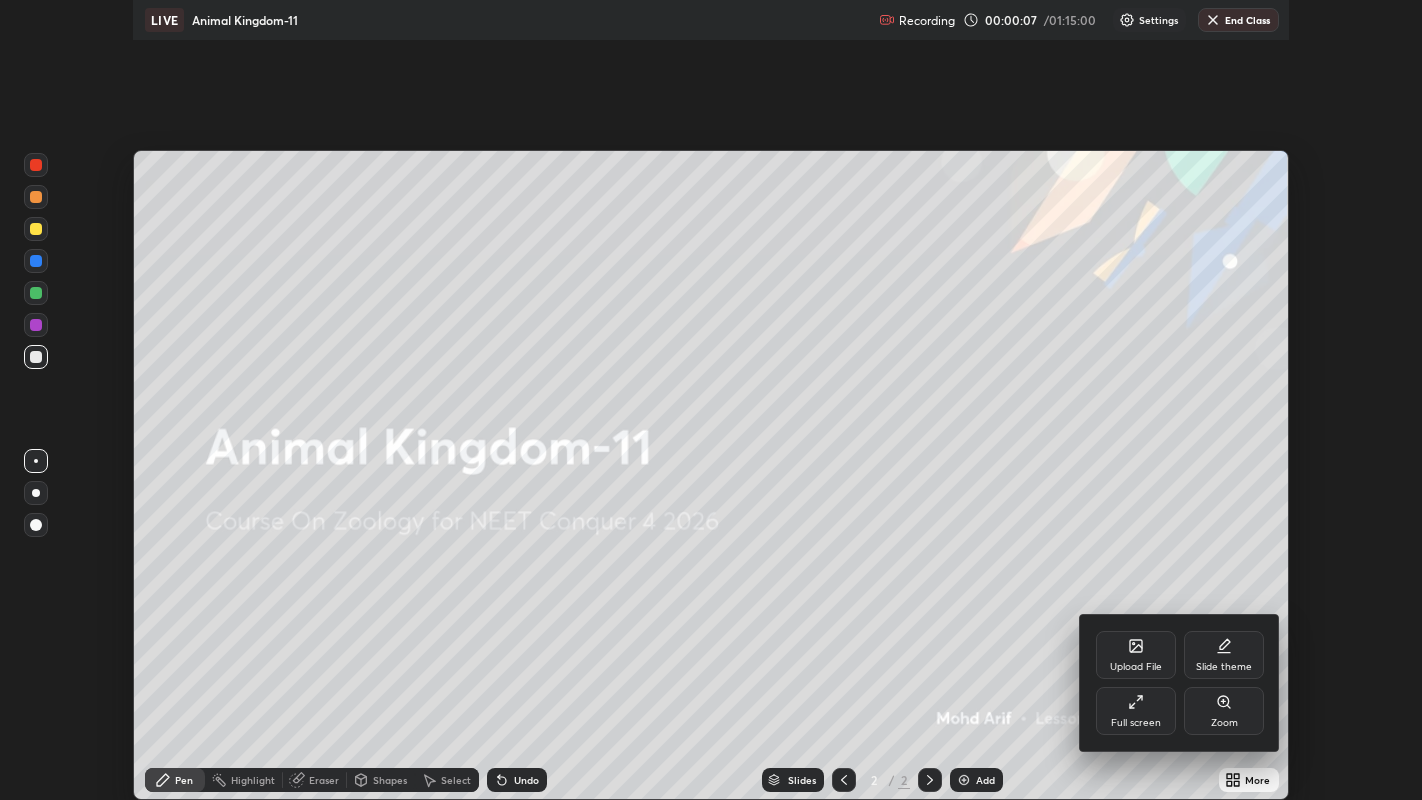 scroll, scrollTop: 99200, scrollLeft: 98577, axis: both 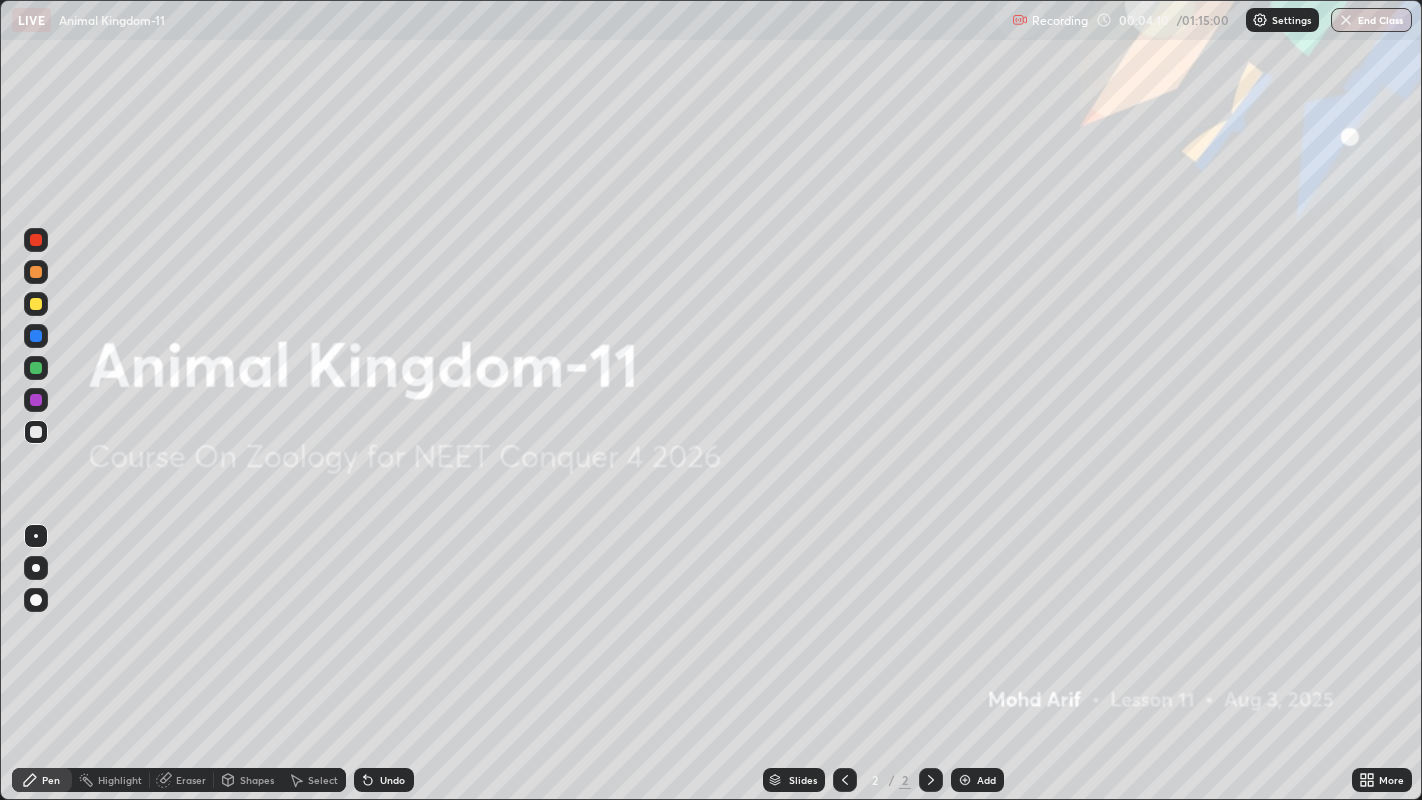 click on "Add" at bounding box center [986, 780] 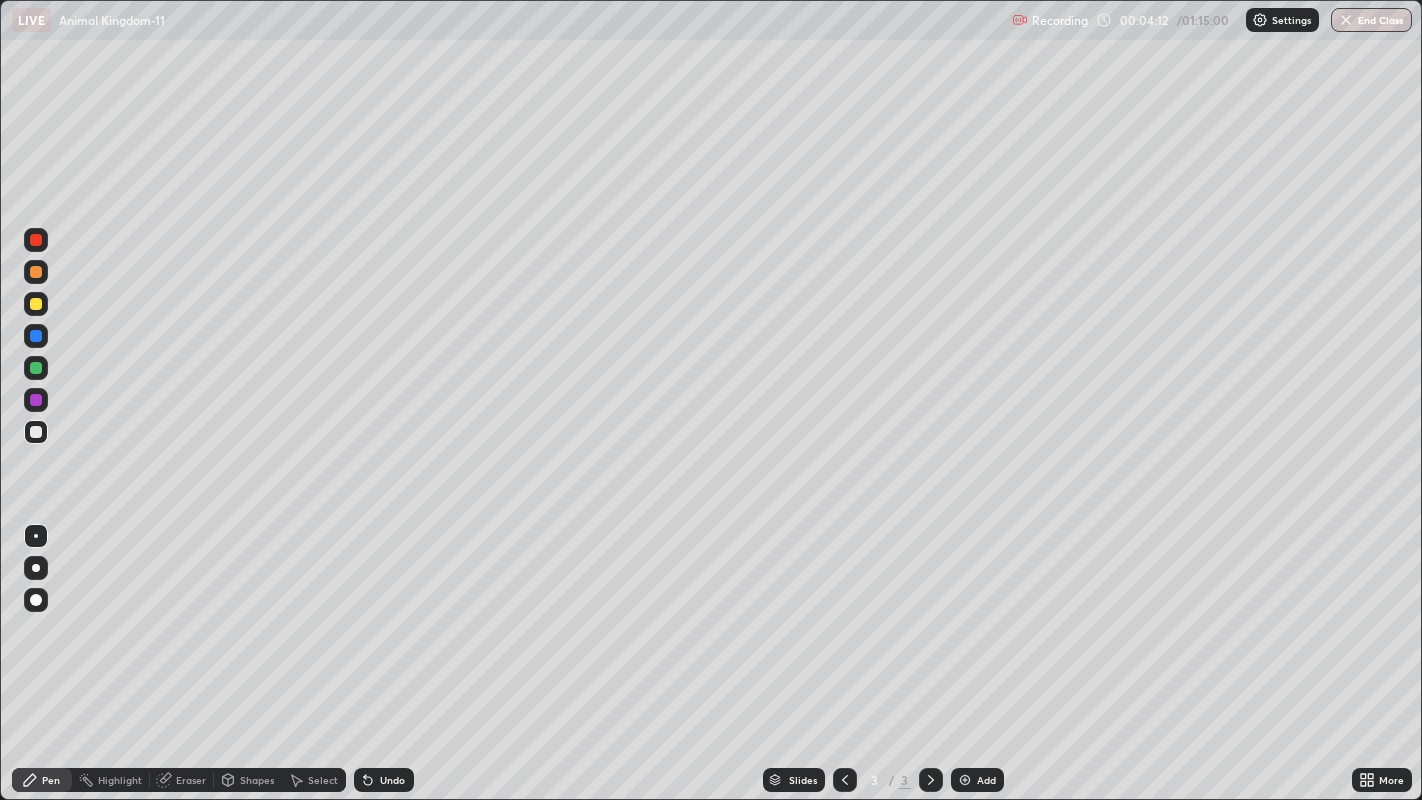 click at bounding box center [36, 568] 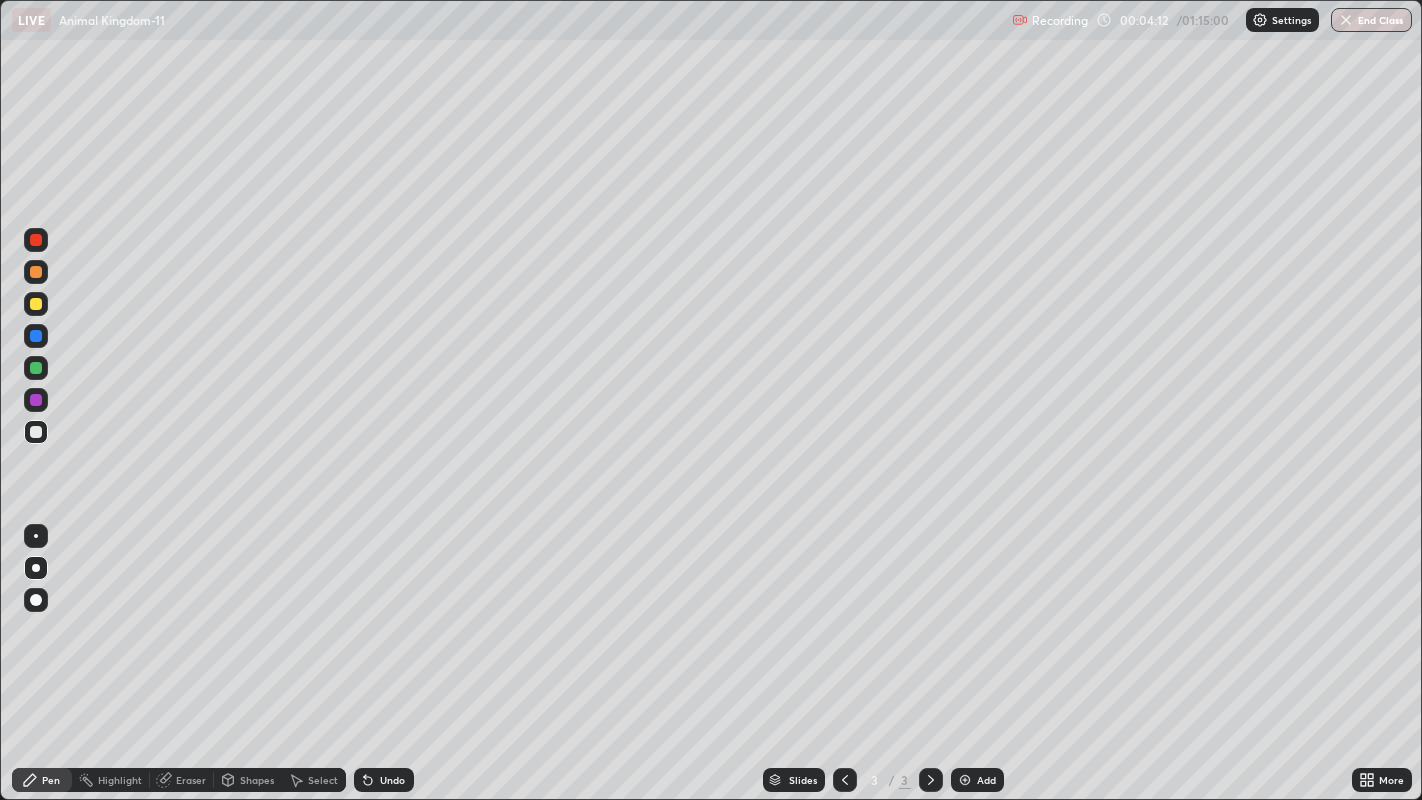 click at bounding box center [36, 304] 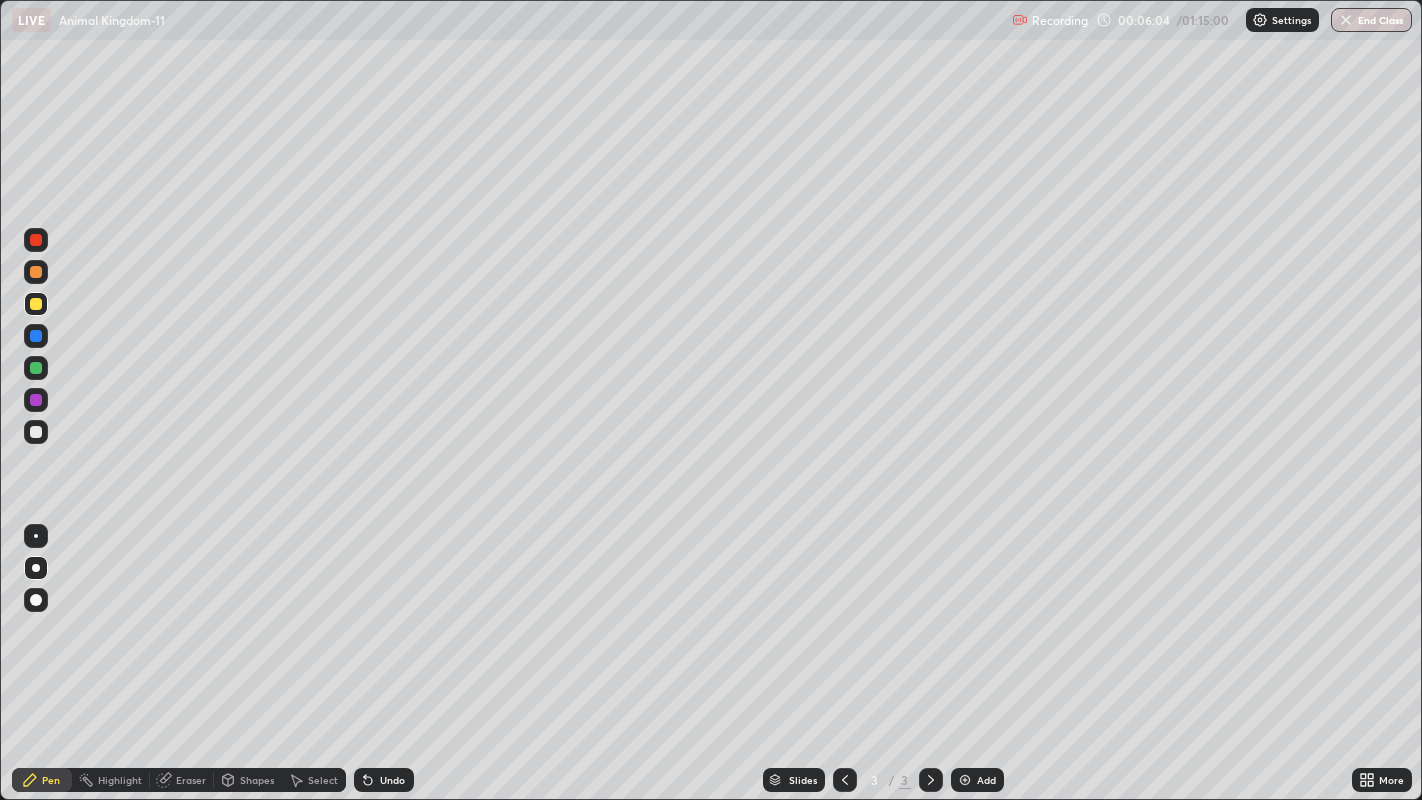 click at bounding box center [36, 432] 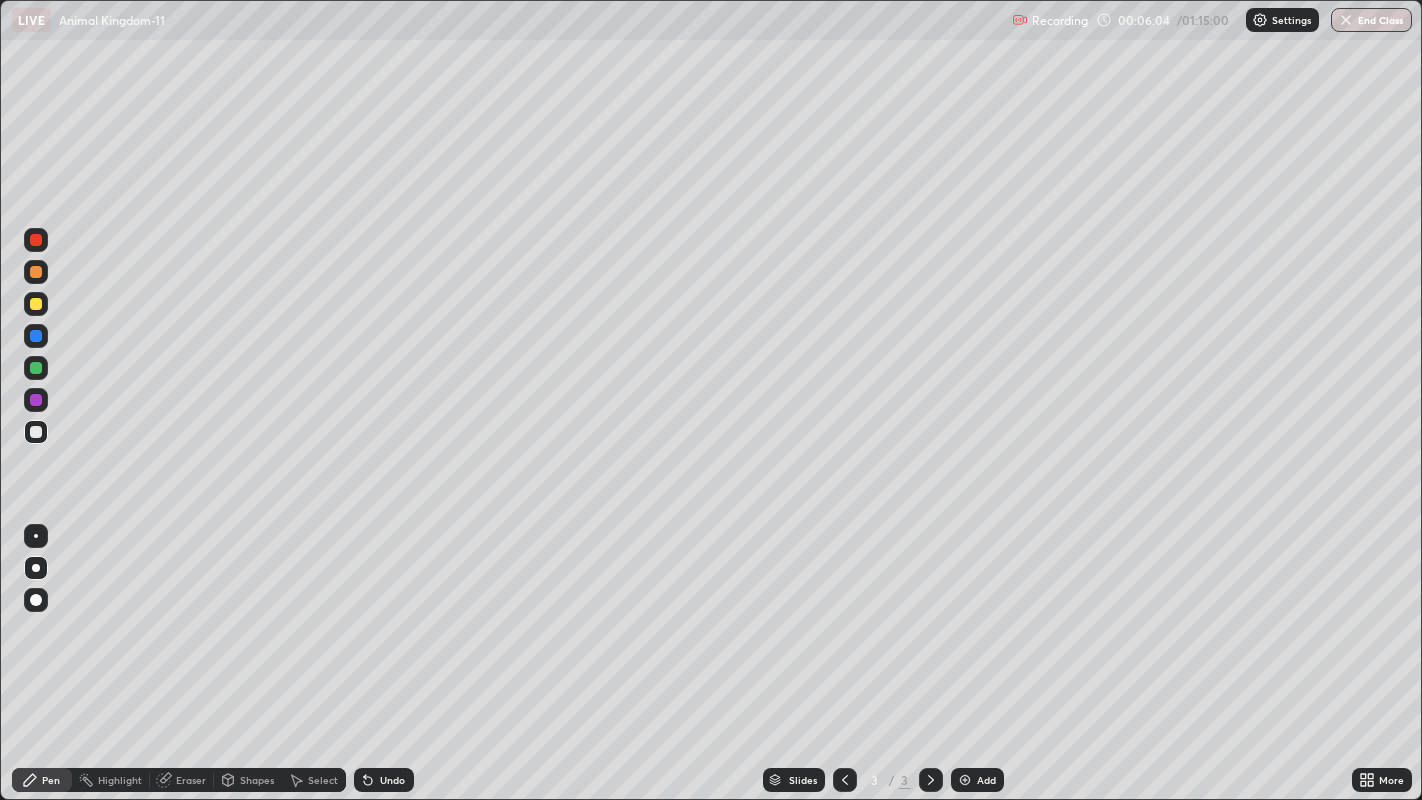 click at bounding box center (36, 432) 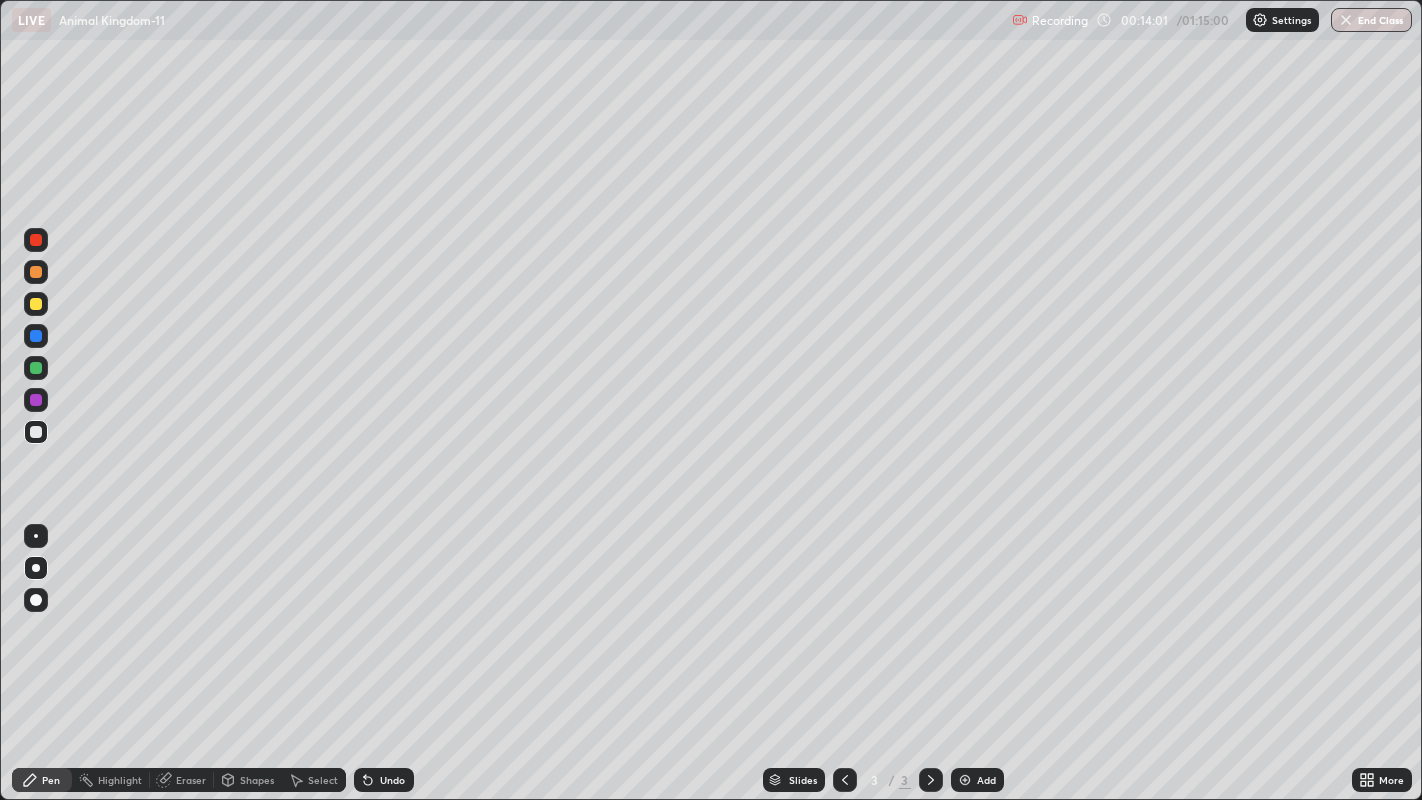 click on "Eraser" at bounding box center [191, 780] 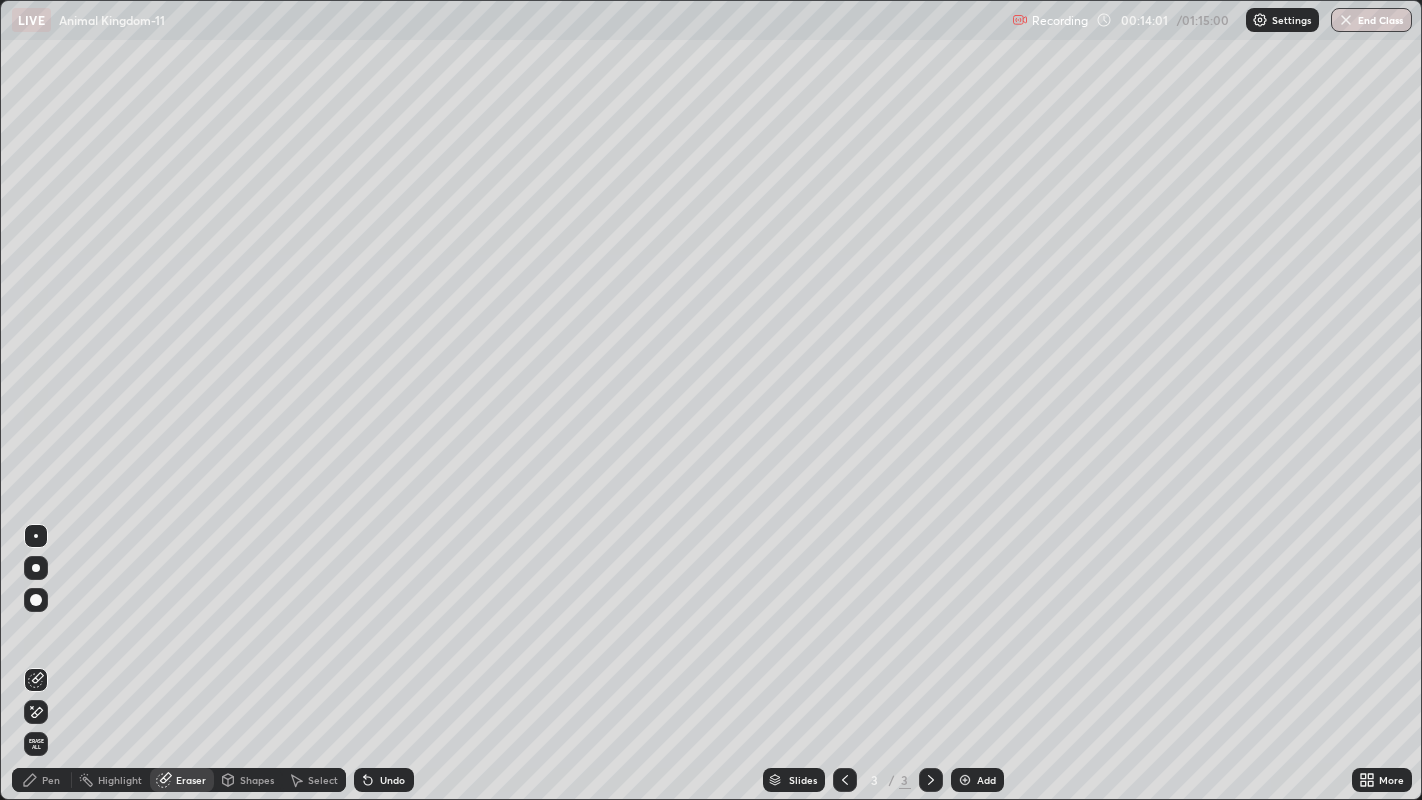 click 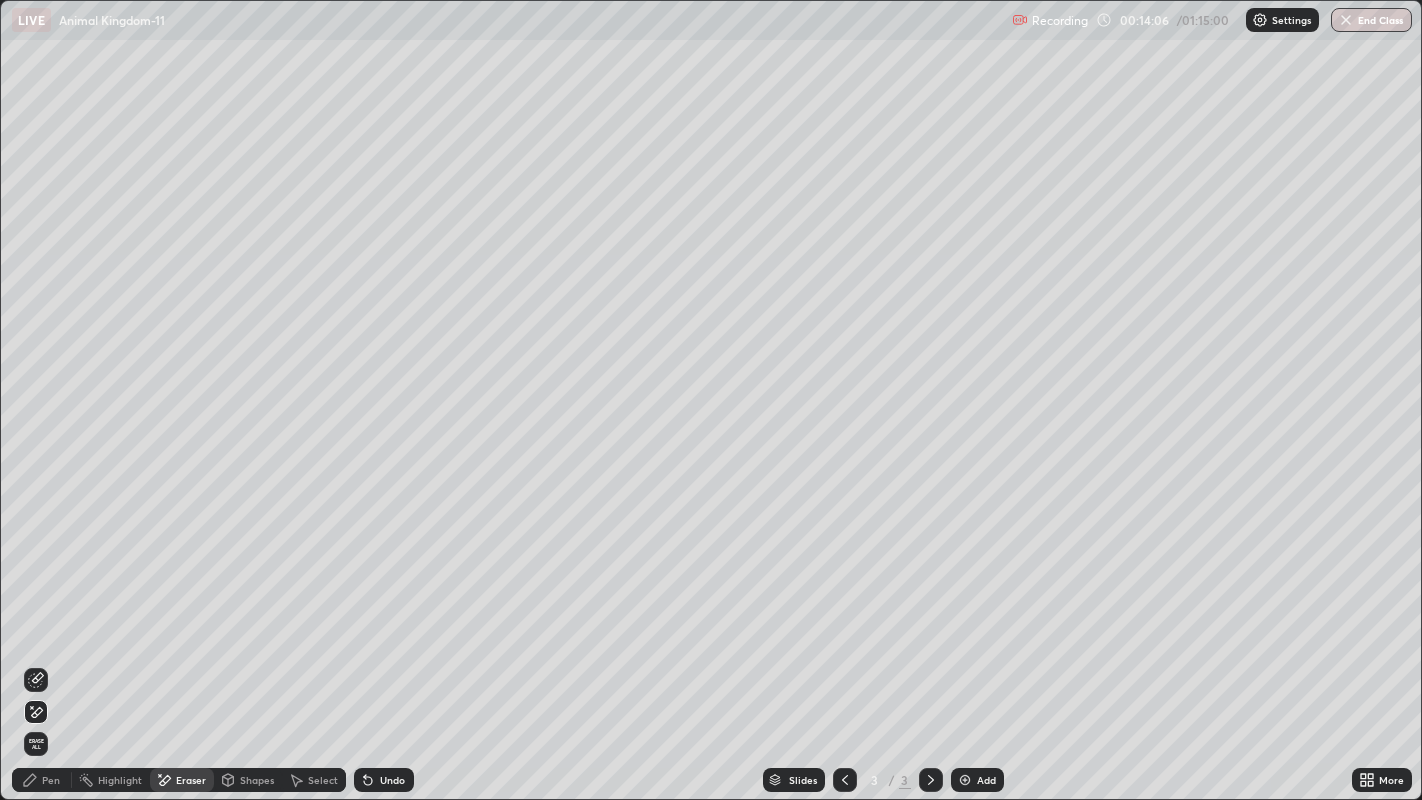 click on "Pen" at bounding box center [42, 780] 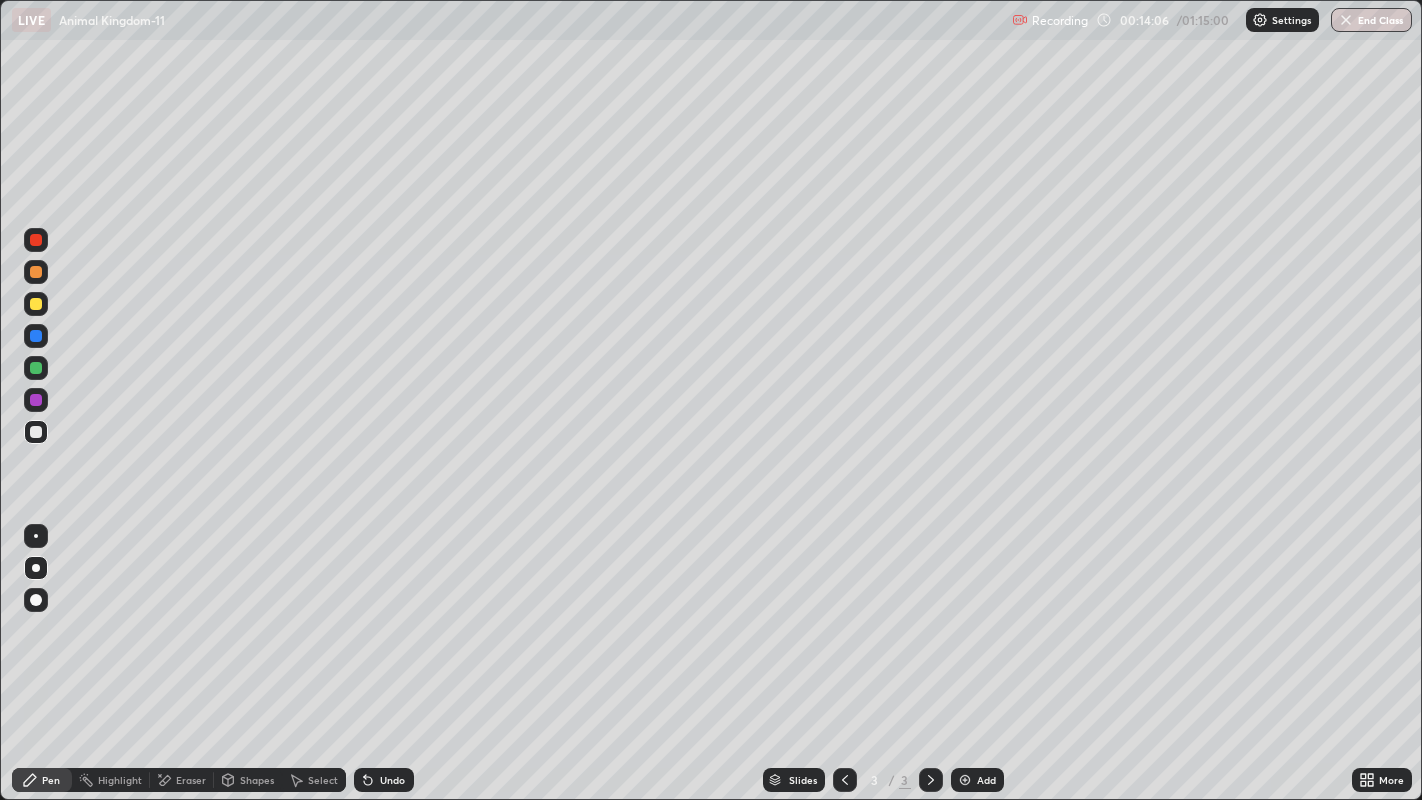 click 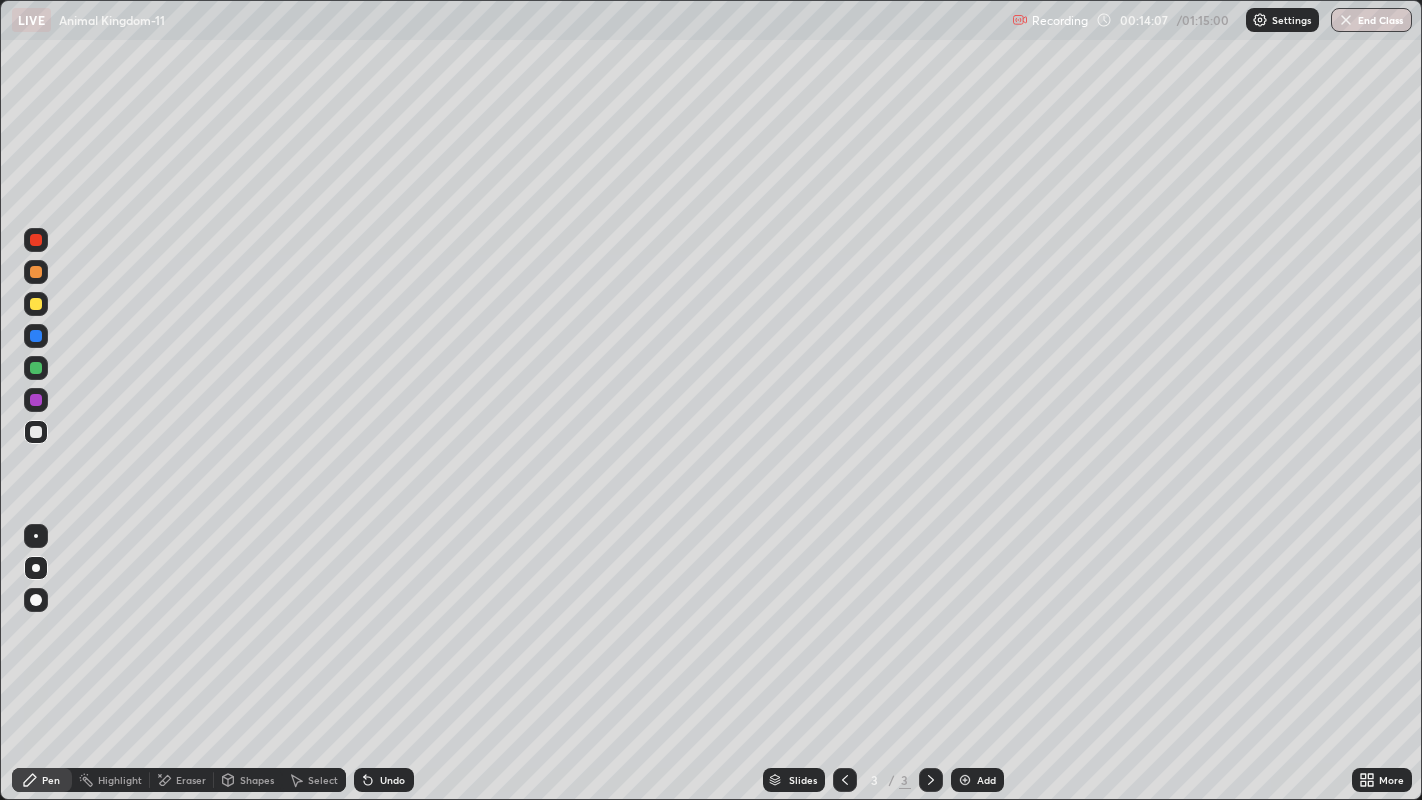 click at bounding box center [36, 568] 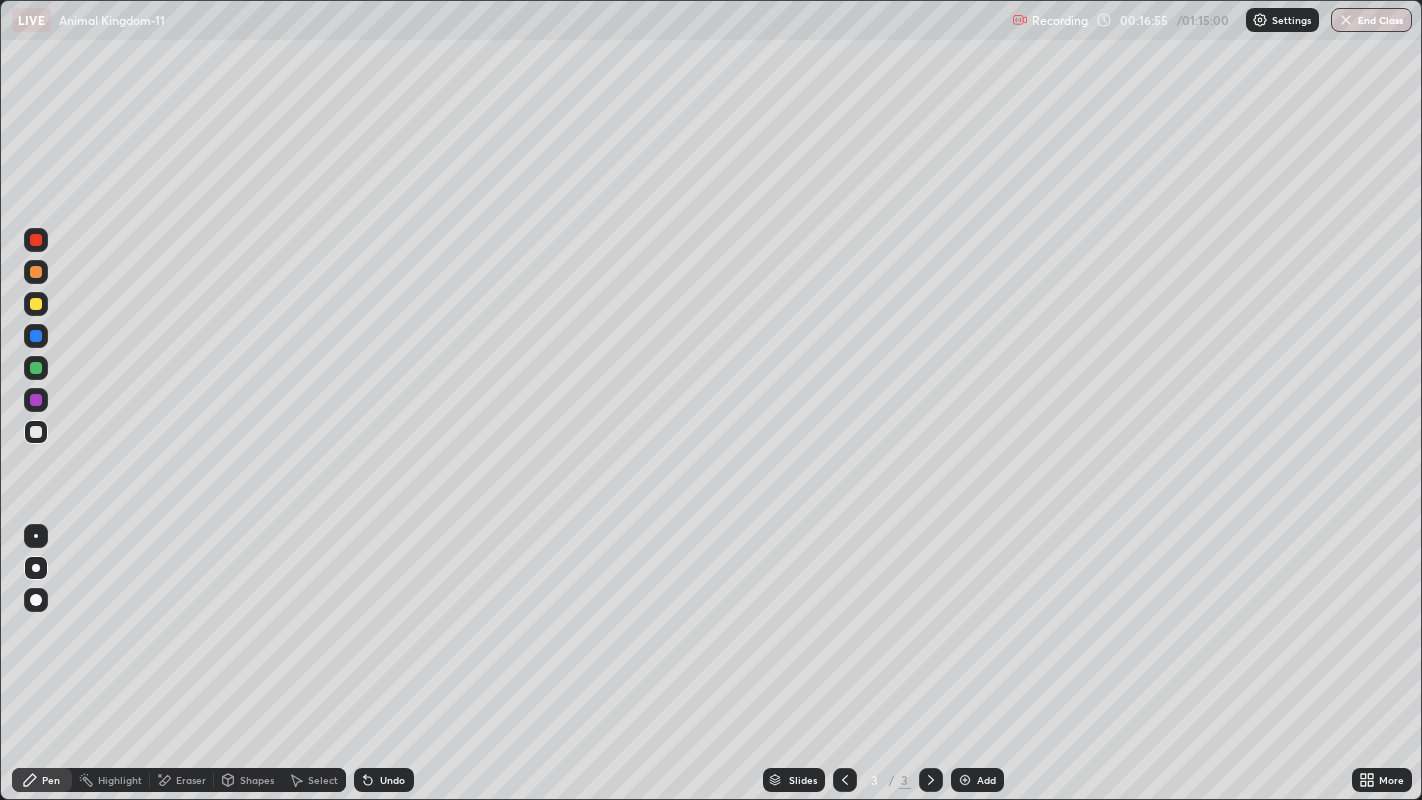 click at bounding box center [36, 304] 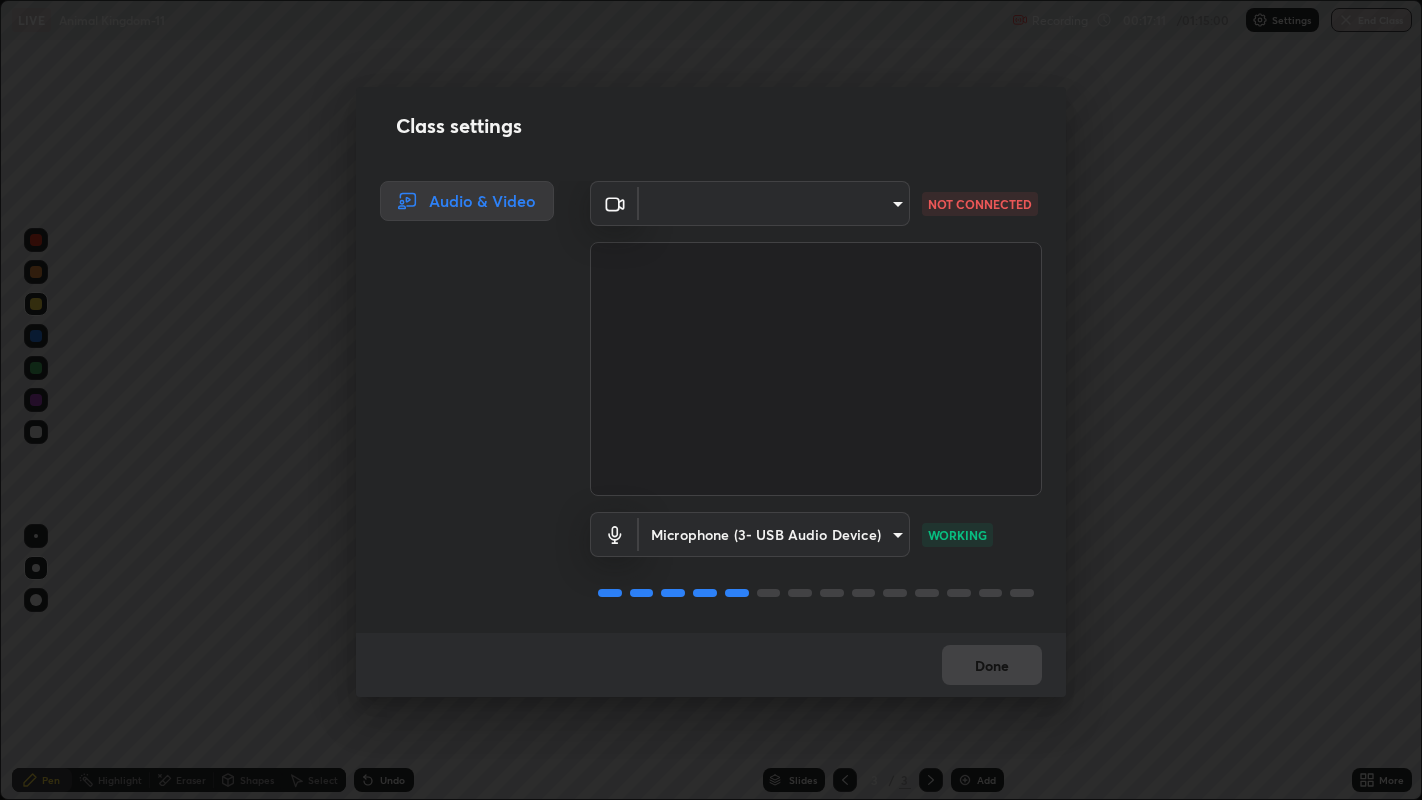 scroll, scrollTop: 1, scrollLeft: 0, axis: vertical 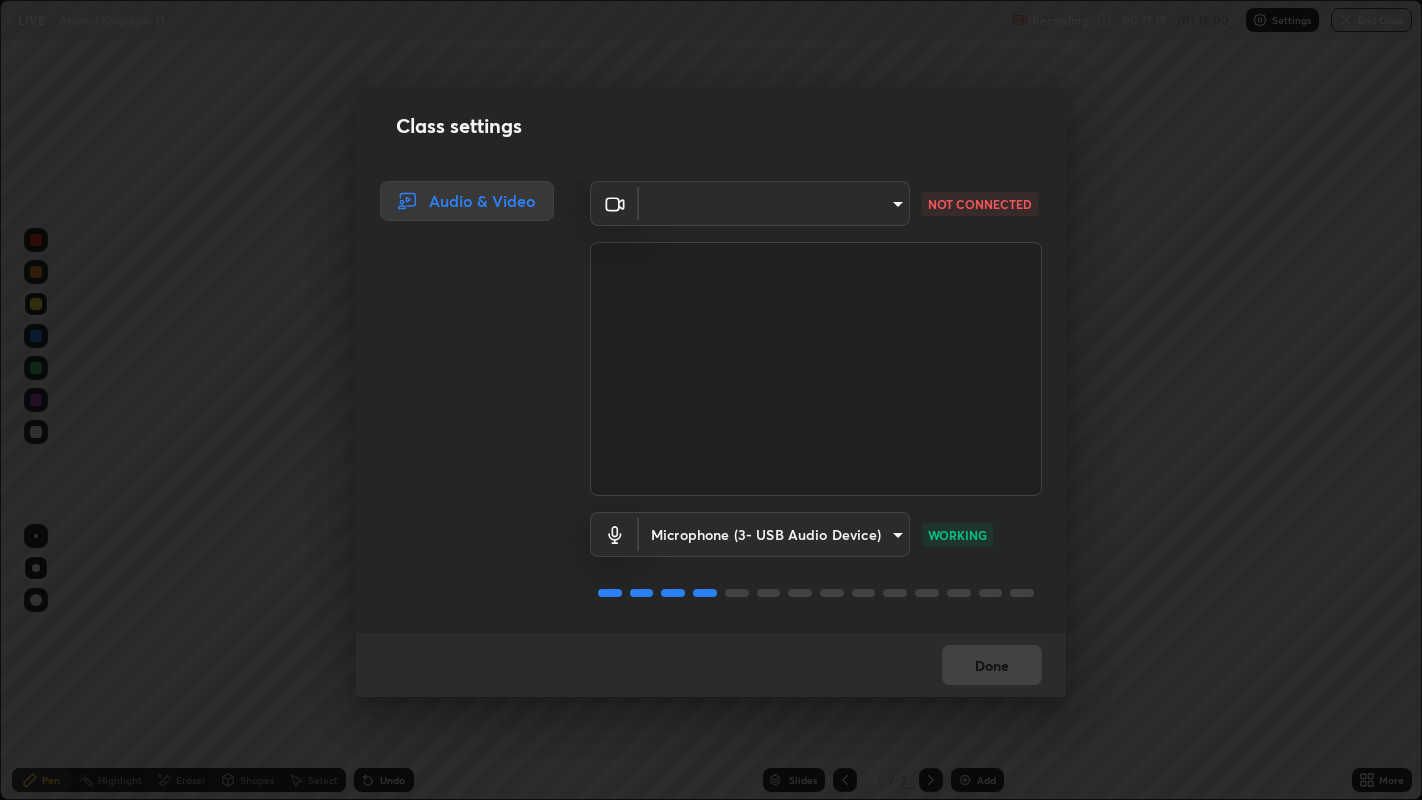 click on "Done" at bounding box center (711, 665) 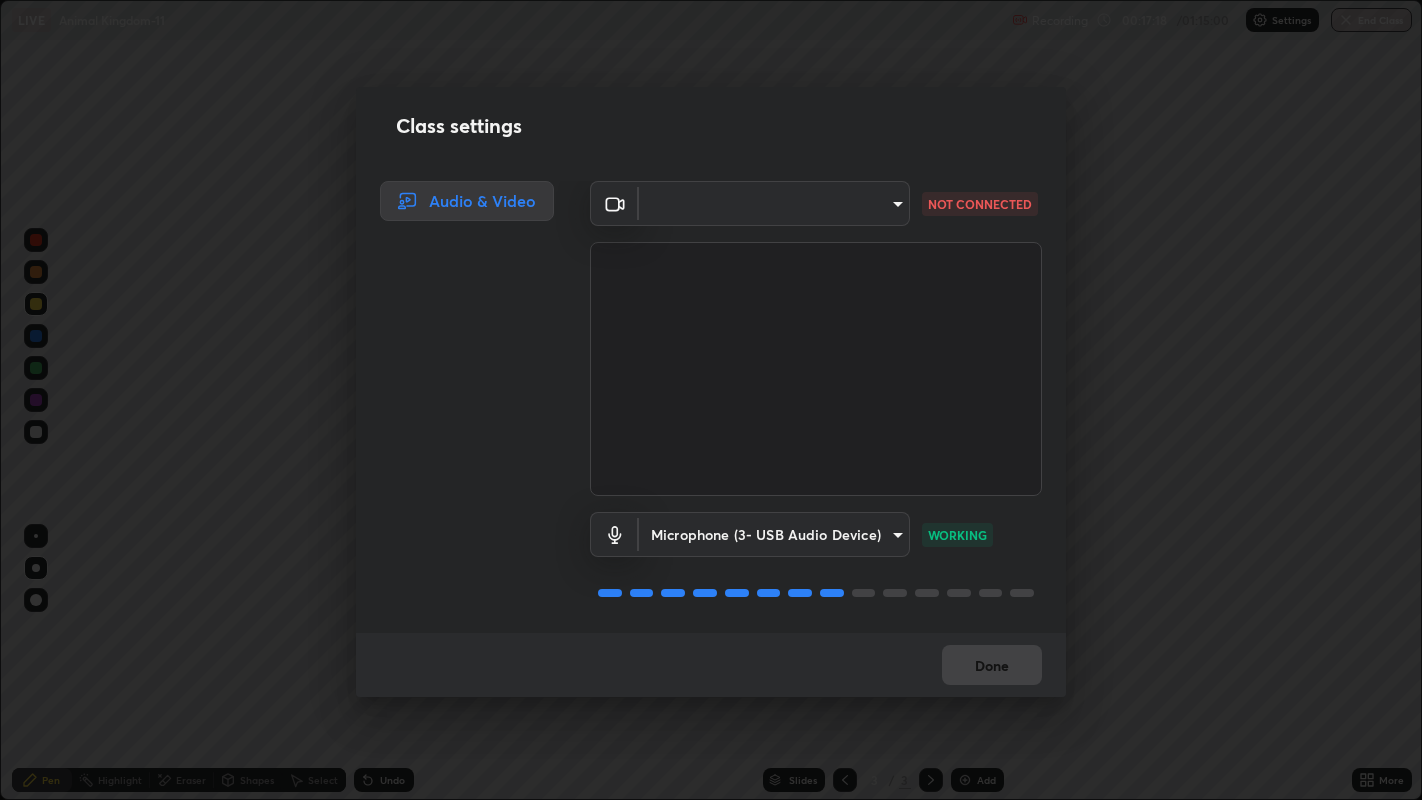 click on "Done" at bounding box center [711, 665] 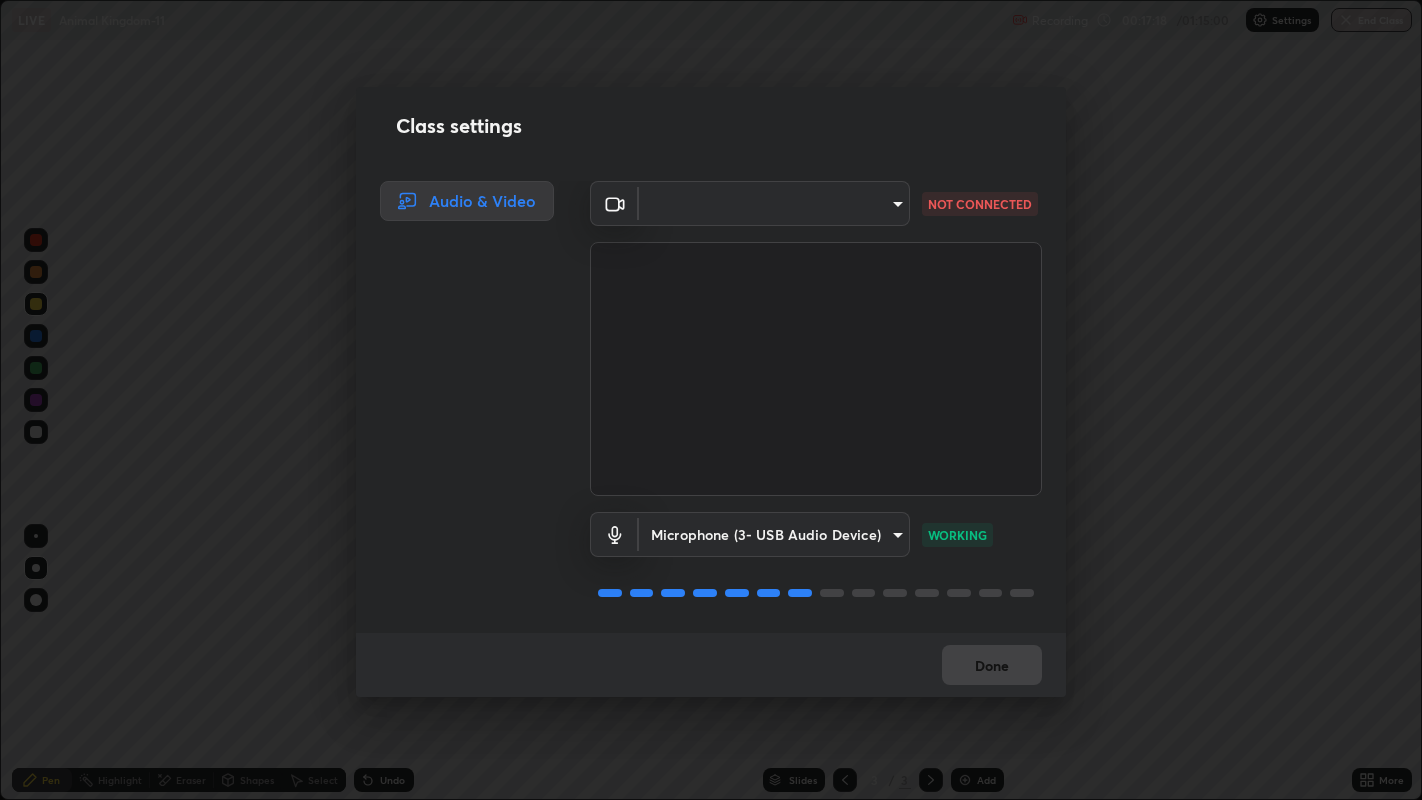 click on "Done" at bounding box center [711, 665] 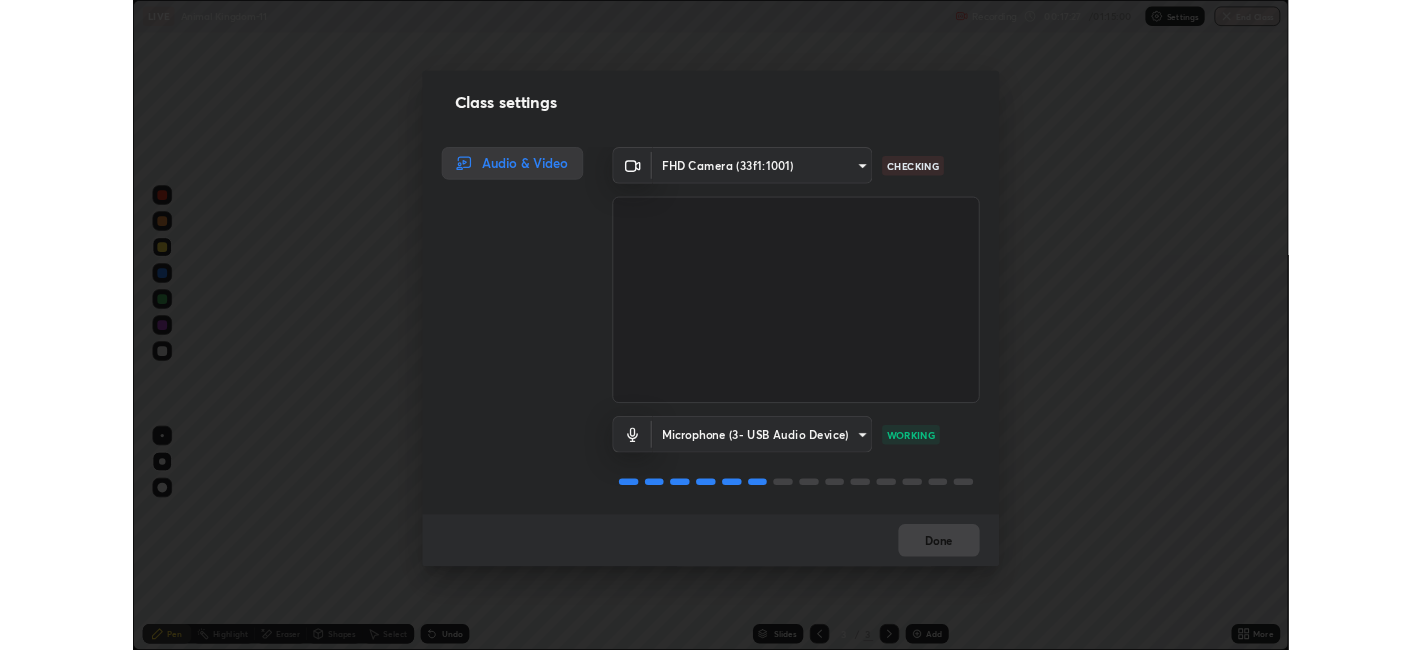 scroll, scrollTop: 0, scrollLeft: 0, axis: both 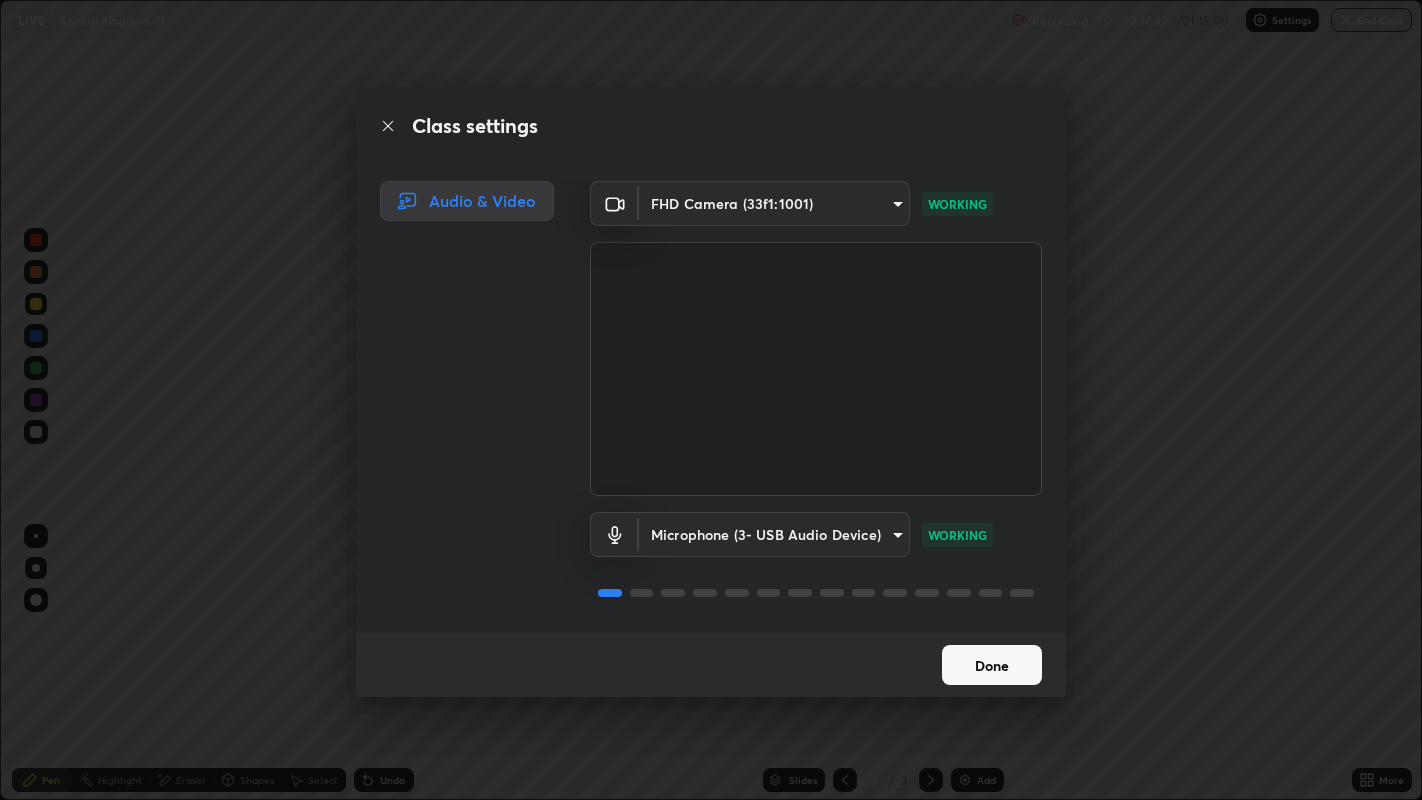 click on "Done" at bounding box center (992, 665) 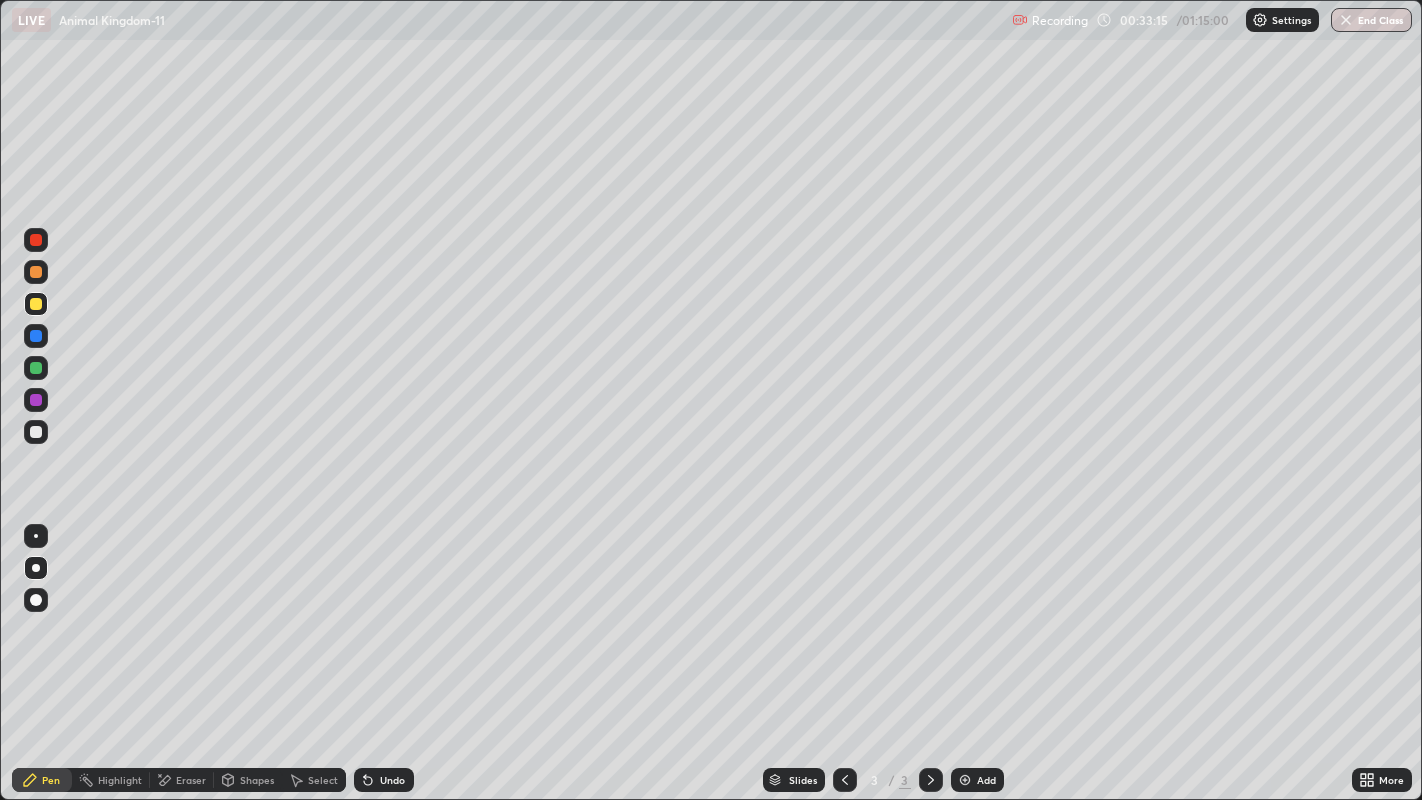 click on "Add" at bounding box center (977, 780) 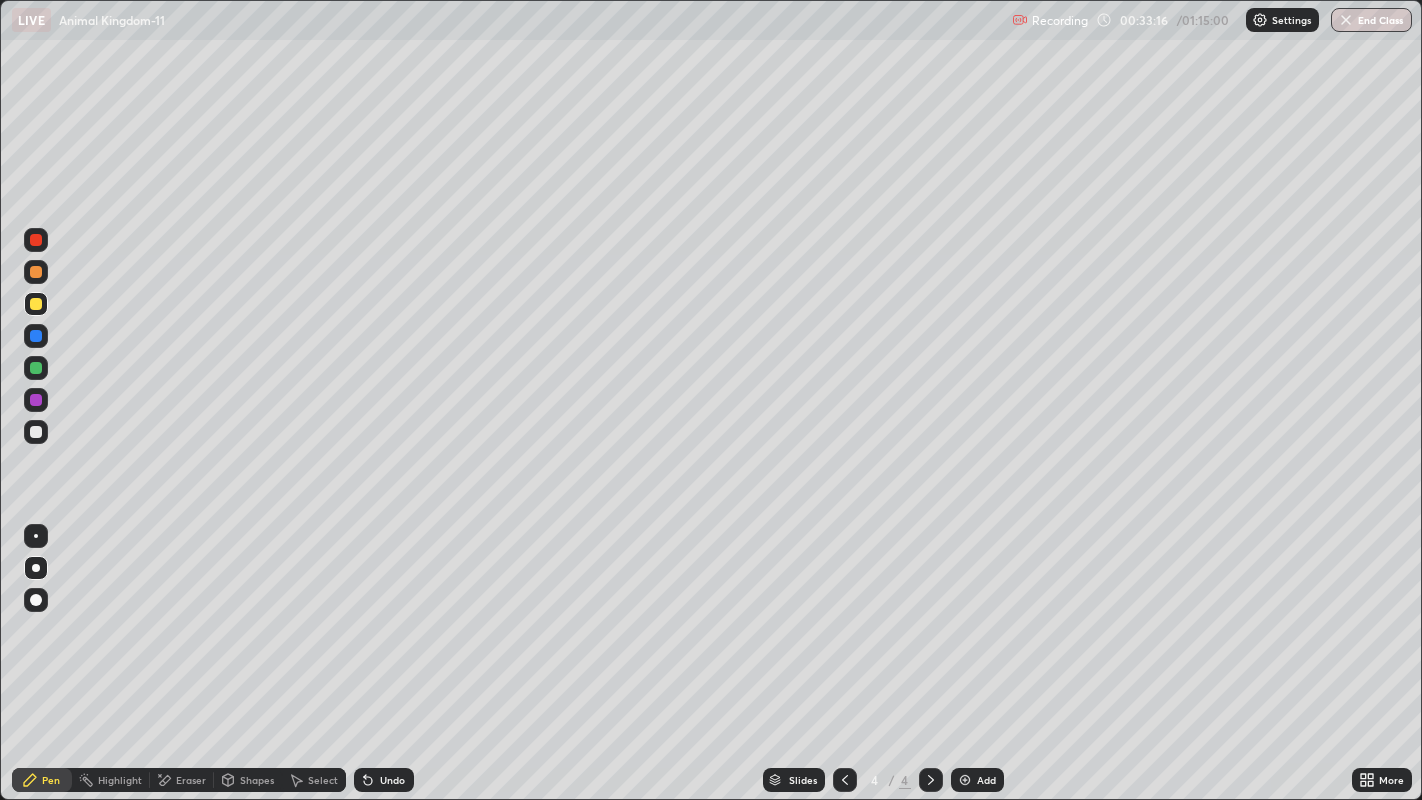 click at bounding box center [36, 432] 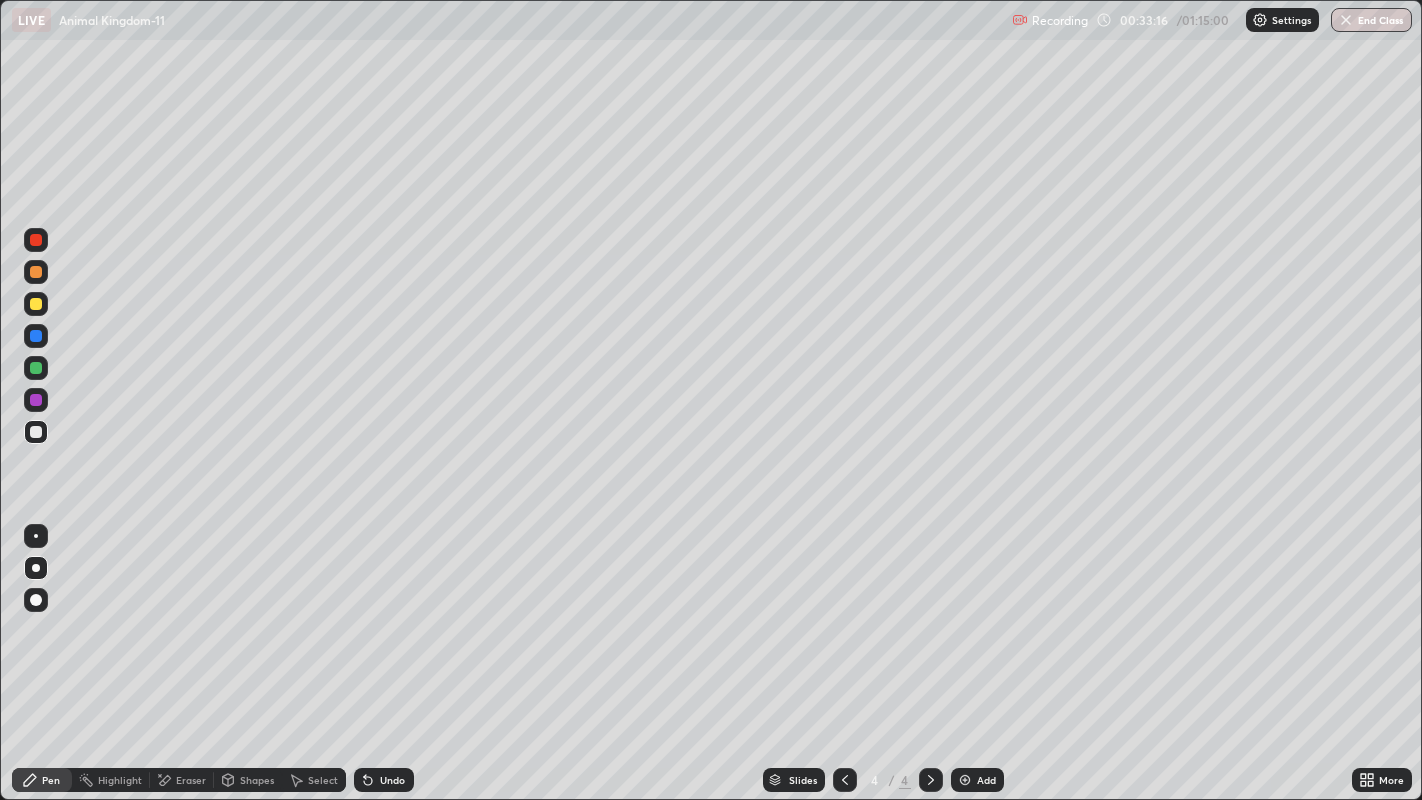 click at bounding box center (36, 304) 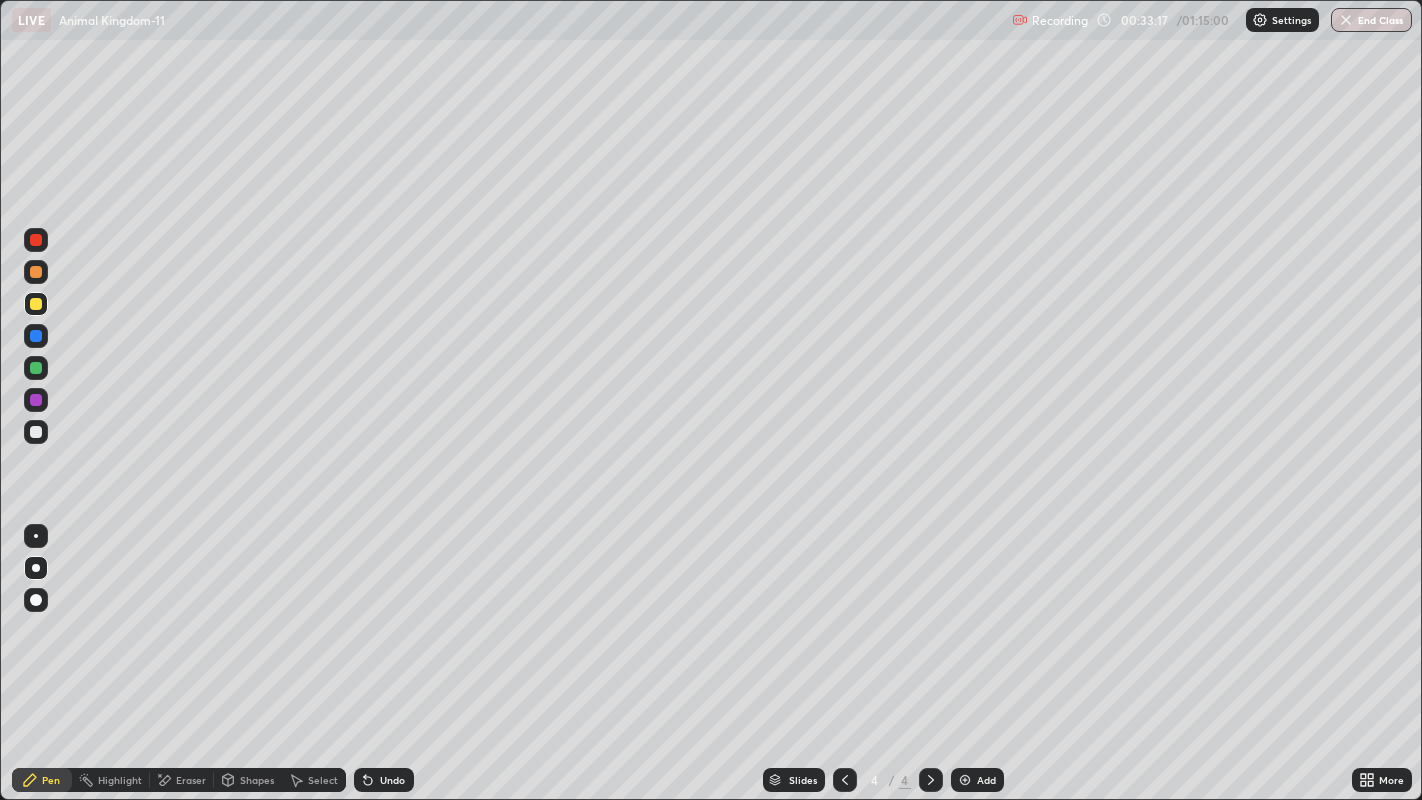 click at bounding box center (36, 600) 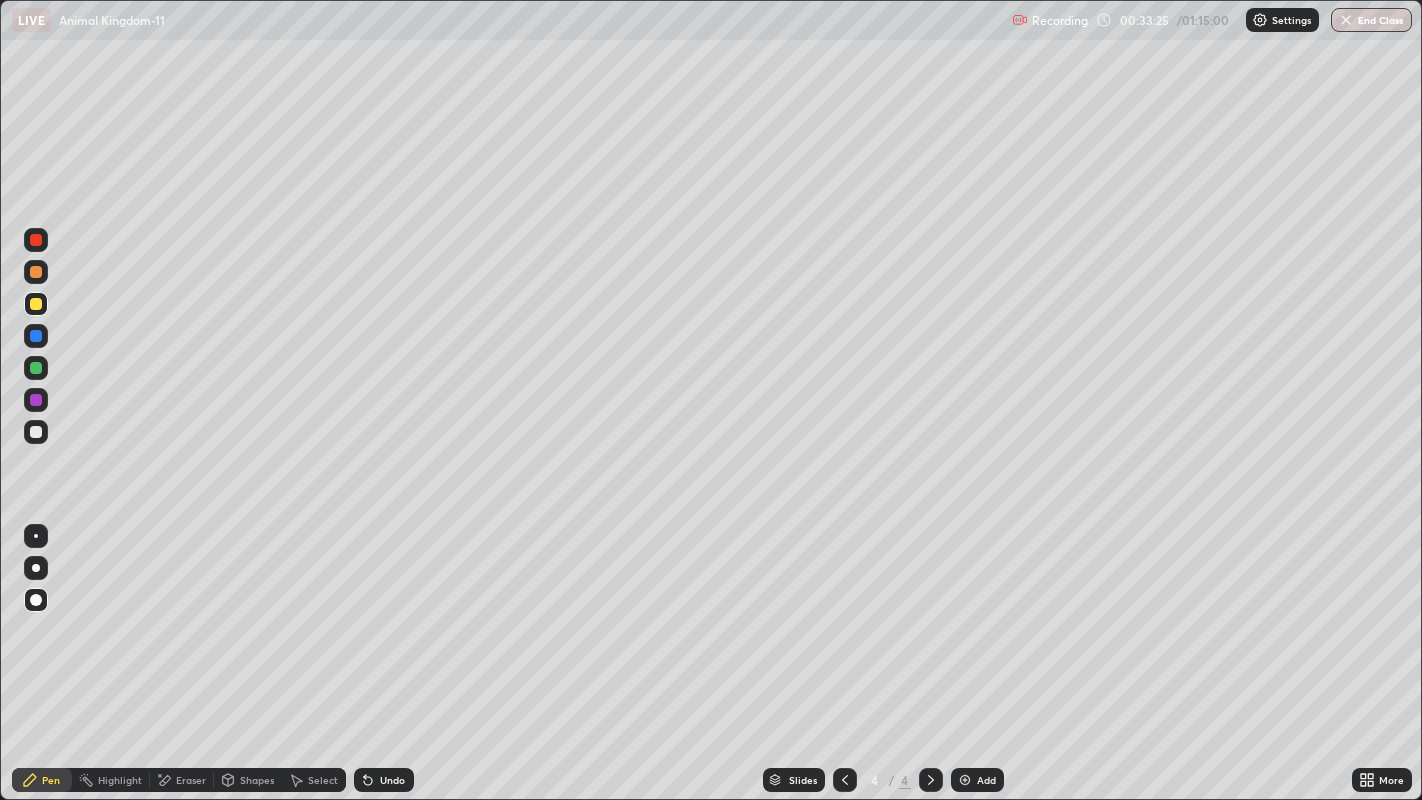 click on "More" at bounding box center [1391, 780] 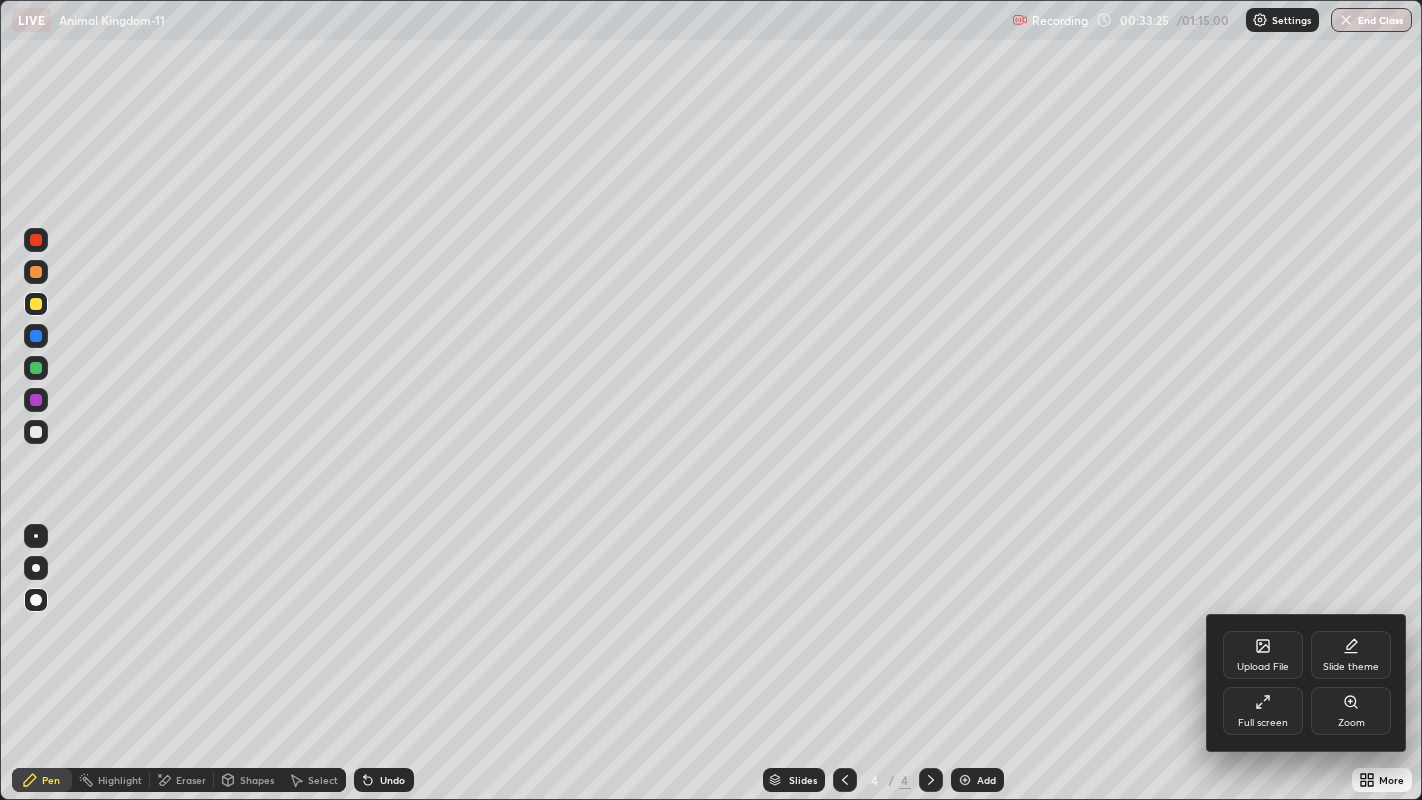 click on "Full screen" at bounding box center [1263, 723] 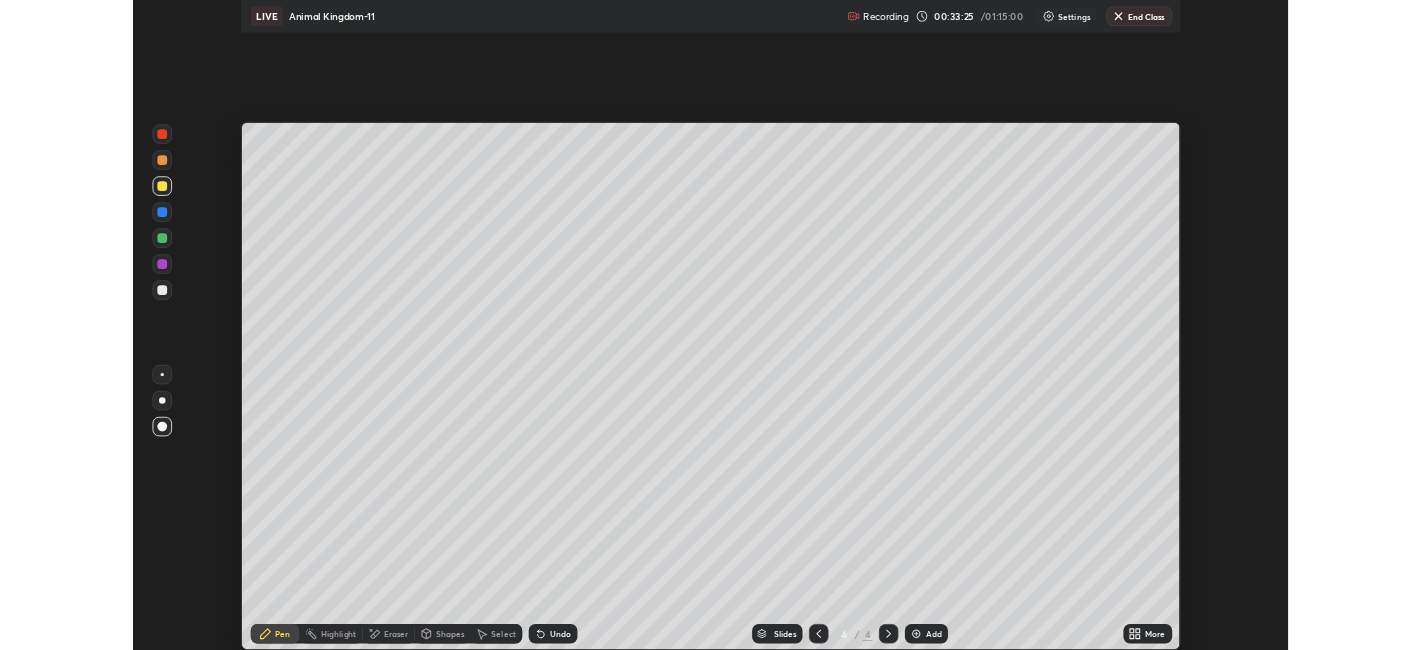 scroll, scrollTop: 650, scrollLeft: 1422, axis: both 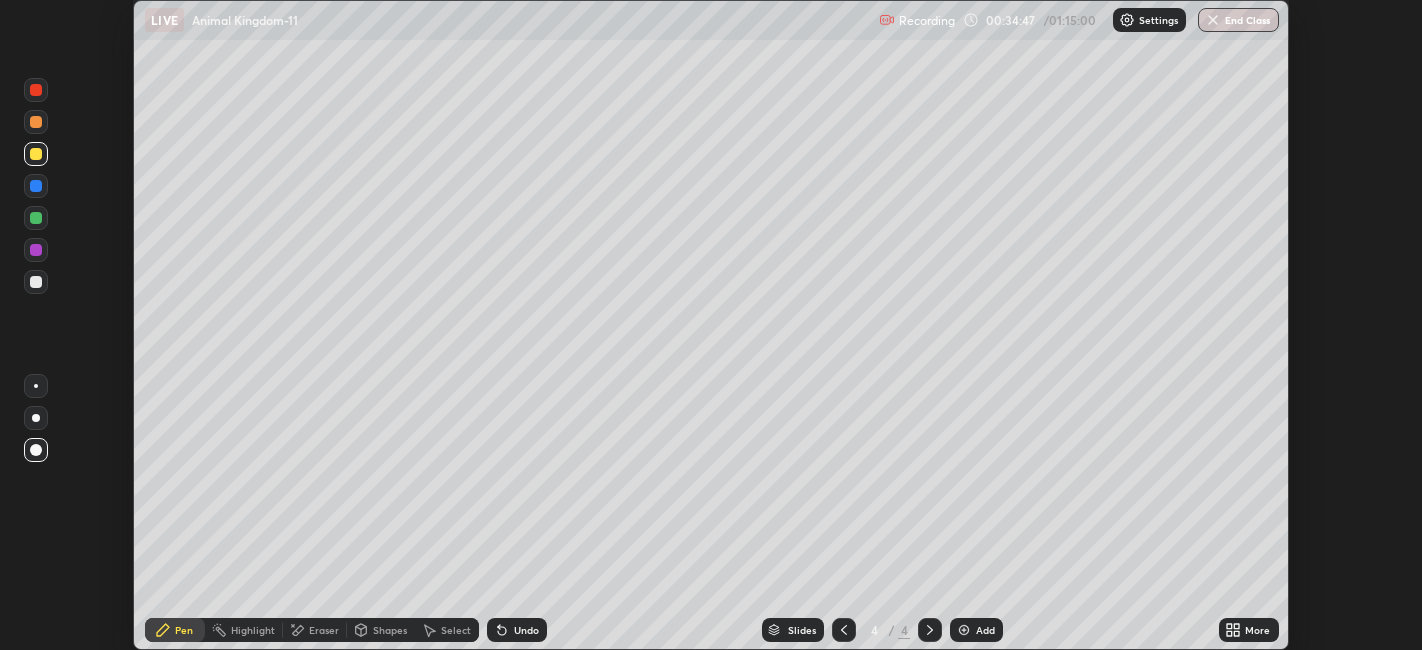 click on "More" at bounding box center (1257, 630) 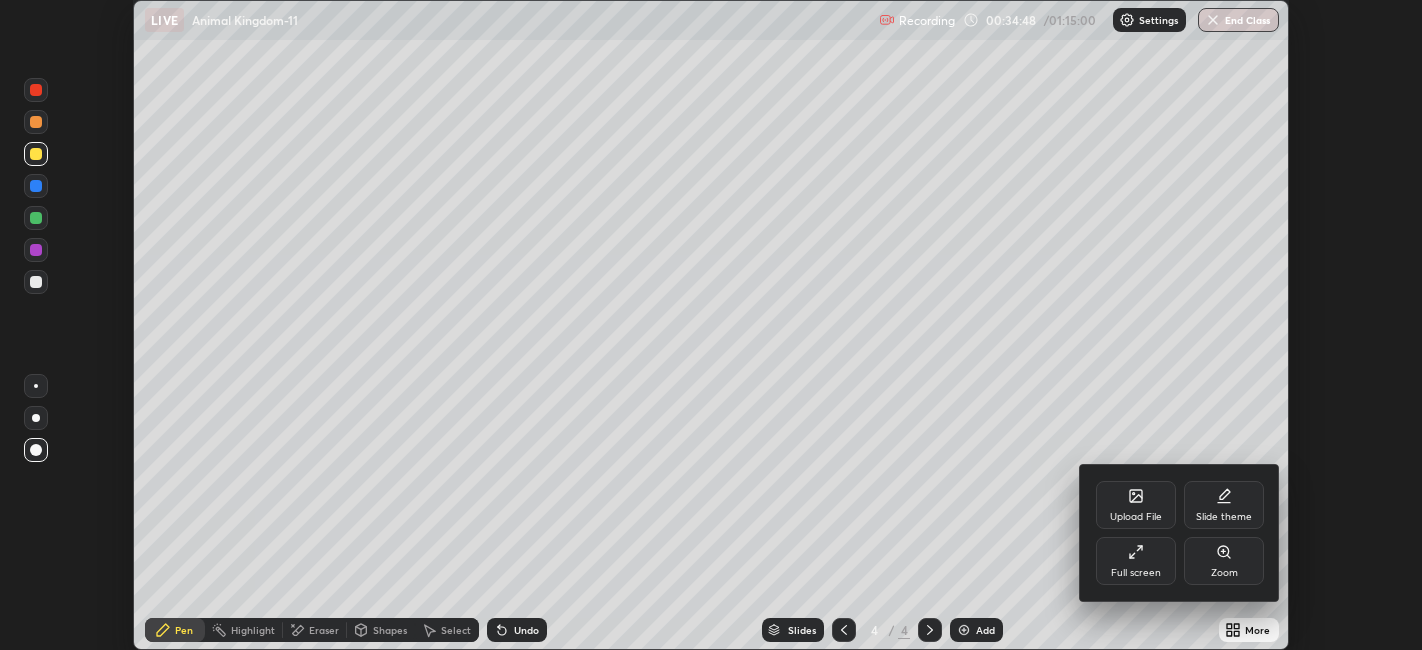 click on "Full screen" at bounding box center (1136, 561) 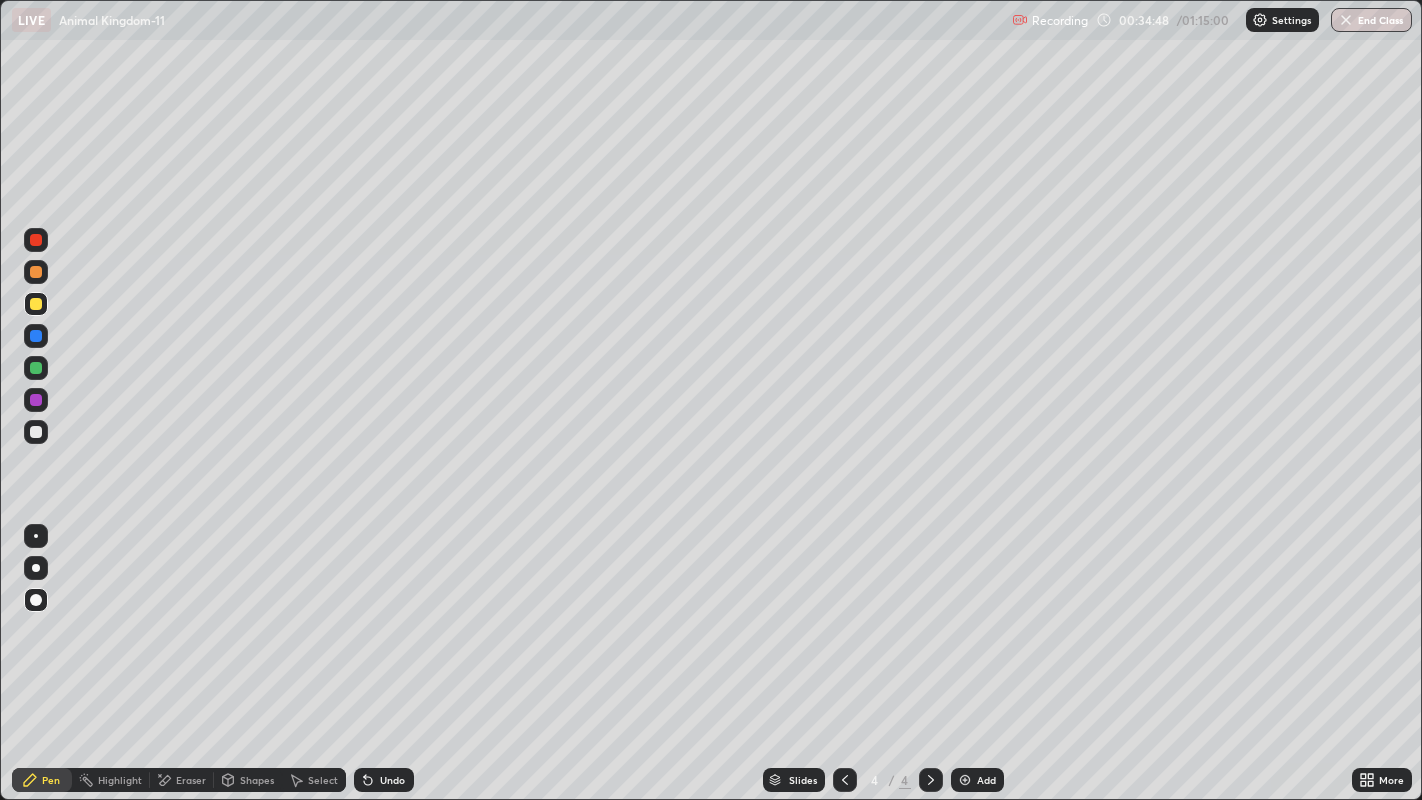 scroll, scrollTop: 99200, scrollLeft: 98577, axis: both 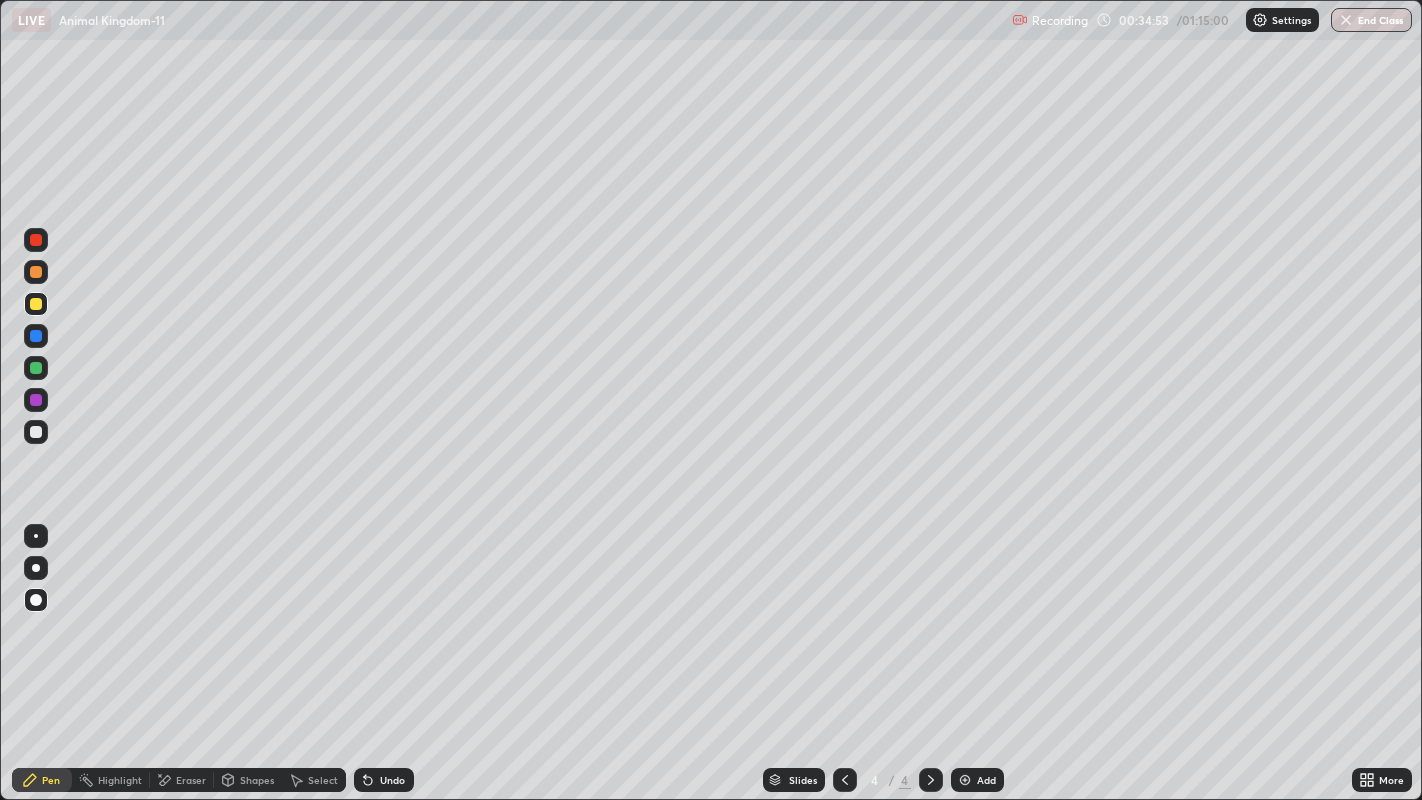 click at bounding box center [36, 240] 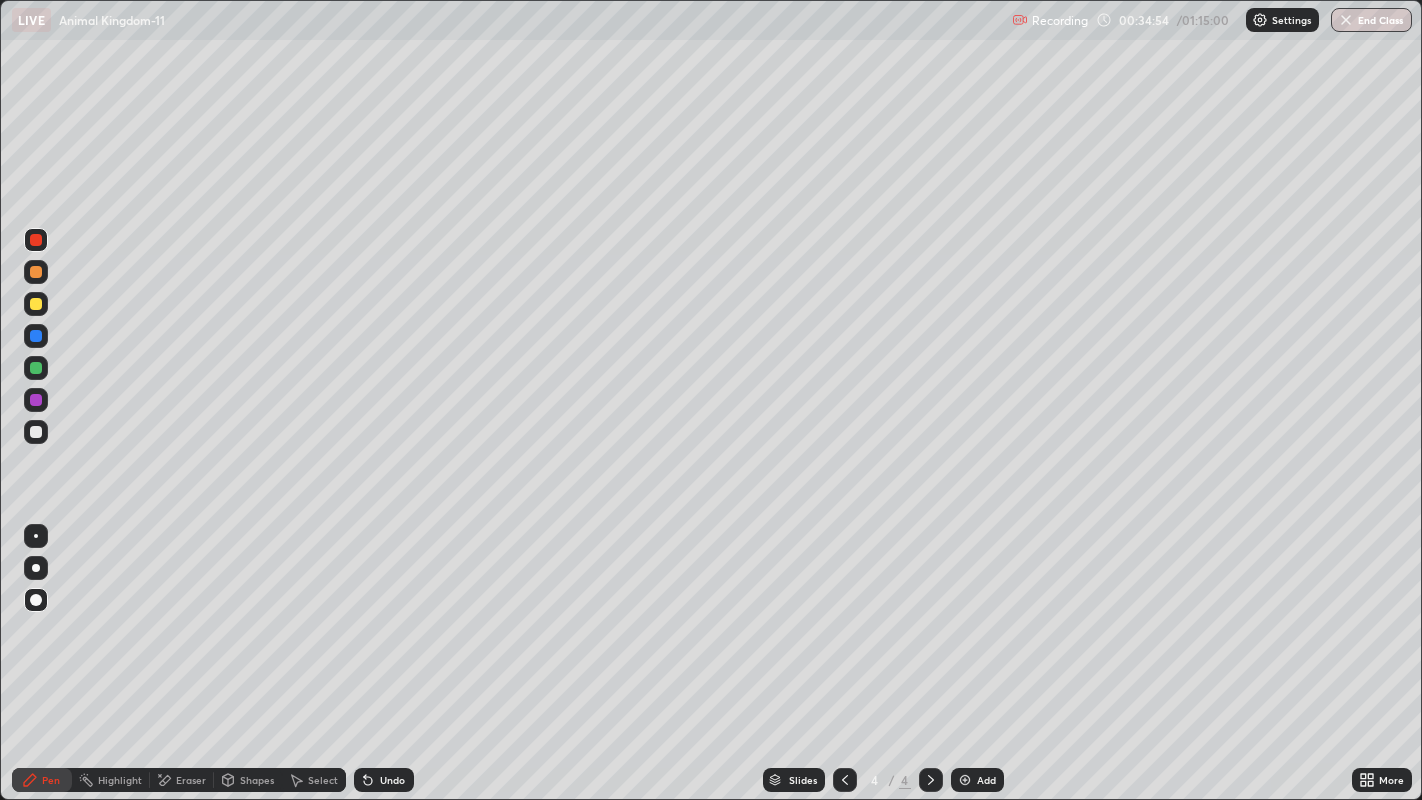 click at bounding box center (36, 240) 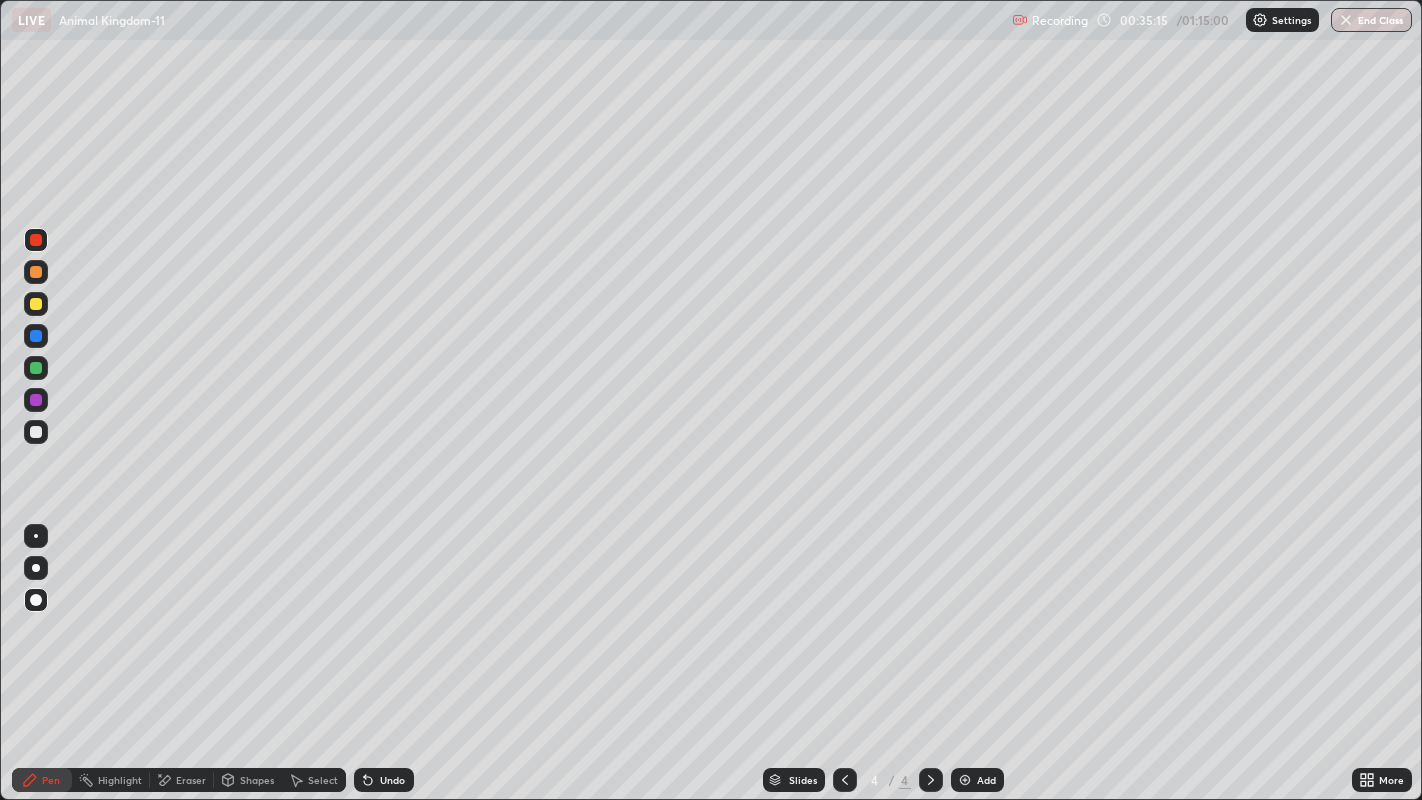 click at bounding box center (36, 432) 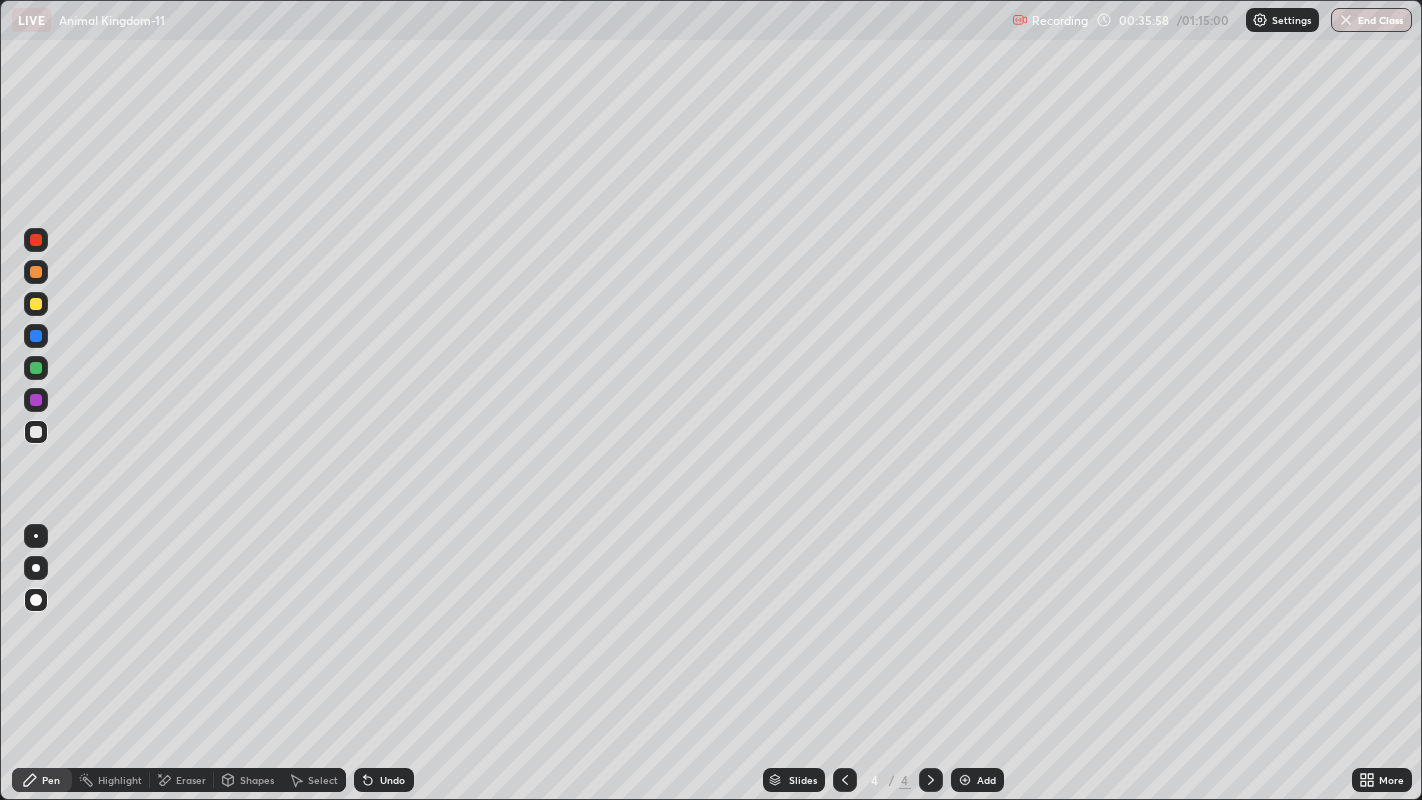click at bounding box center (36, 240) 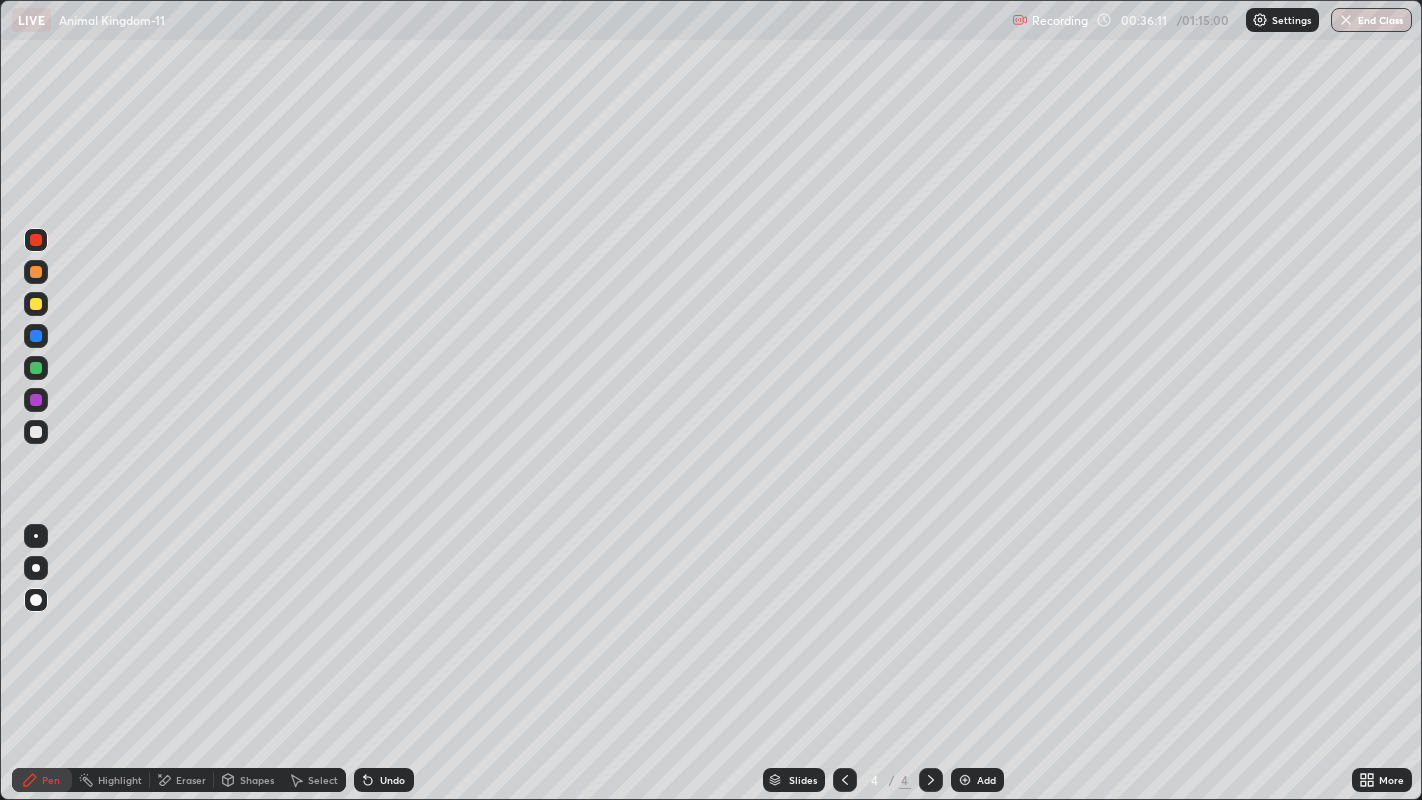 click at bounding box center (36, 432) 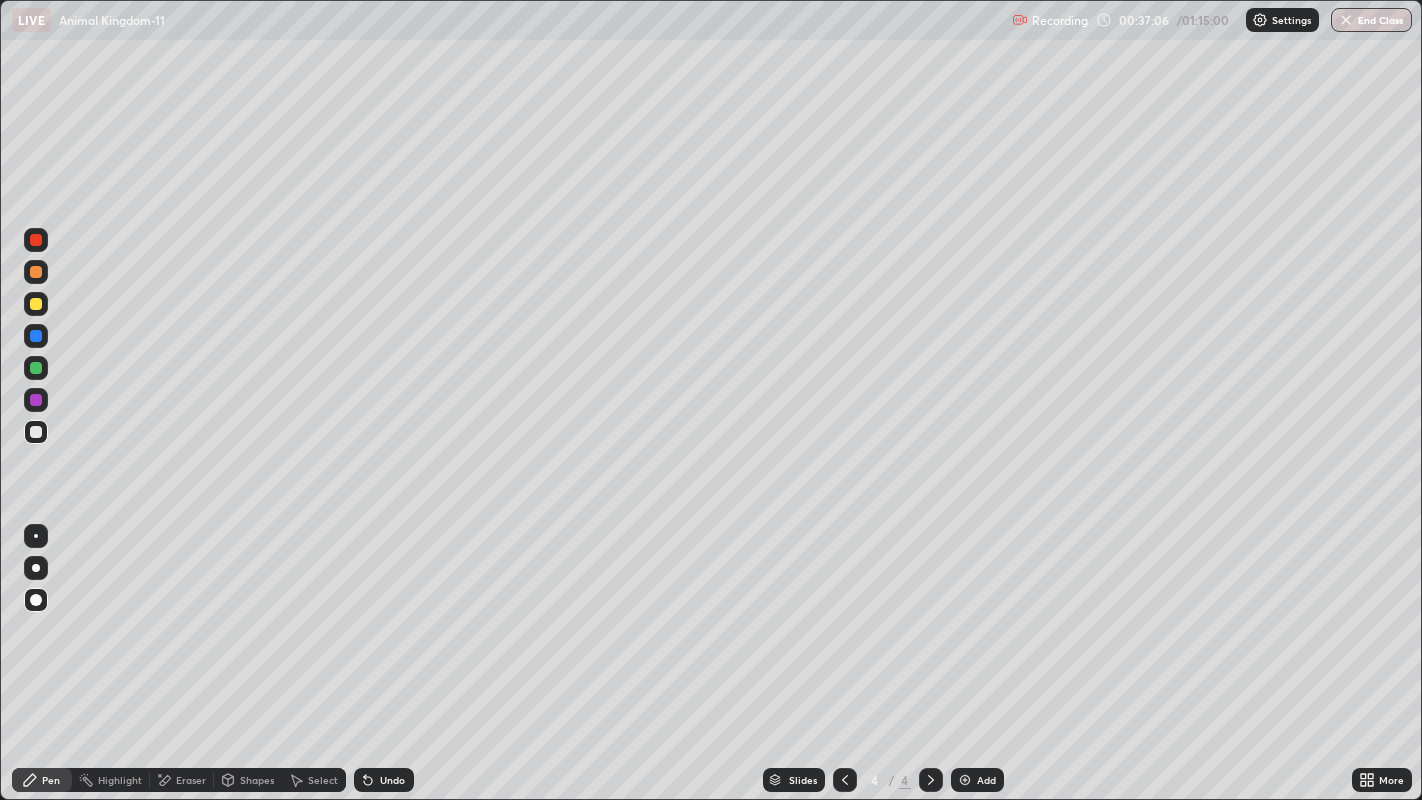click at bounding box center [36, 400] 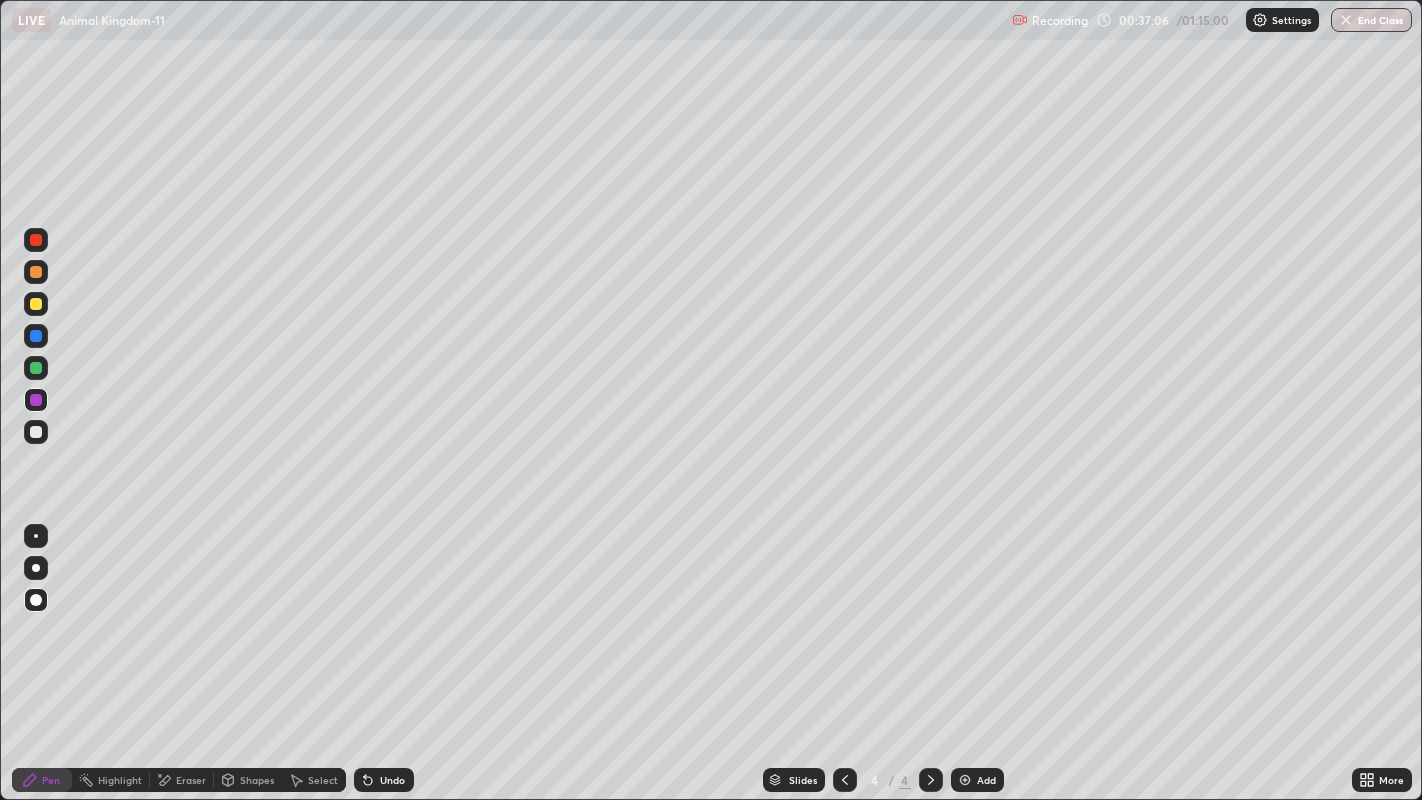 click at bounding box center [36, 400] 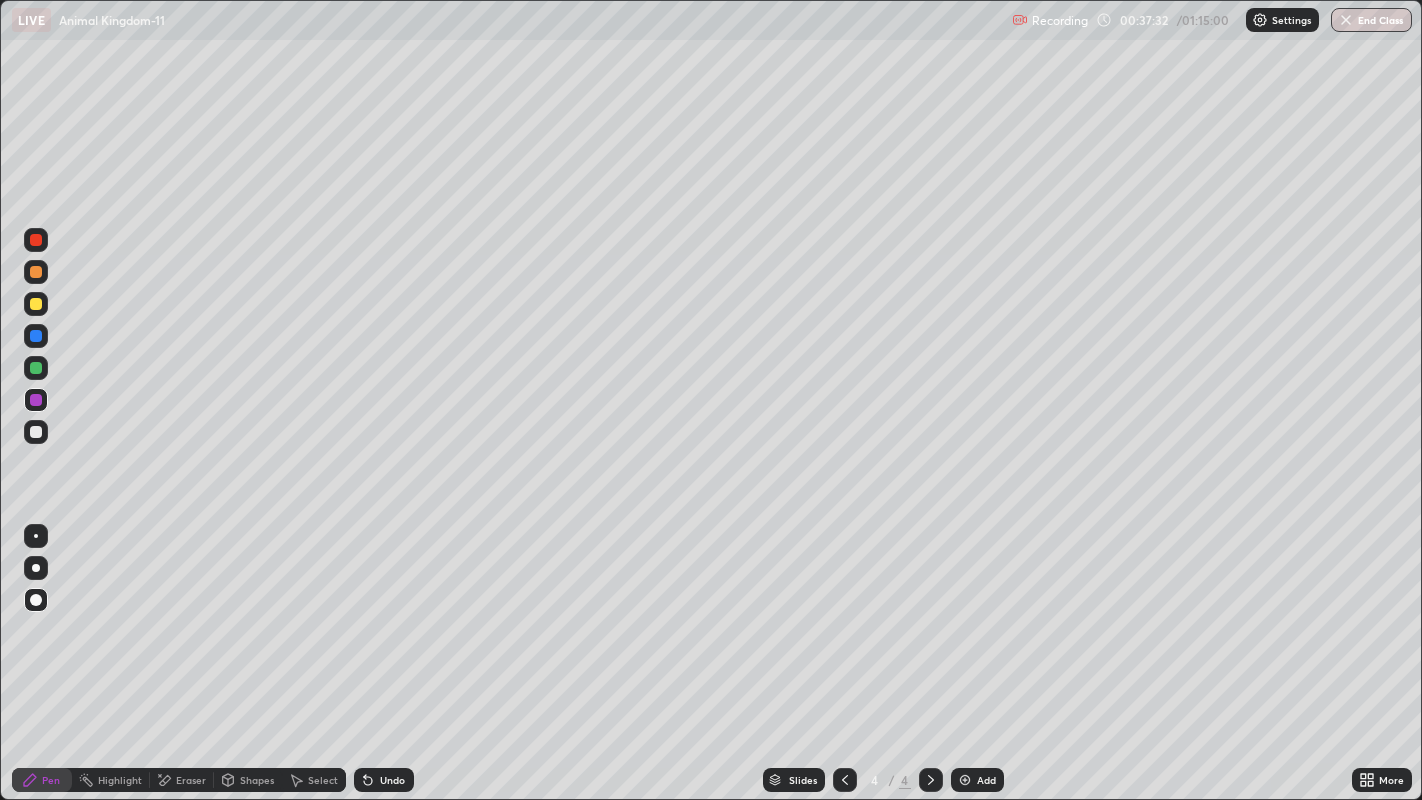 click at bounding box center (36, 432) 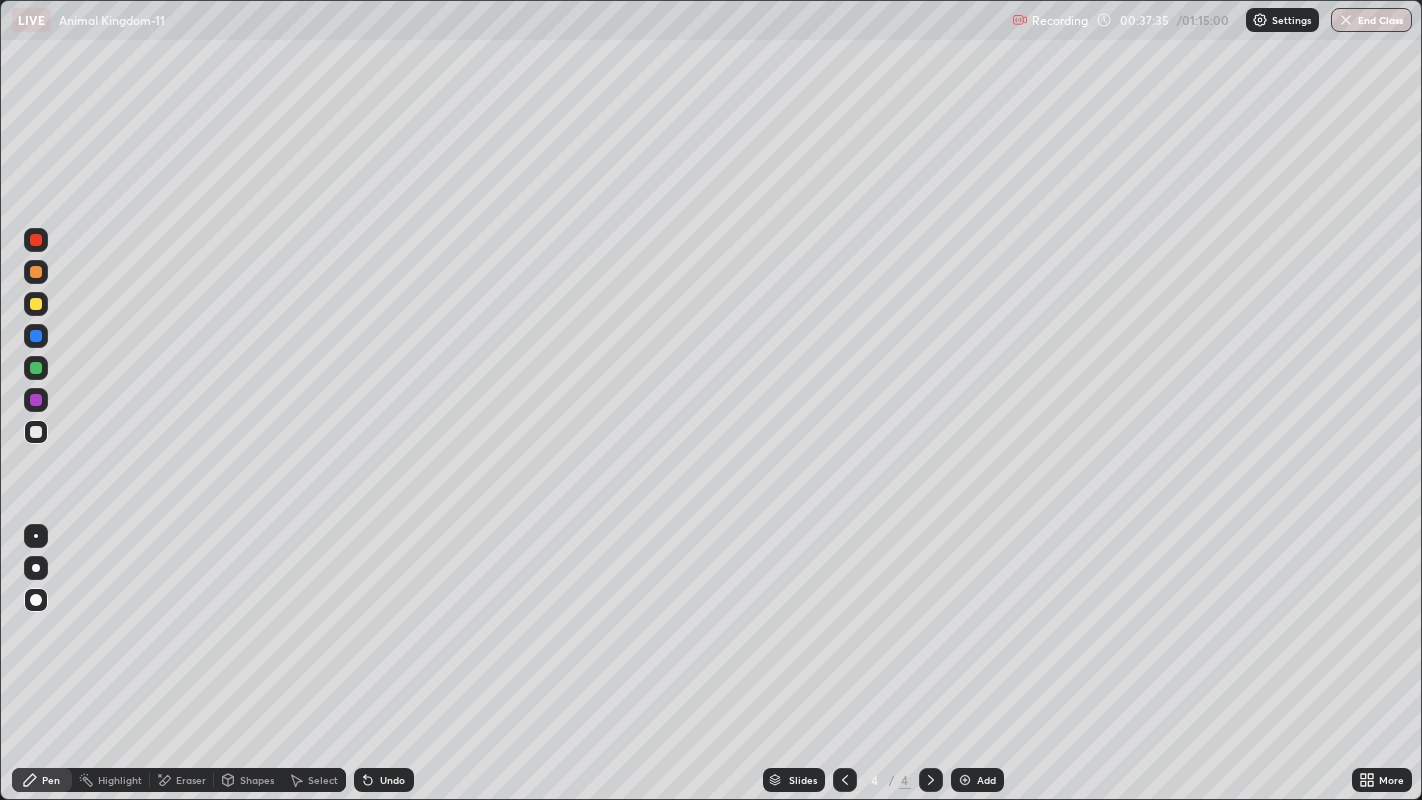 click at bounding box center (36, 432) 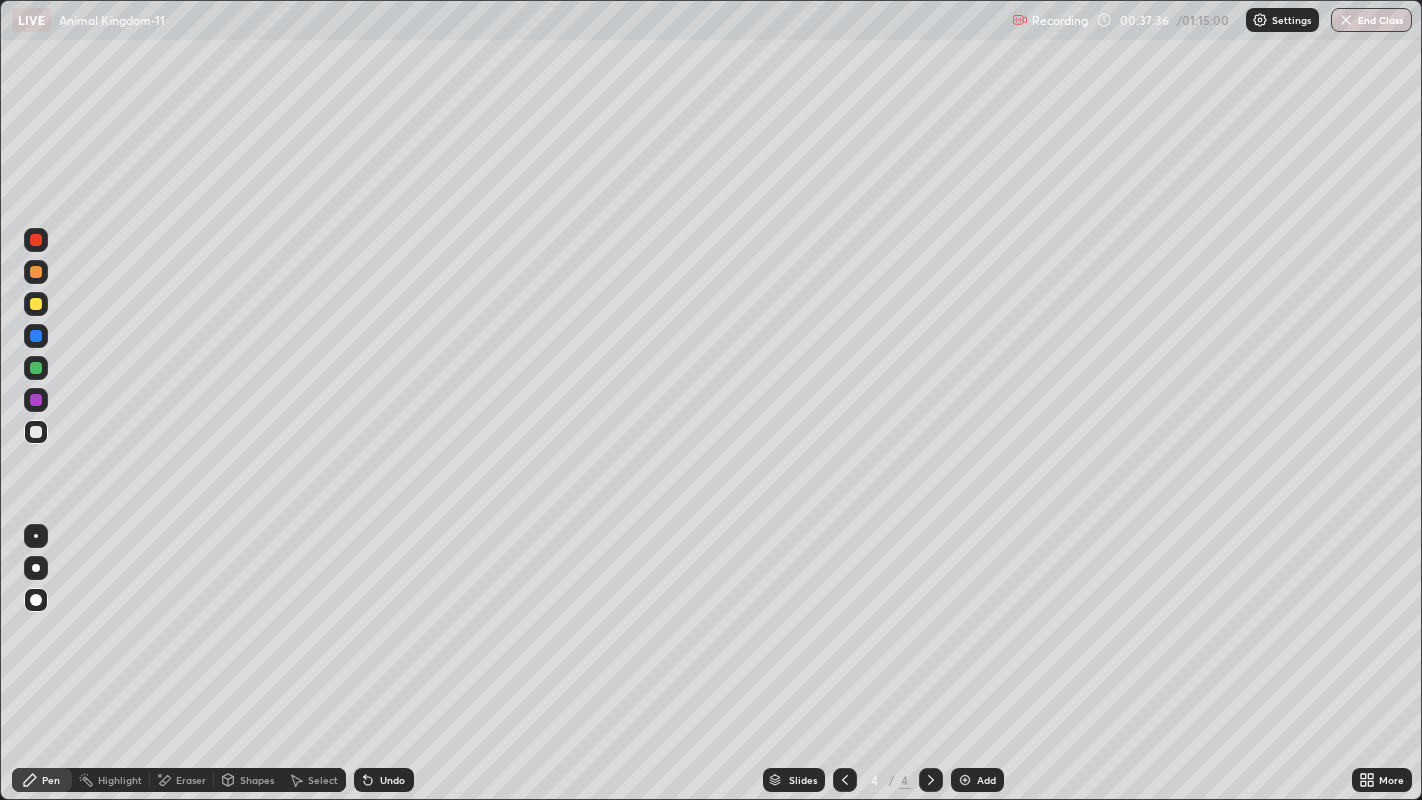 click at bounding box center (36, 304) 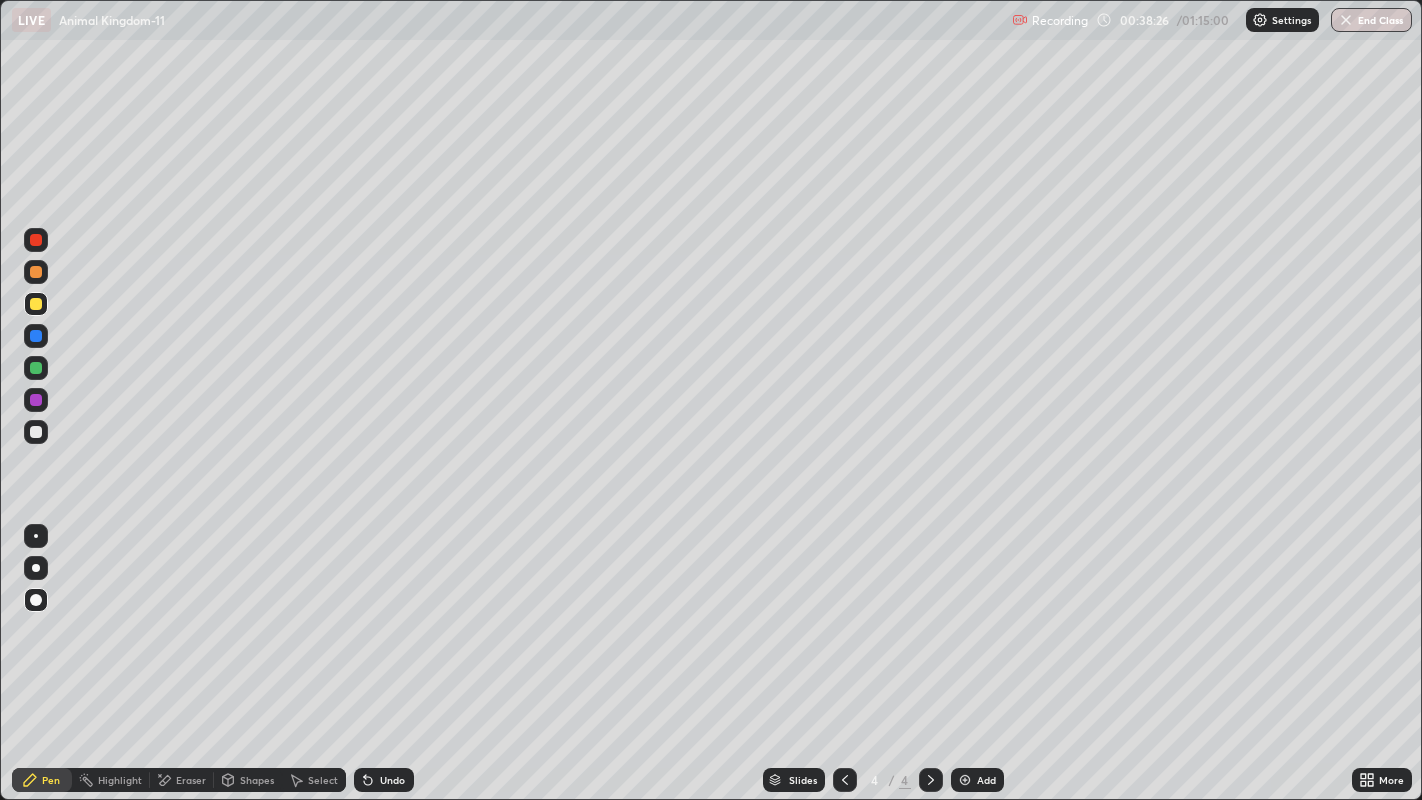 click at bounding box center (36, 368) 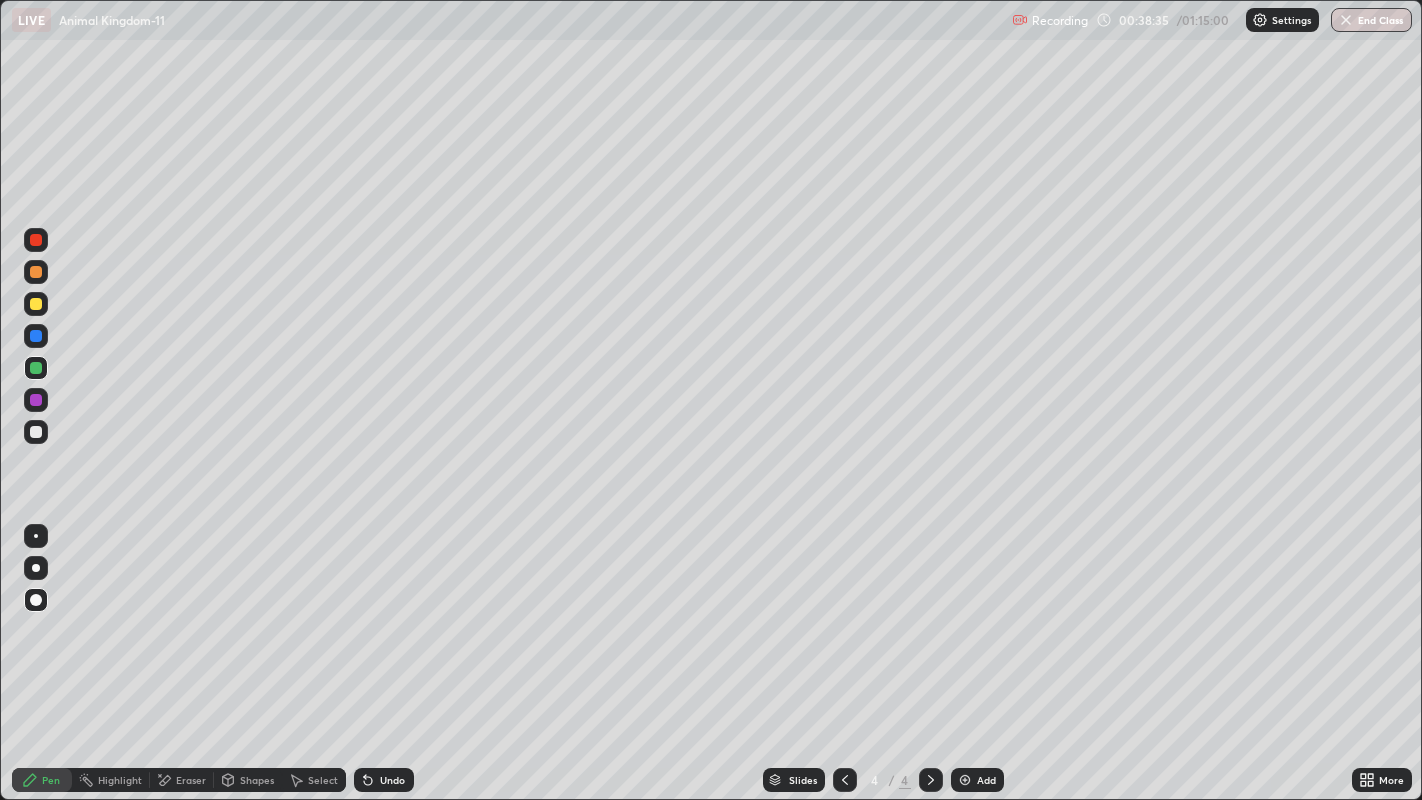 click on "Undo" at bounding box center (384, 780) 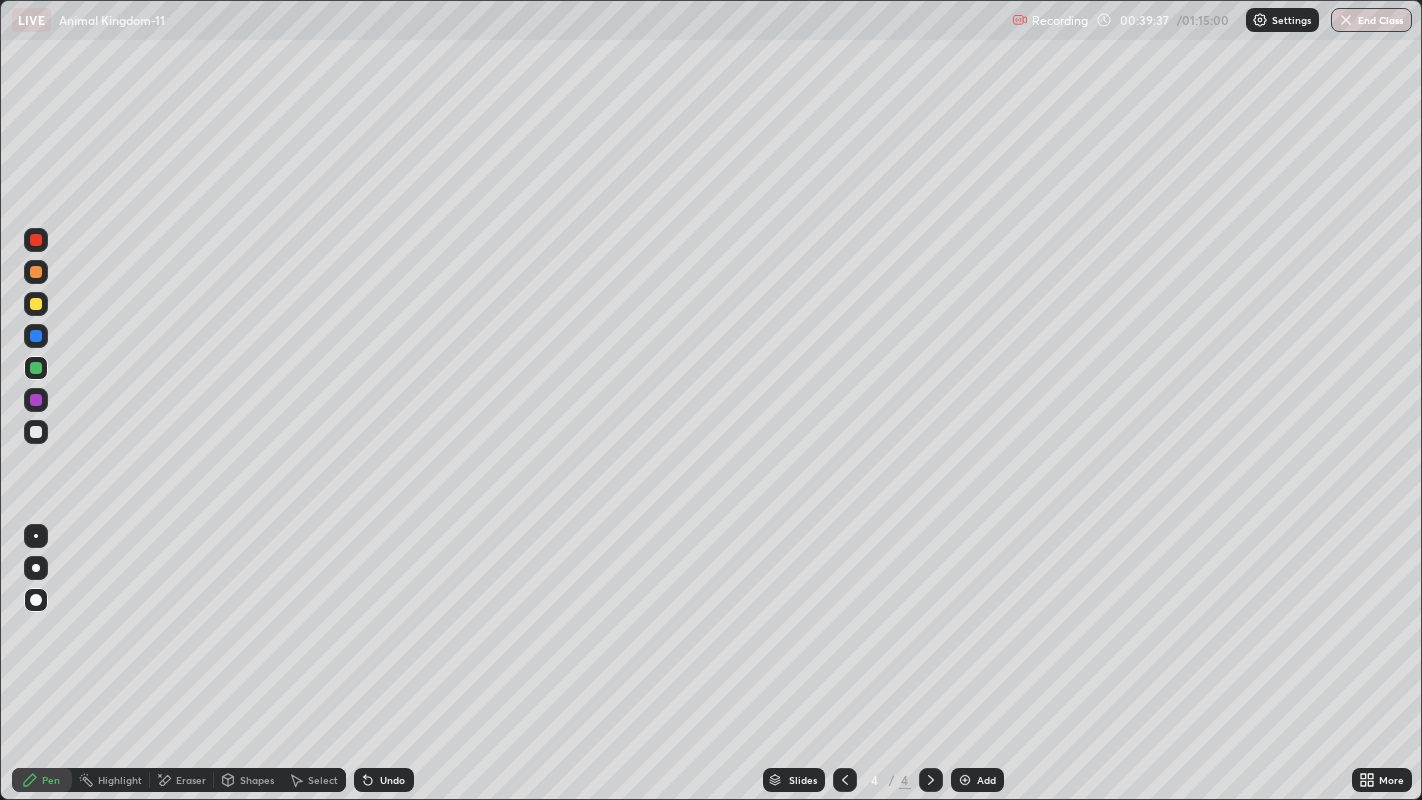 click at bounding box center (36, 432) 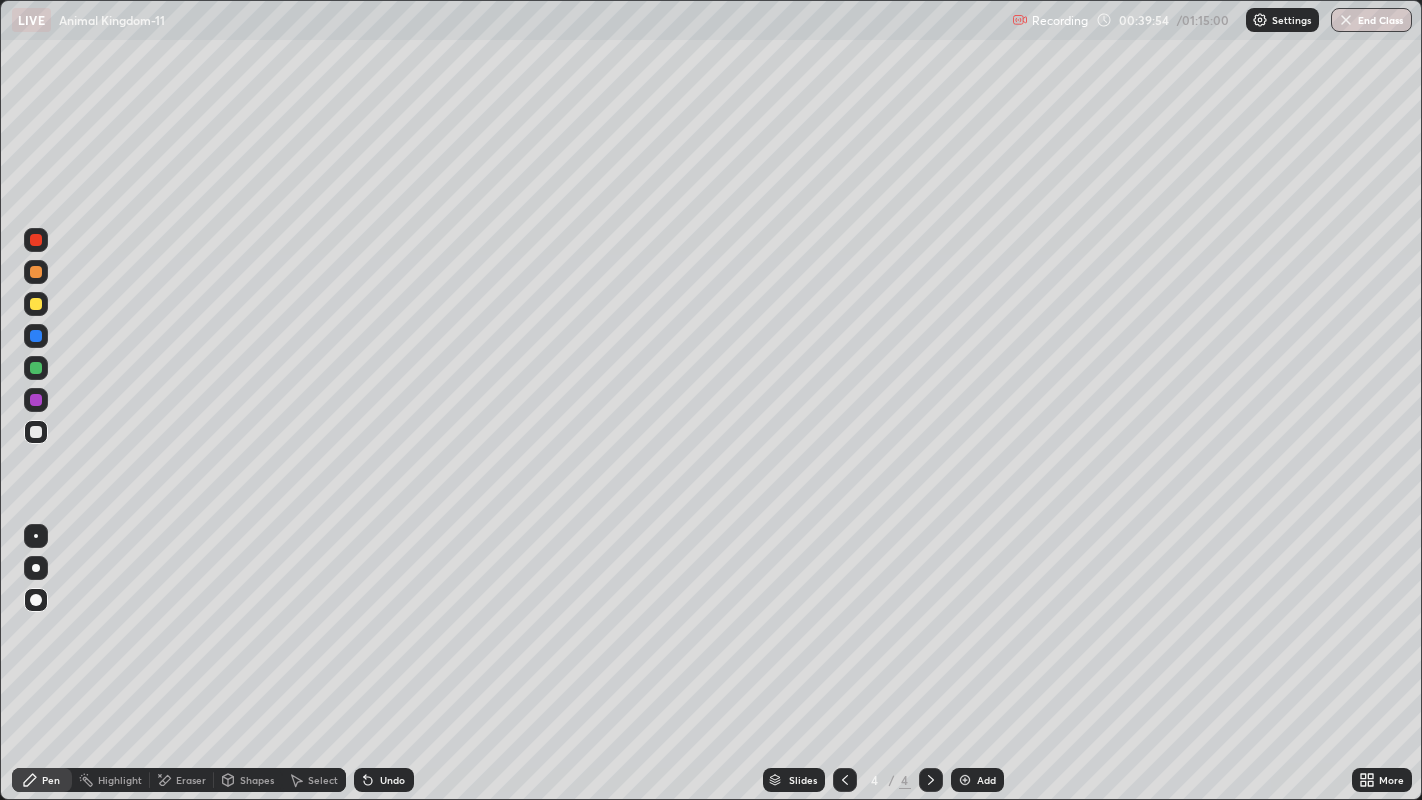 click at bounding box center [36, 304] 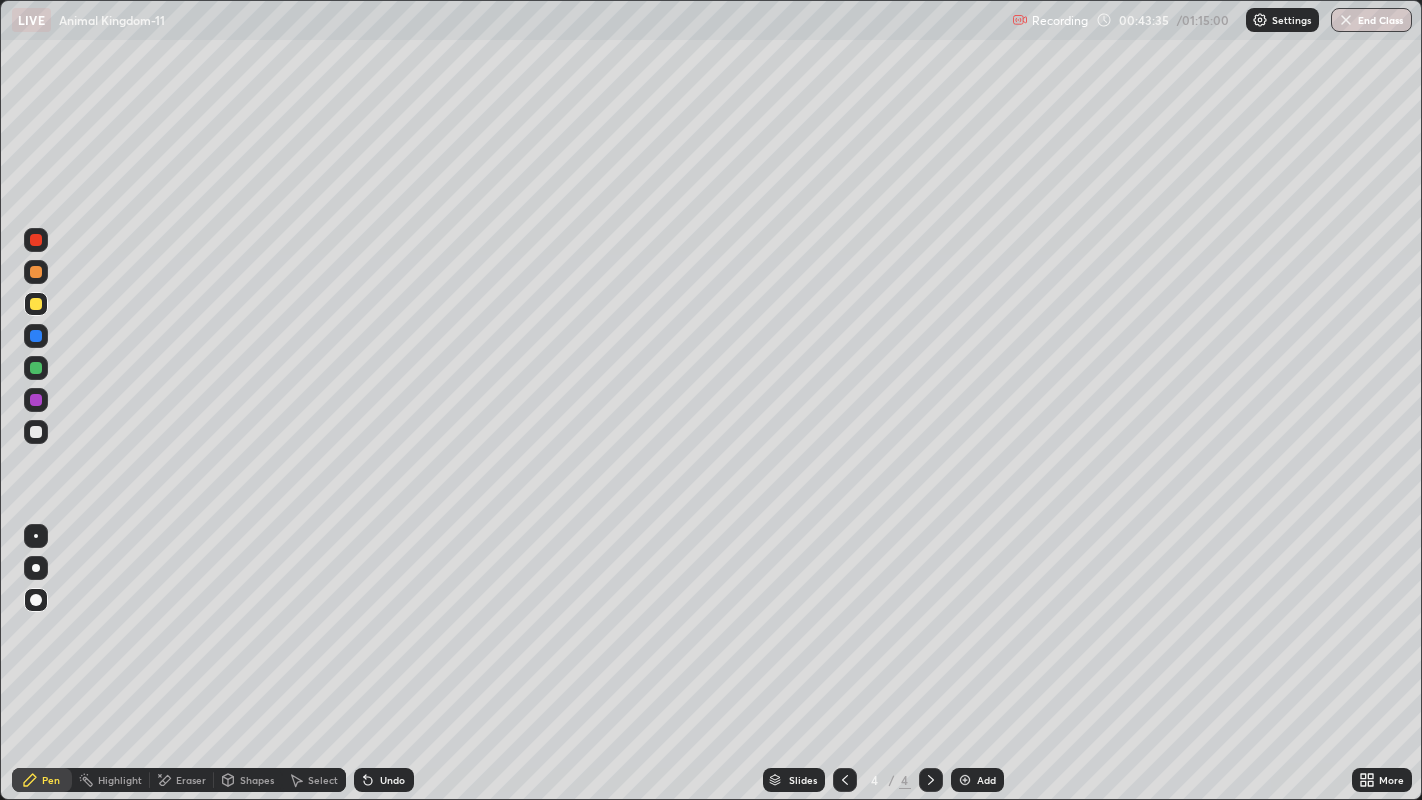 click on "Add" at bounding box center [986, 780] 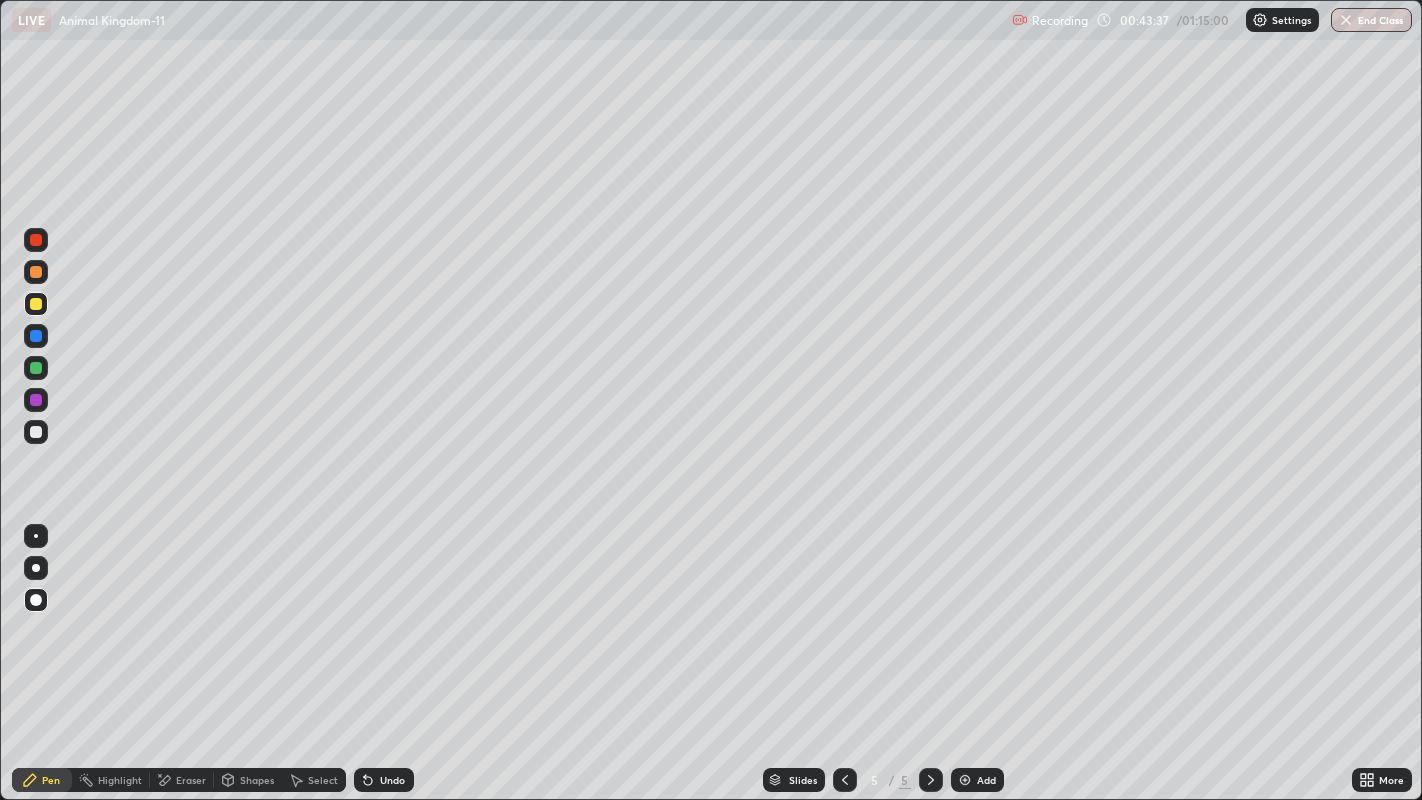 click at bounding box center [36, 304] 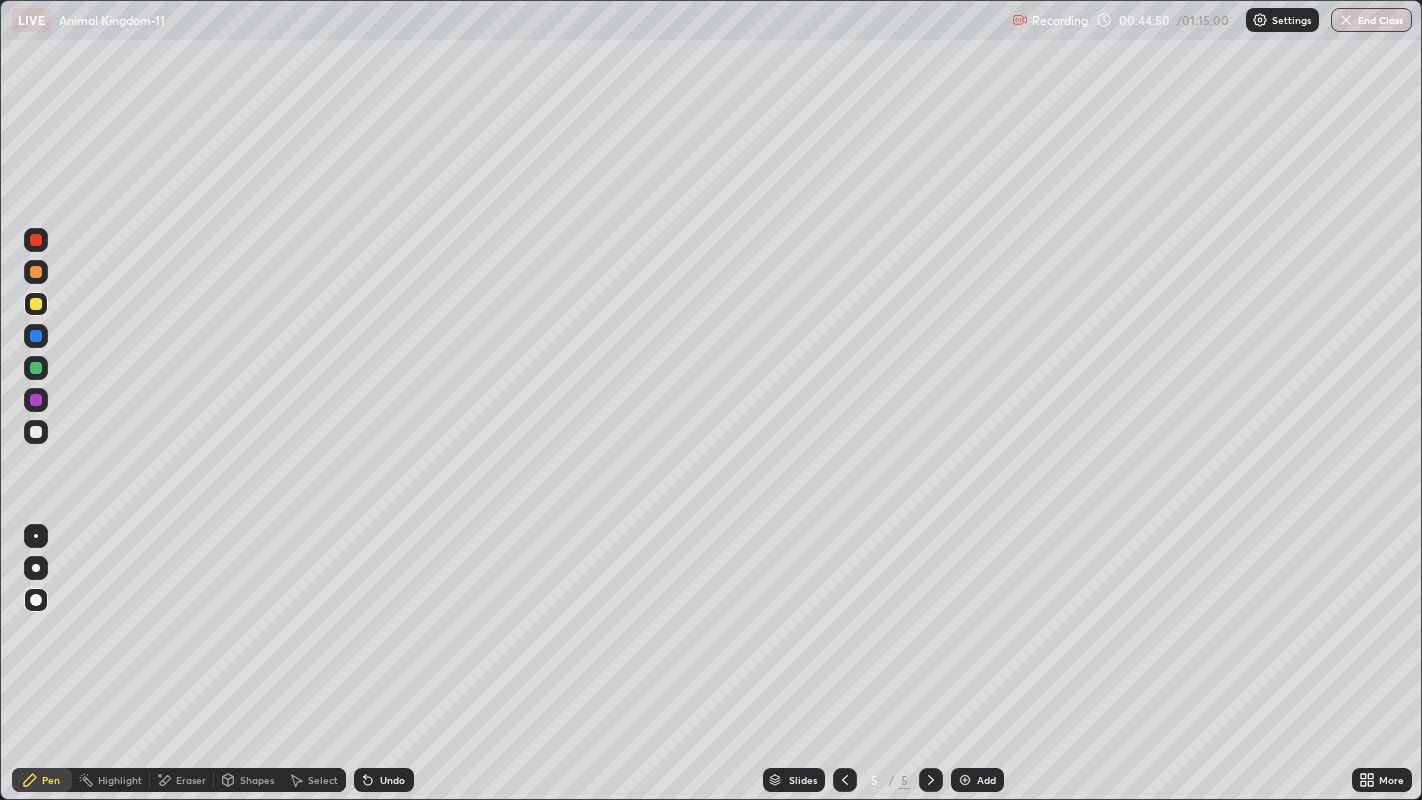 click at bounding box center [36, 400] 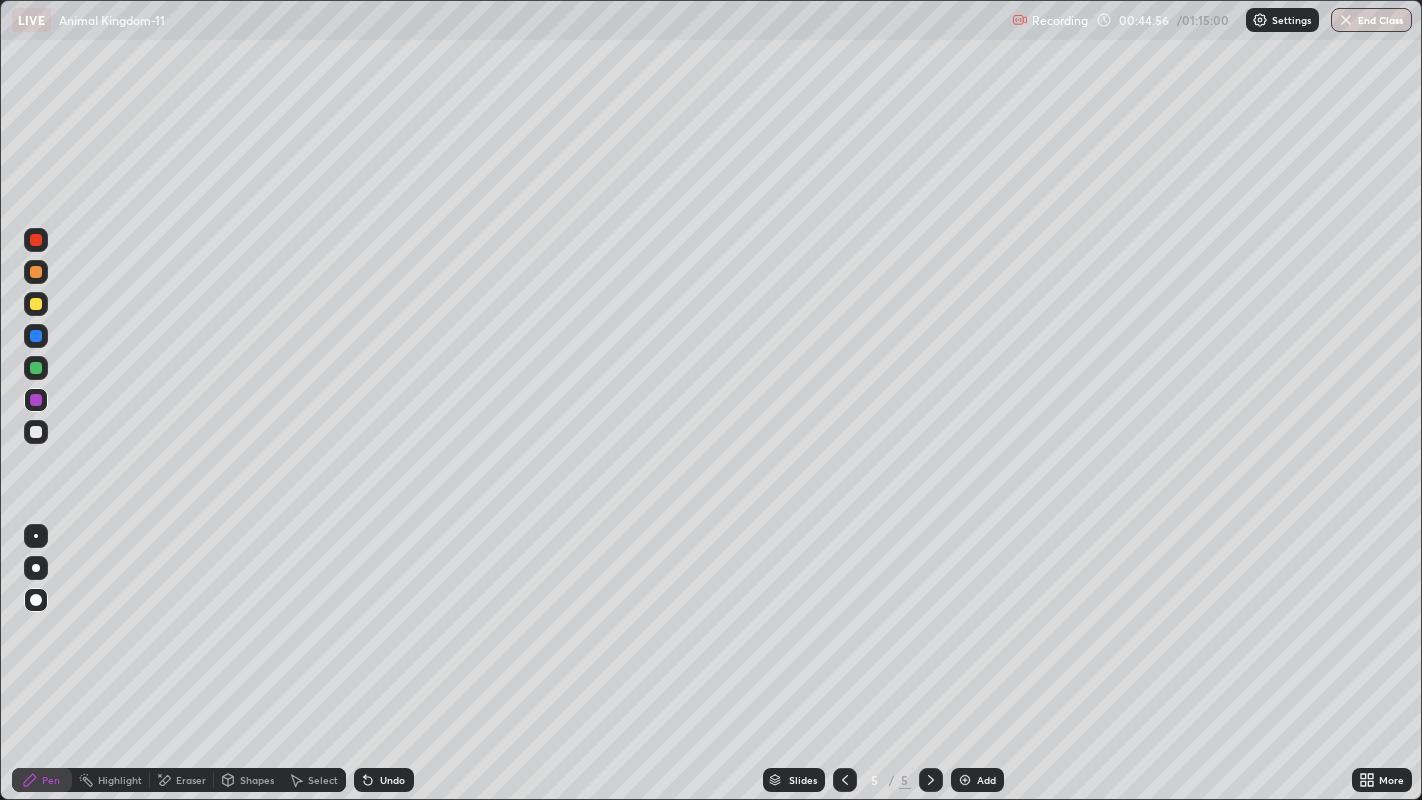 click on "Undo" at bounding box center [384, 780] 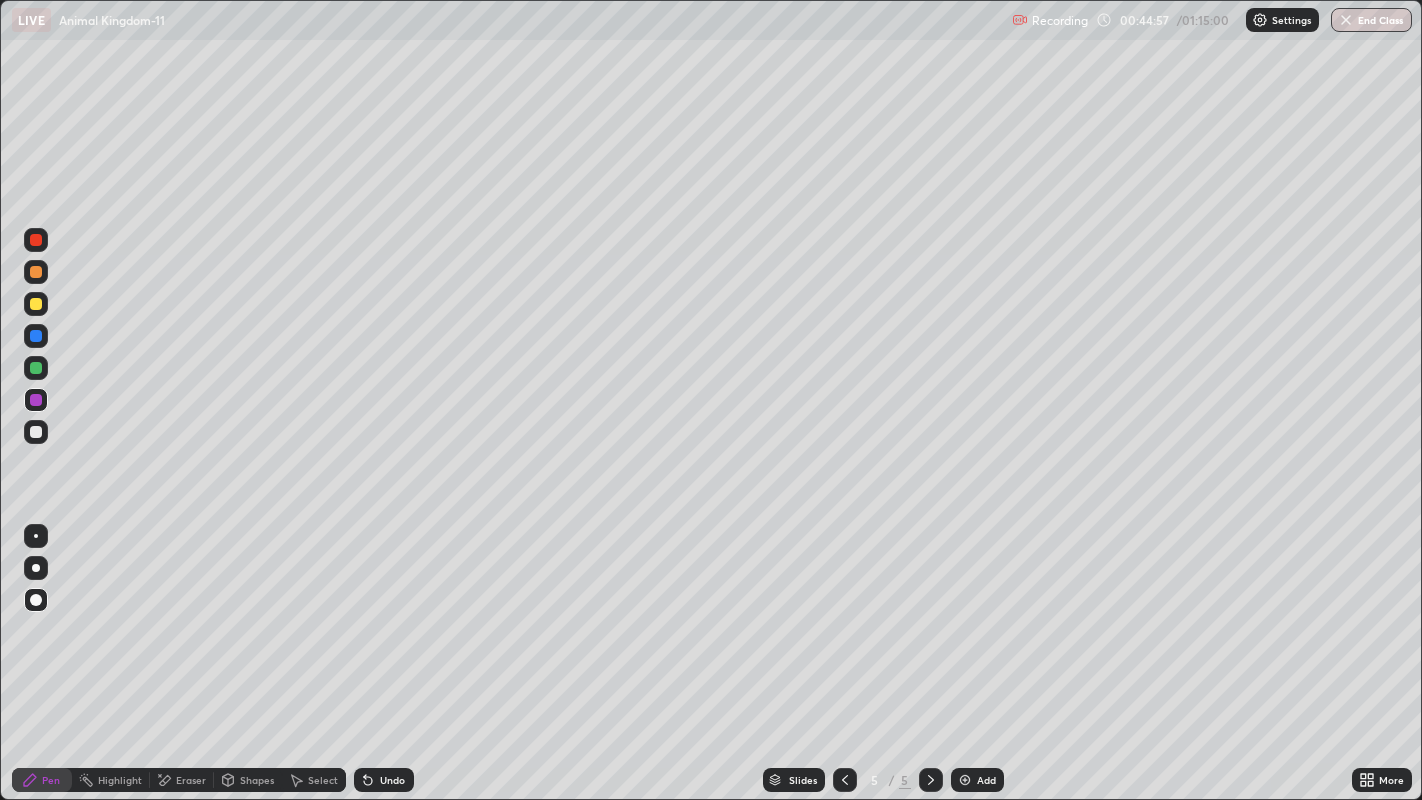 click on "Undo" at bounding box center (384, 780) 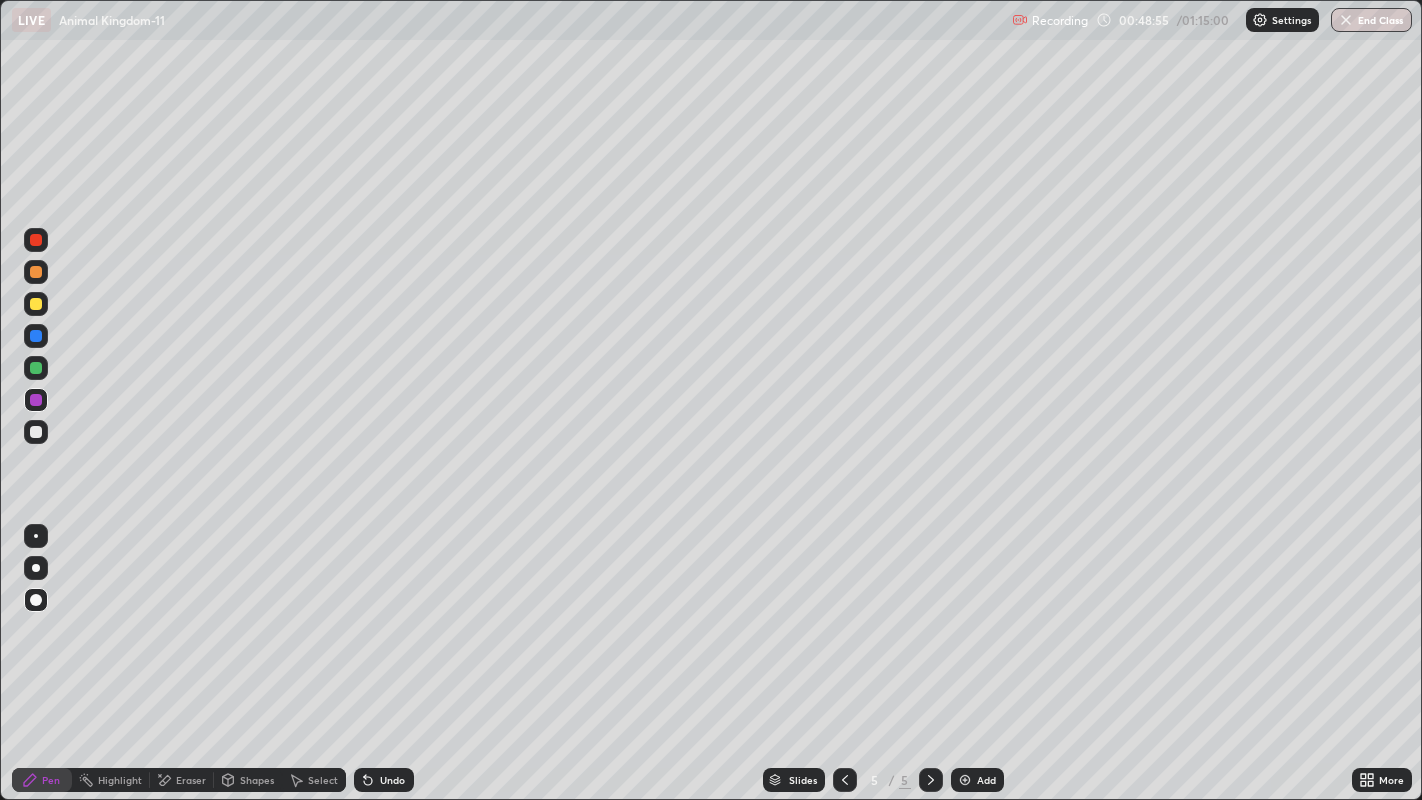 click on "Add" at bounding box center (986, 780) 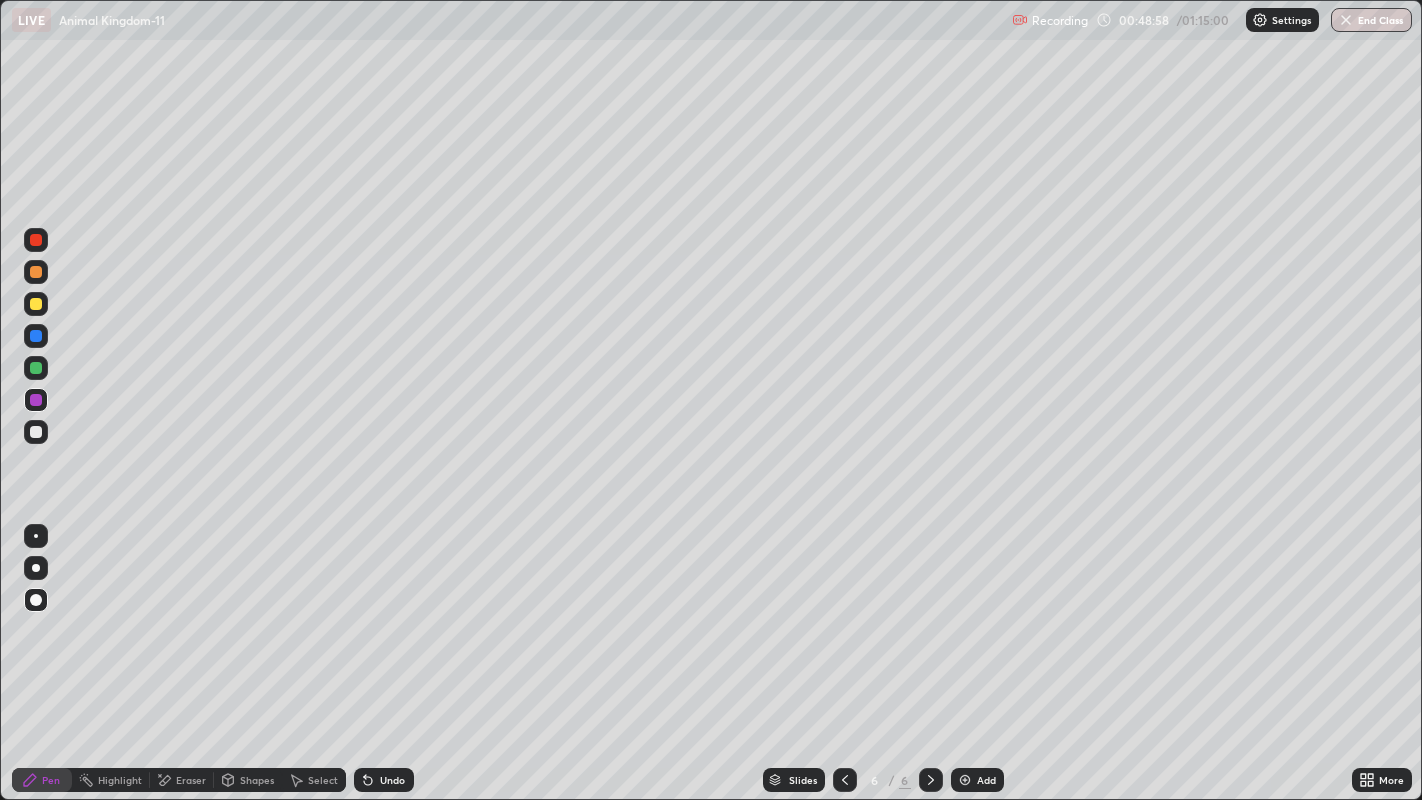 click at bounding box center [36, 432] 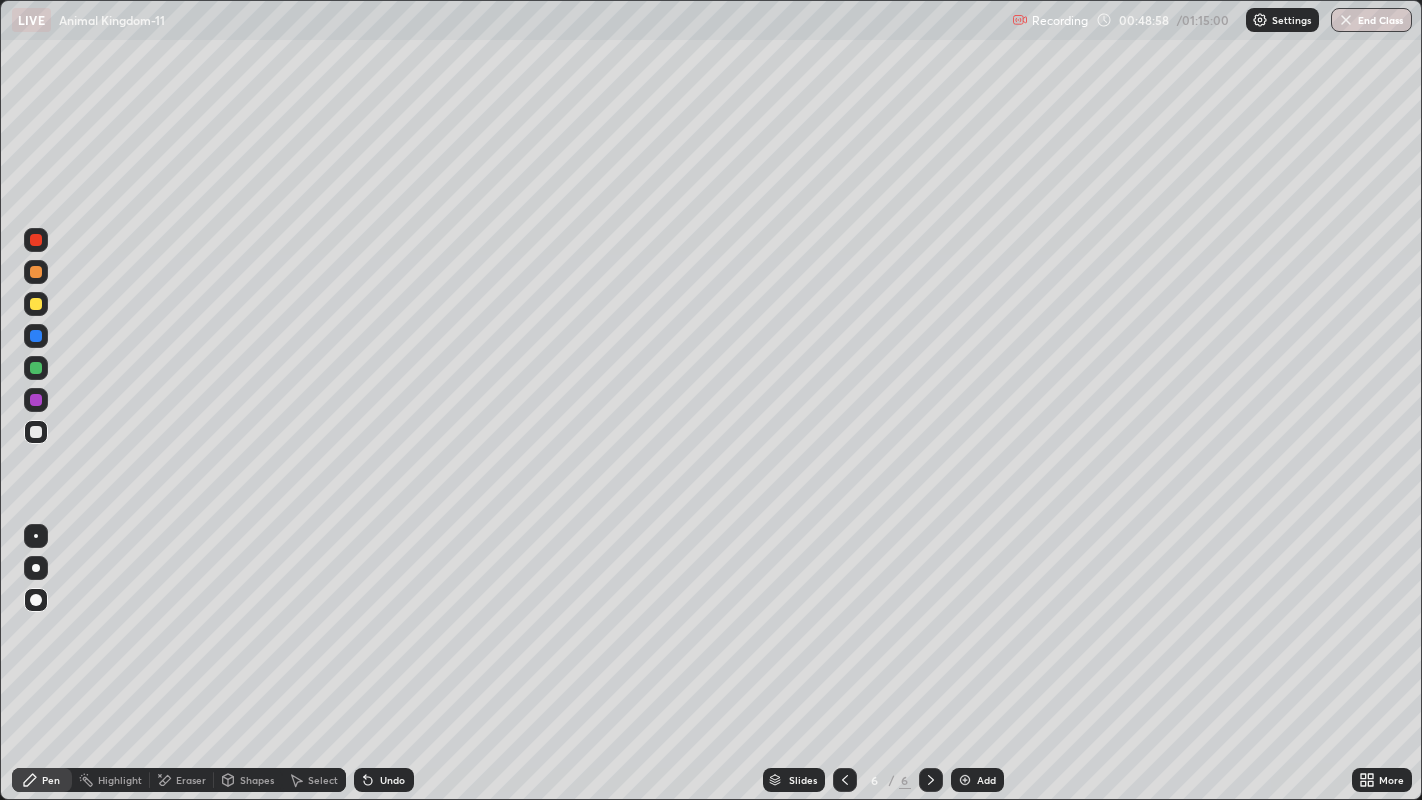 click at bounding box center (36, 432) 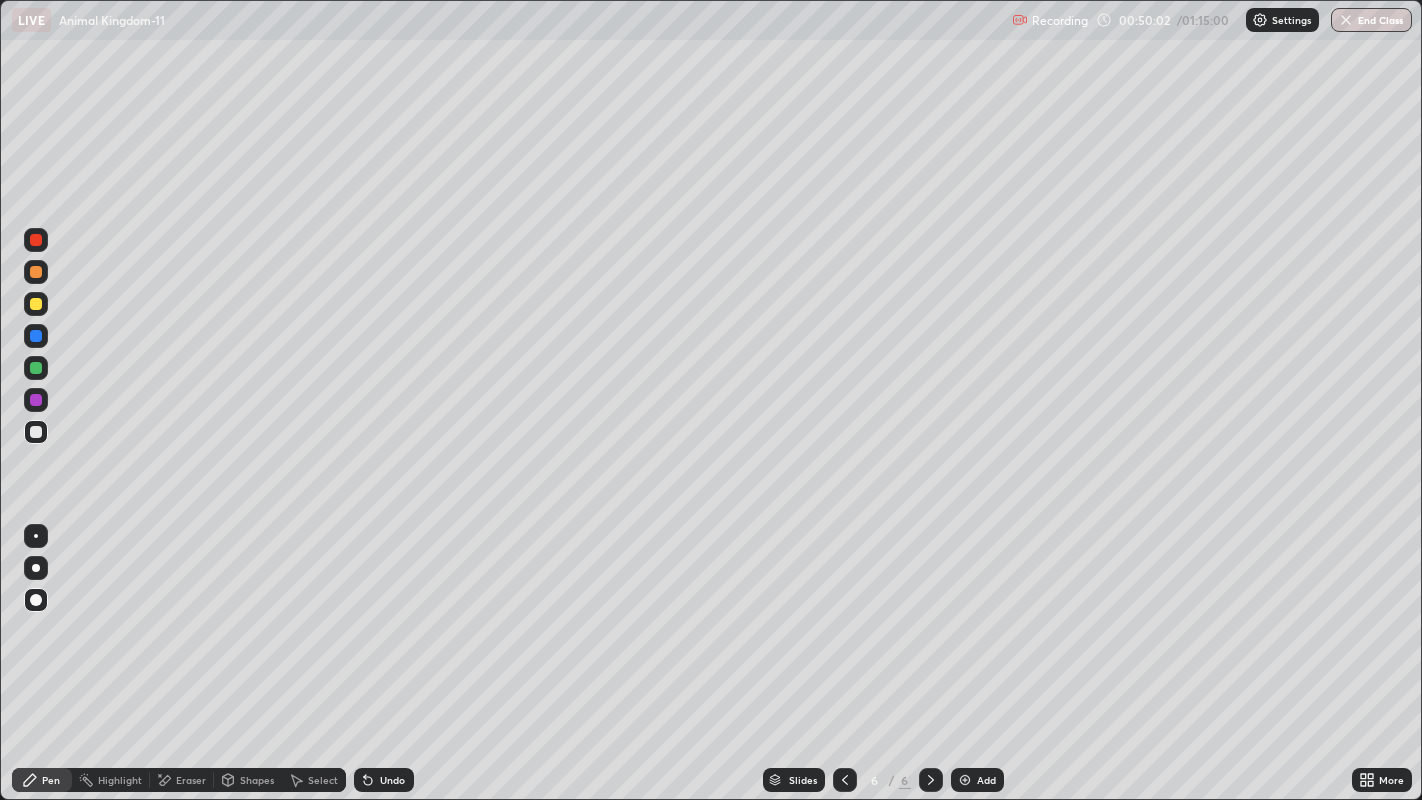 click at bounding box center (36, 568) 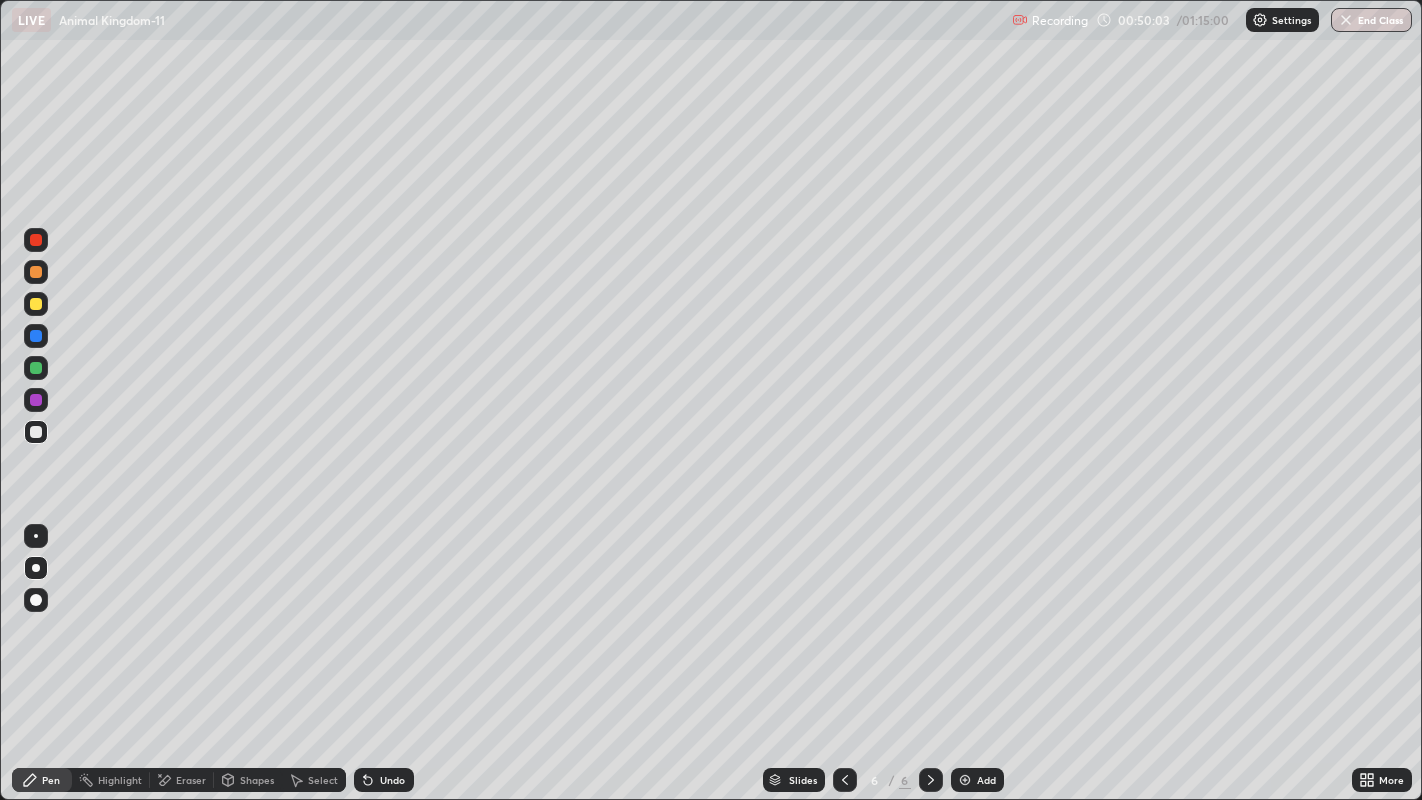 click at bounding box center [36, 568] 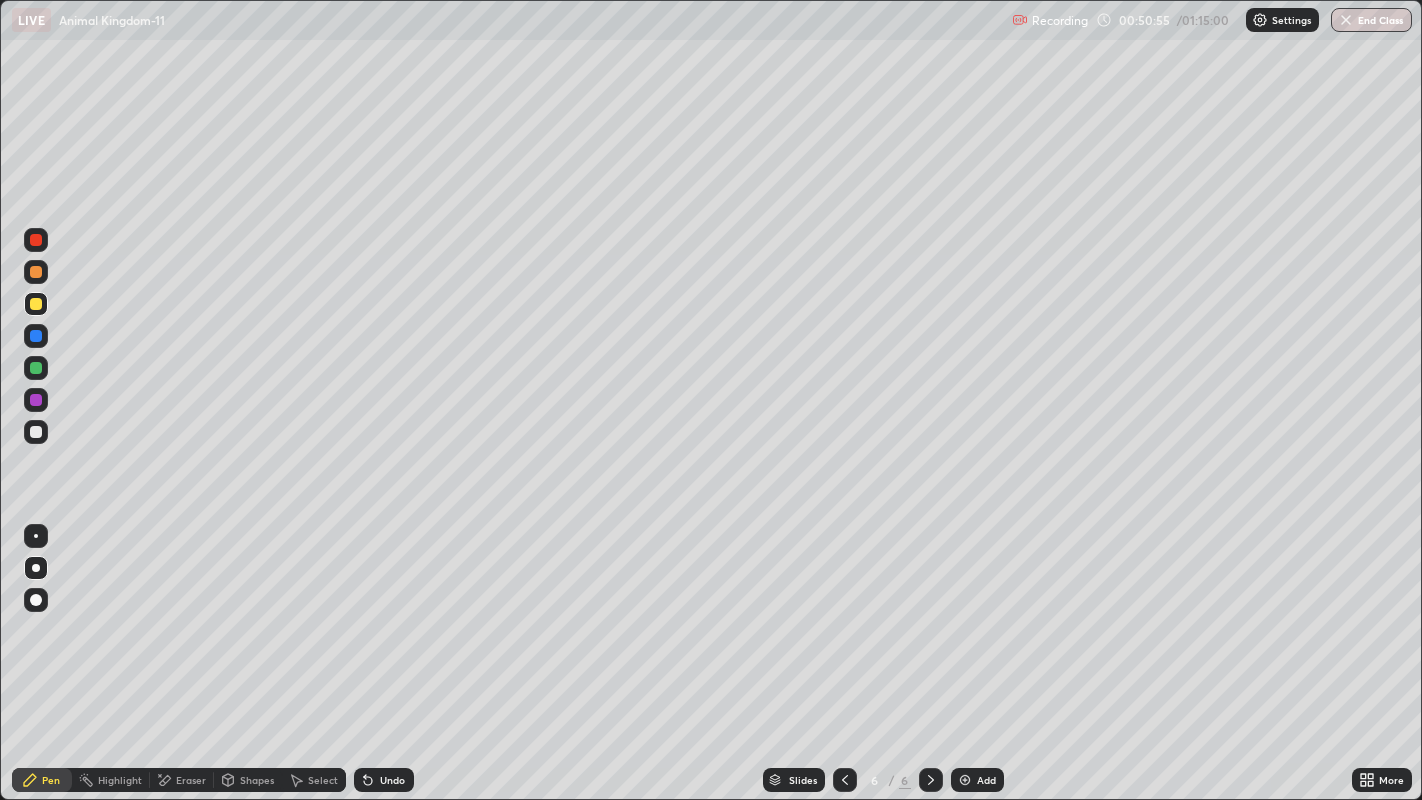 click at bounding box center [36, 432] 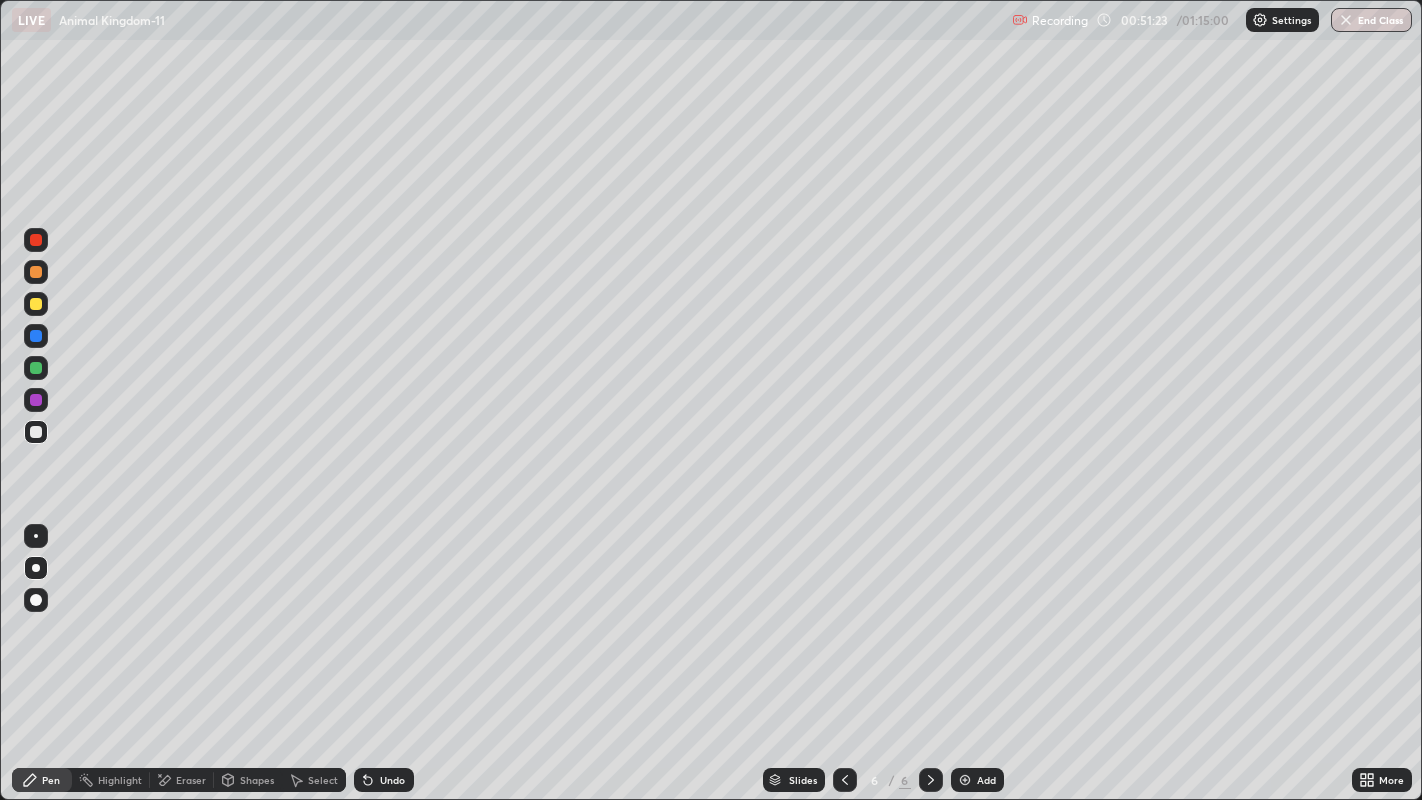 click at bounding box center (36, 432) 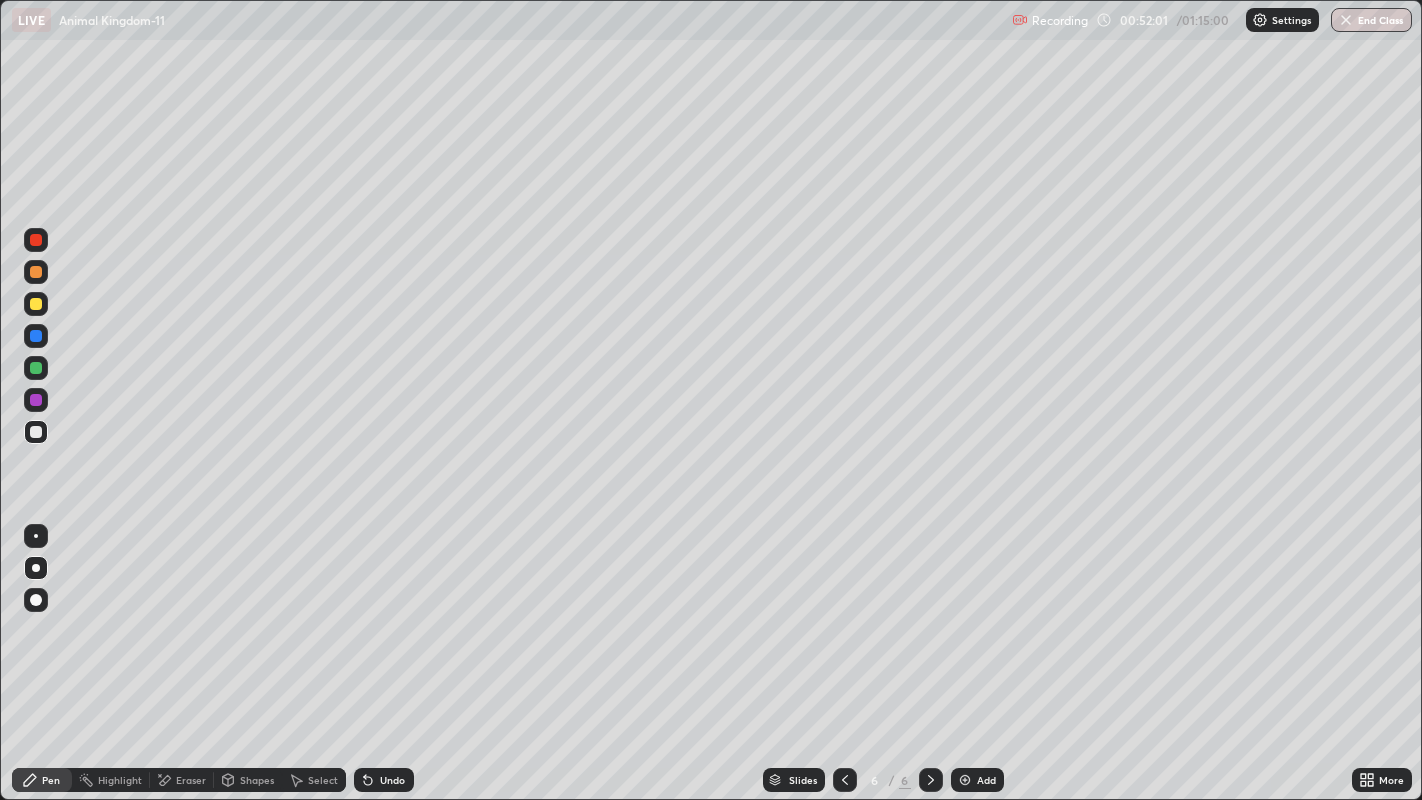 click on "Eraser" at bounding box center [191, 780] 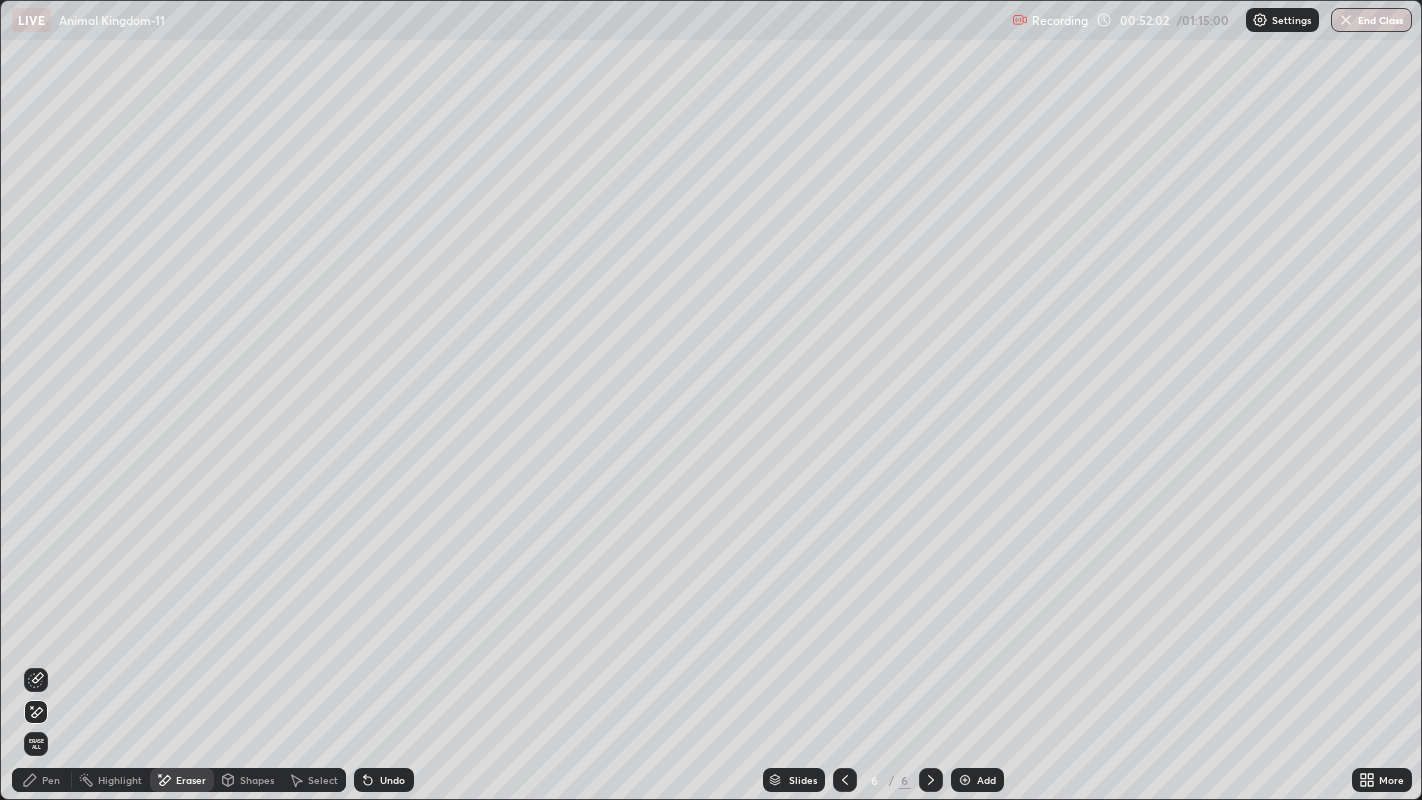 click on "Undo" at bounding box center [384, 780] 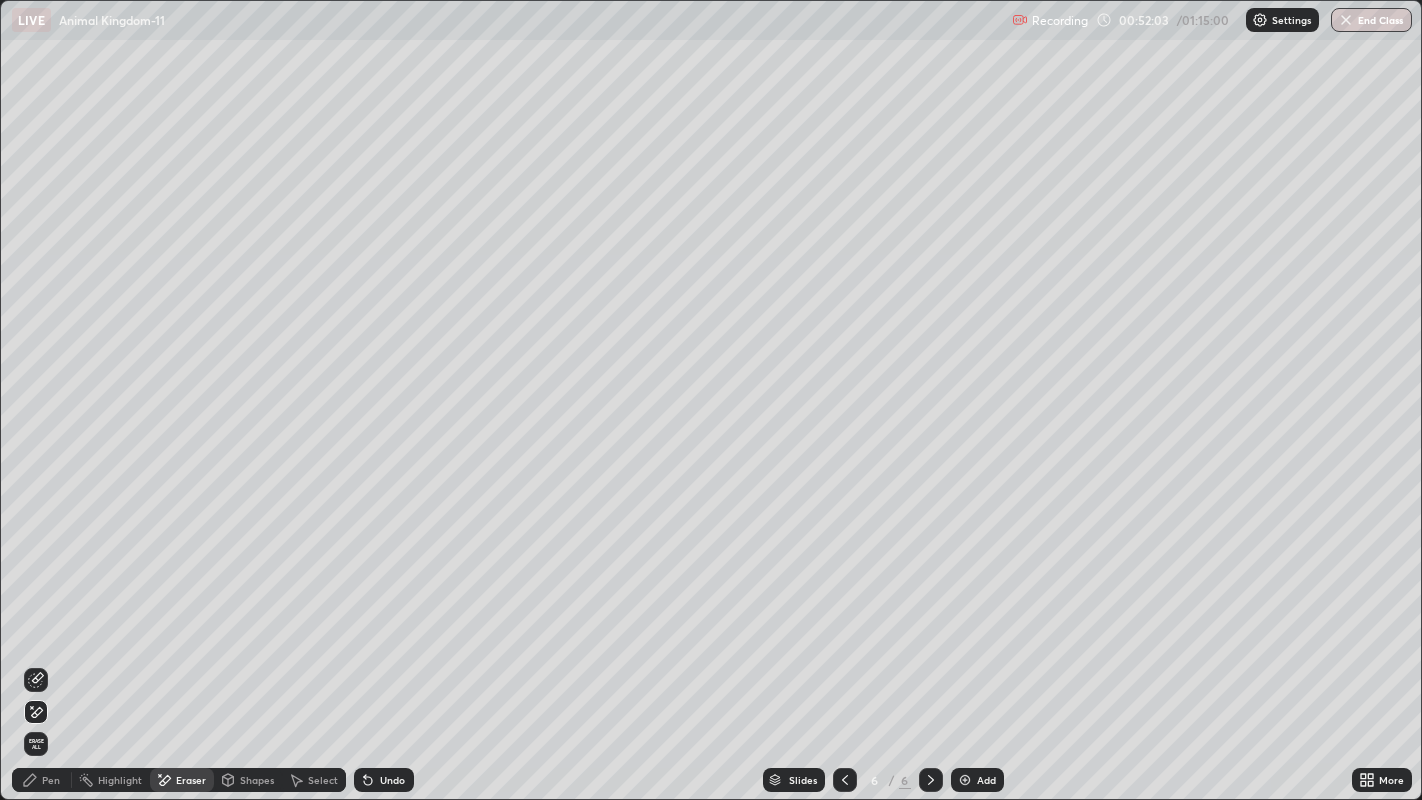 click on "Undo" at bounding box center [392, 780] 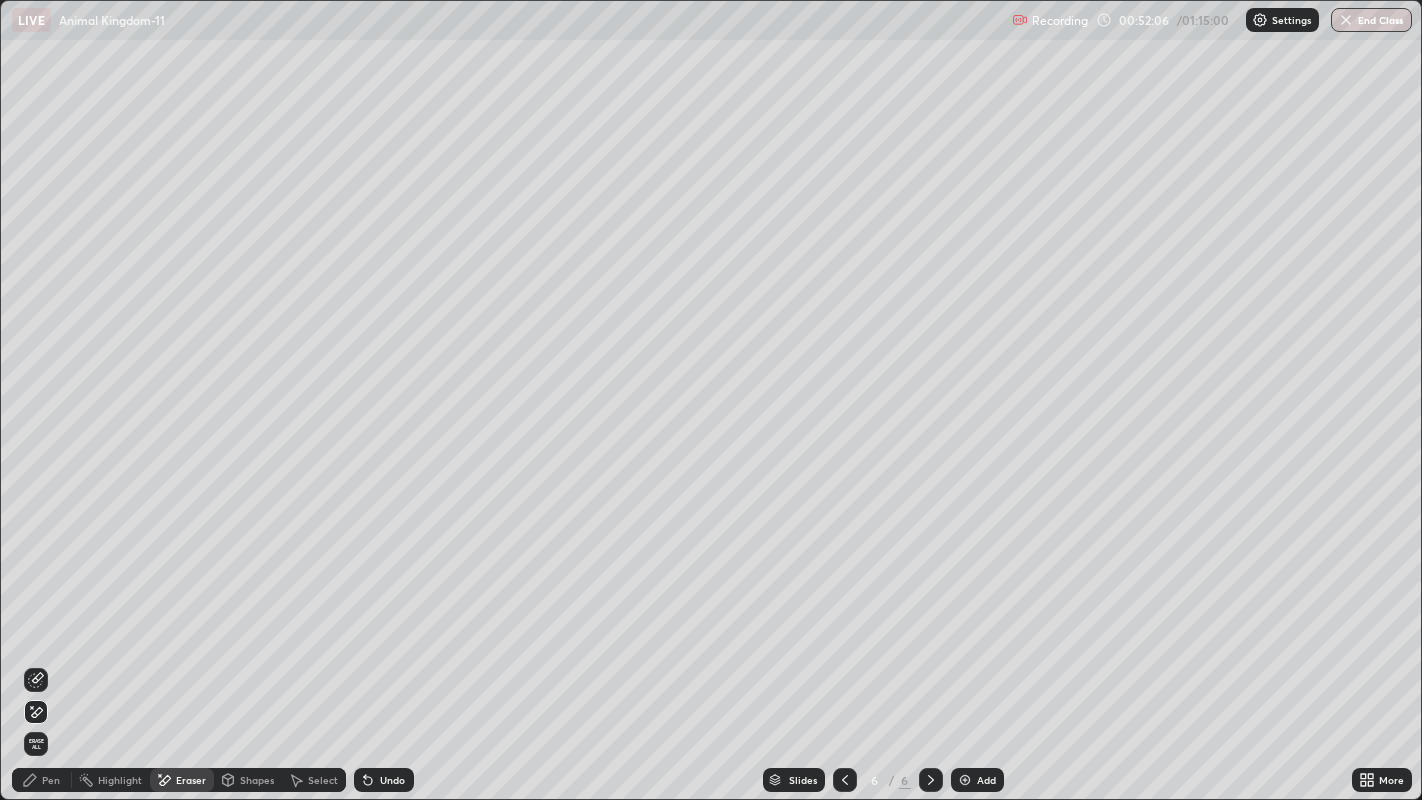 click on "Pen" at bounding box center (51, 780) 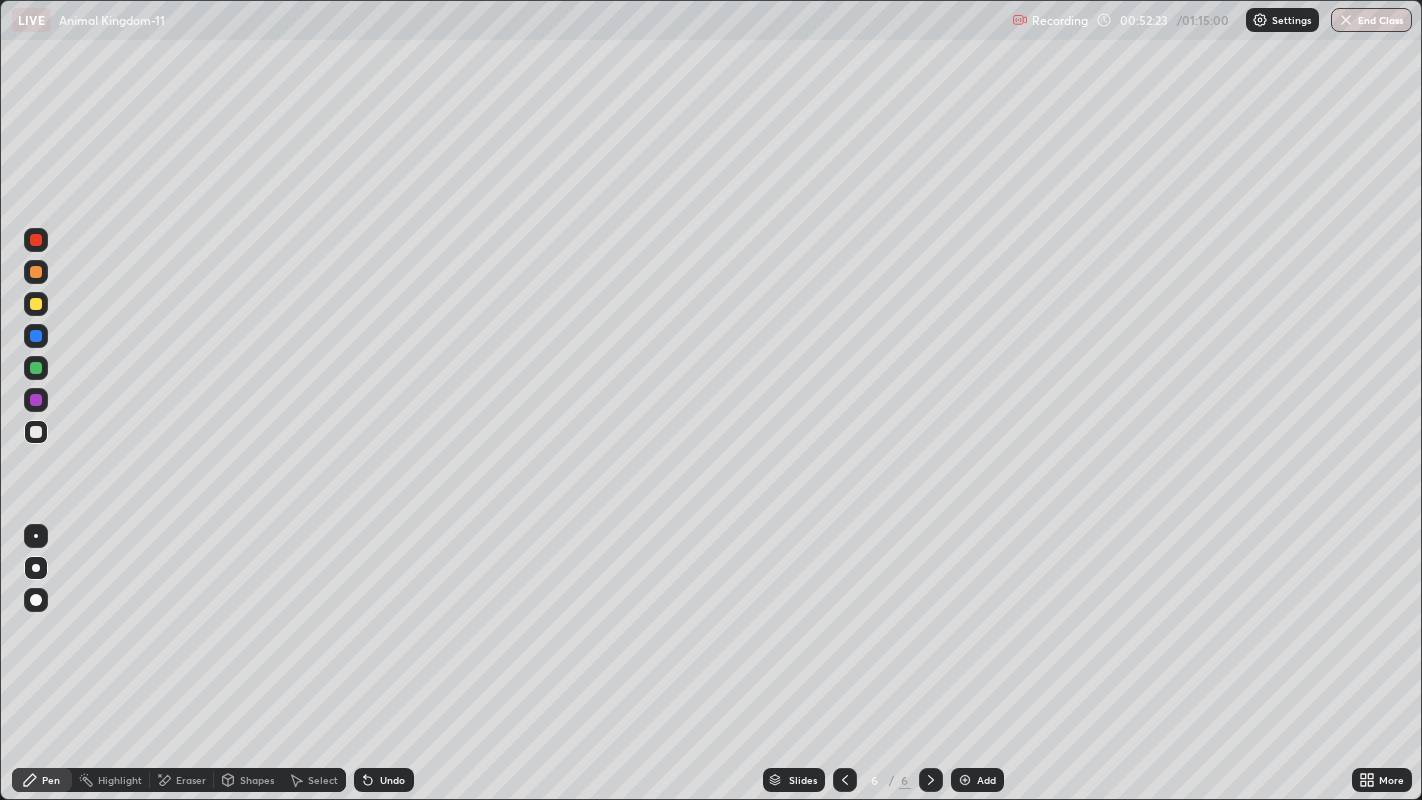 click on "Eraser" at bounding box center (191, 780) 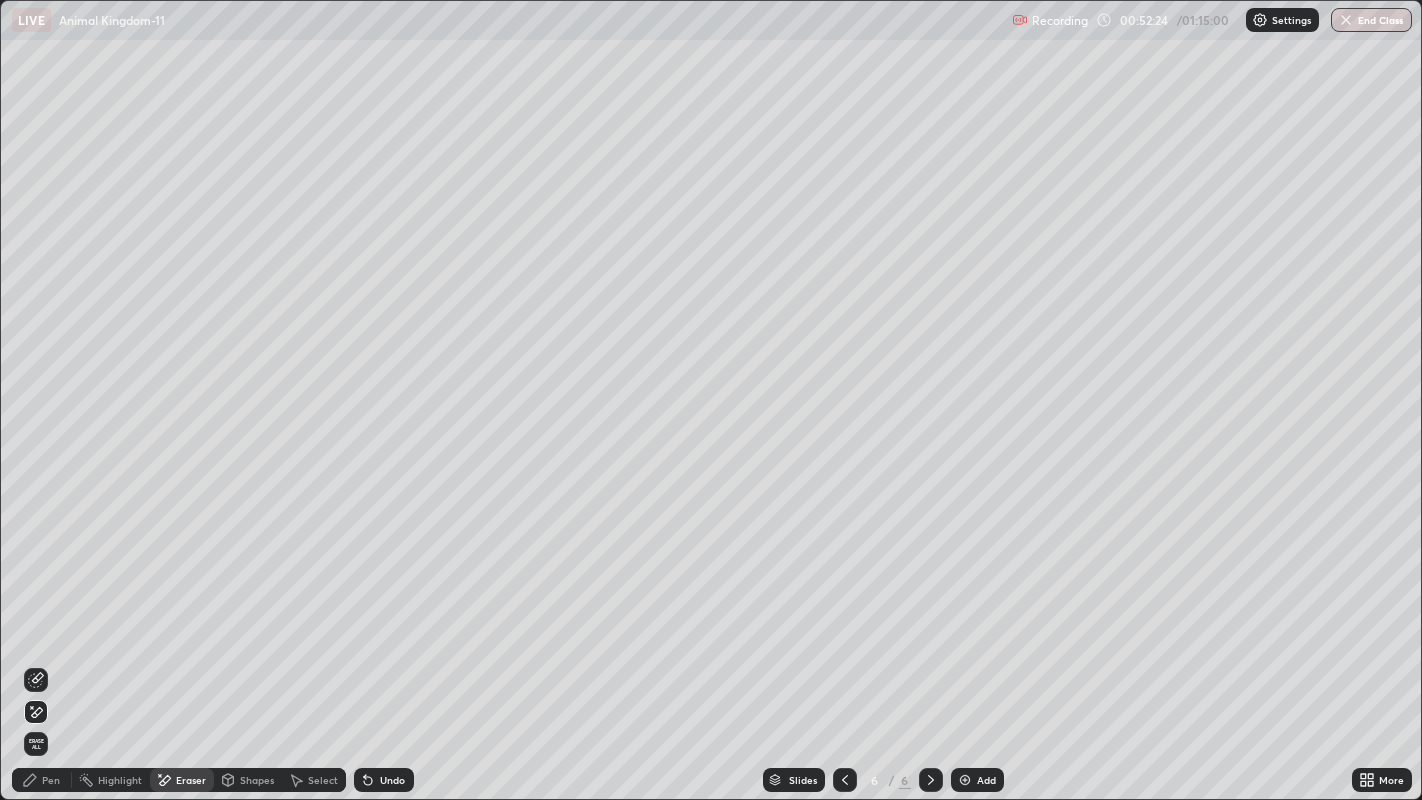 click 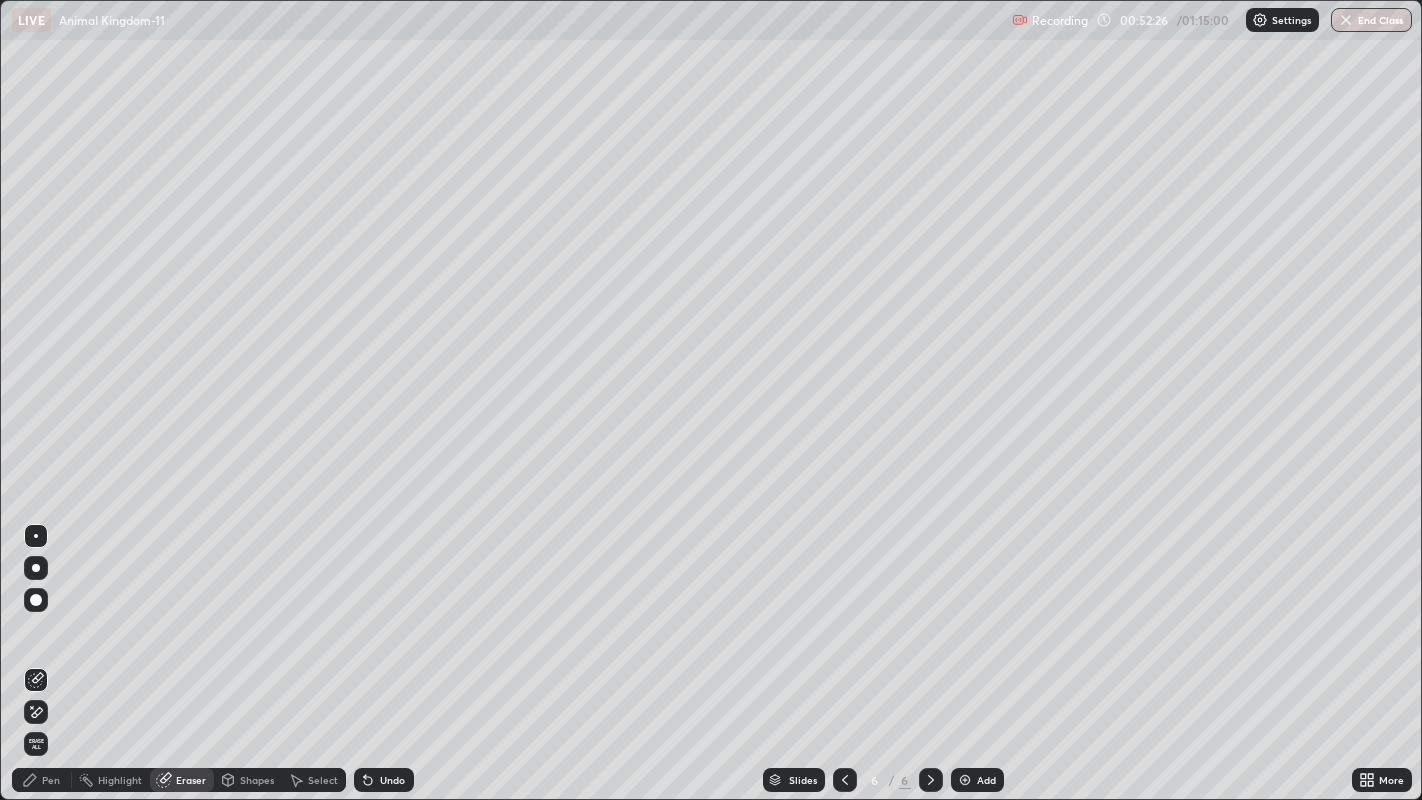 click on "Pen" at bounding box center (42, 780) 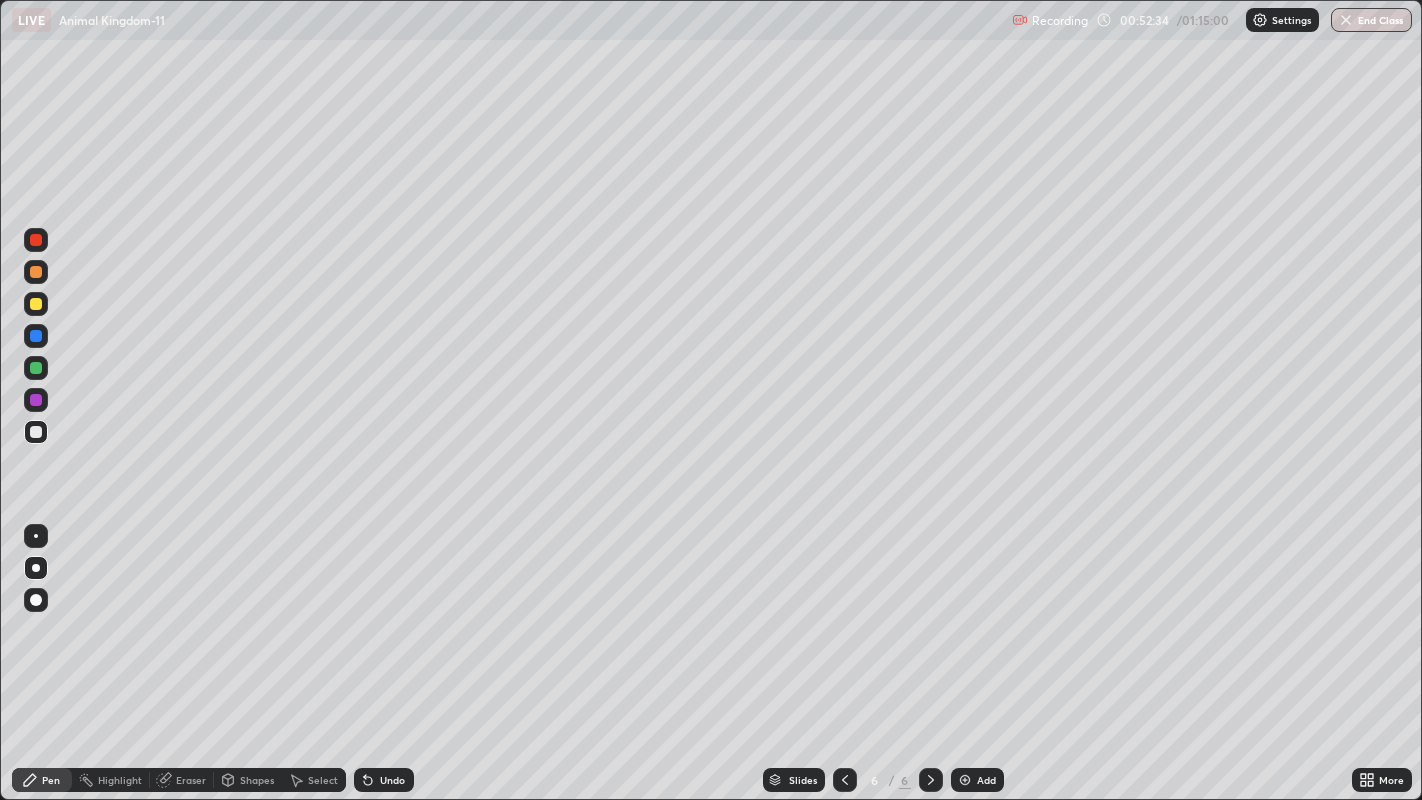 click on "Eraser" at bounding box center [182, 780] 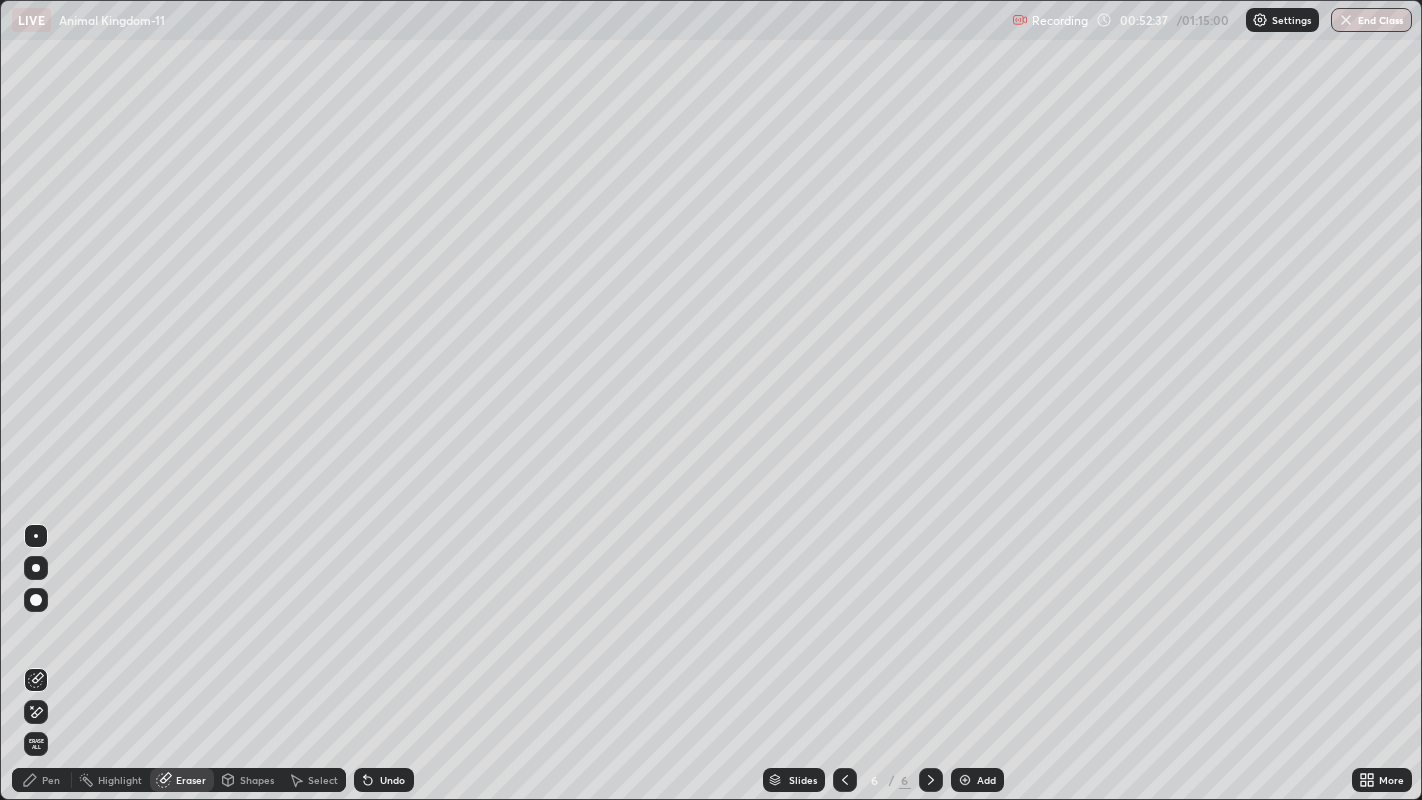 click on "Pen" at bounding box center [51, 780] 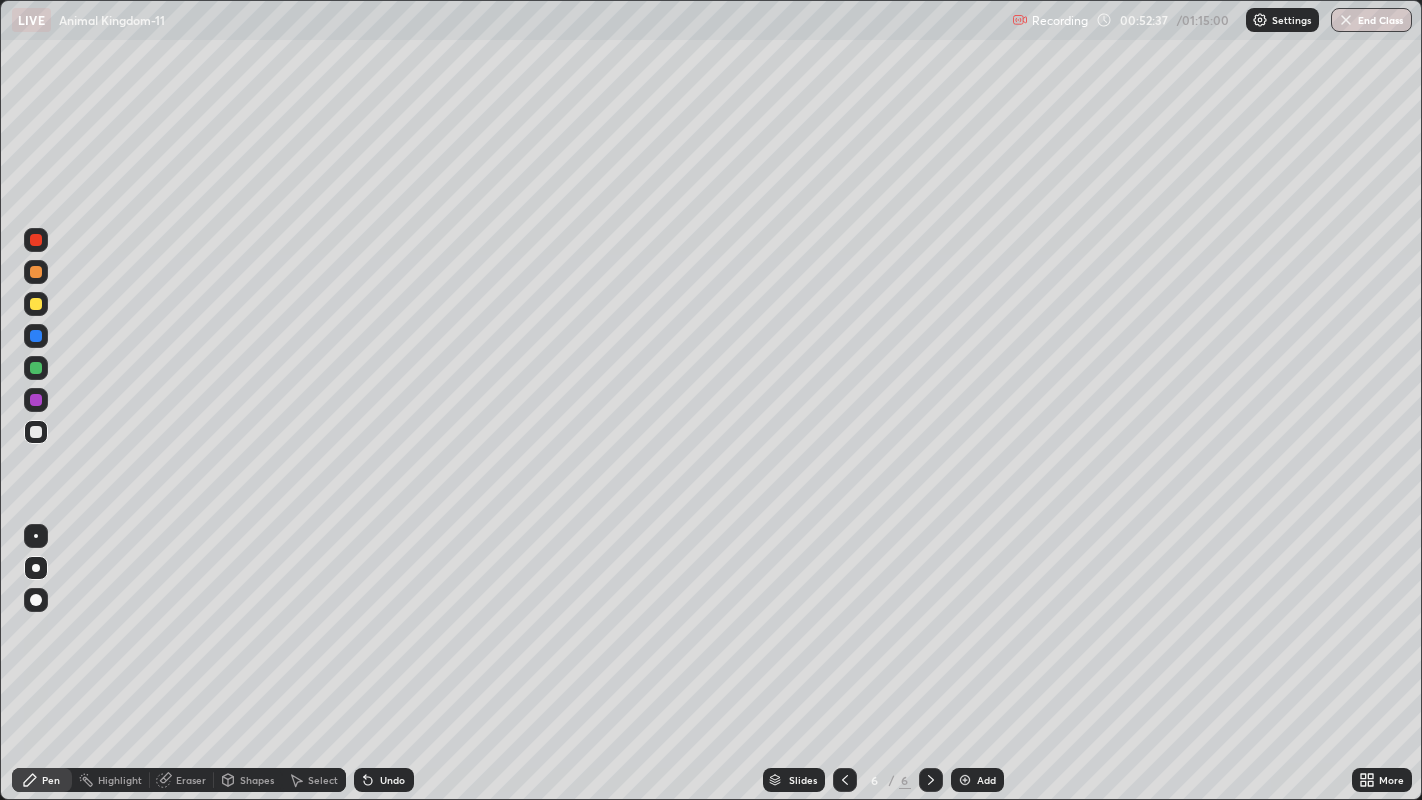 click on "Pen" at bounding box center (42, 780) 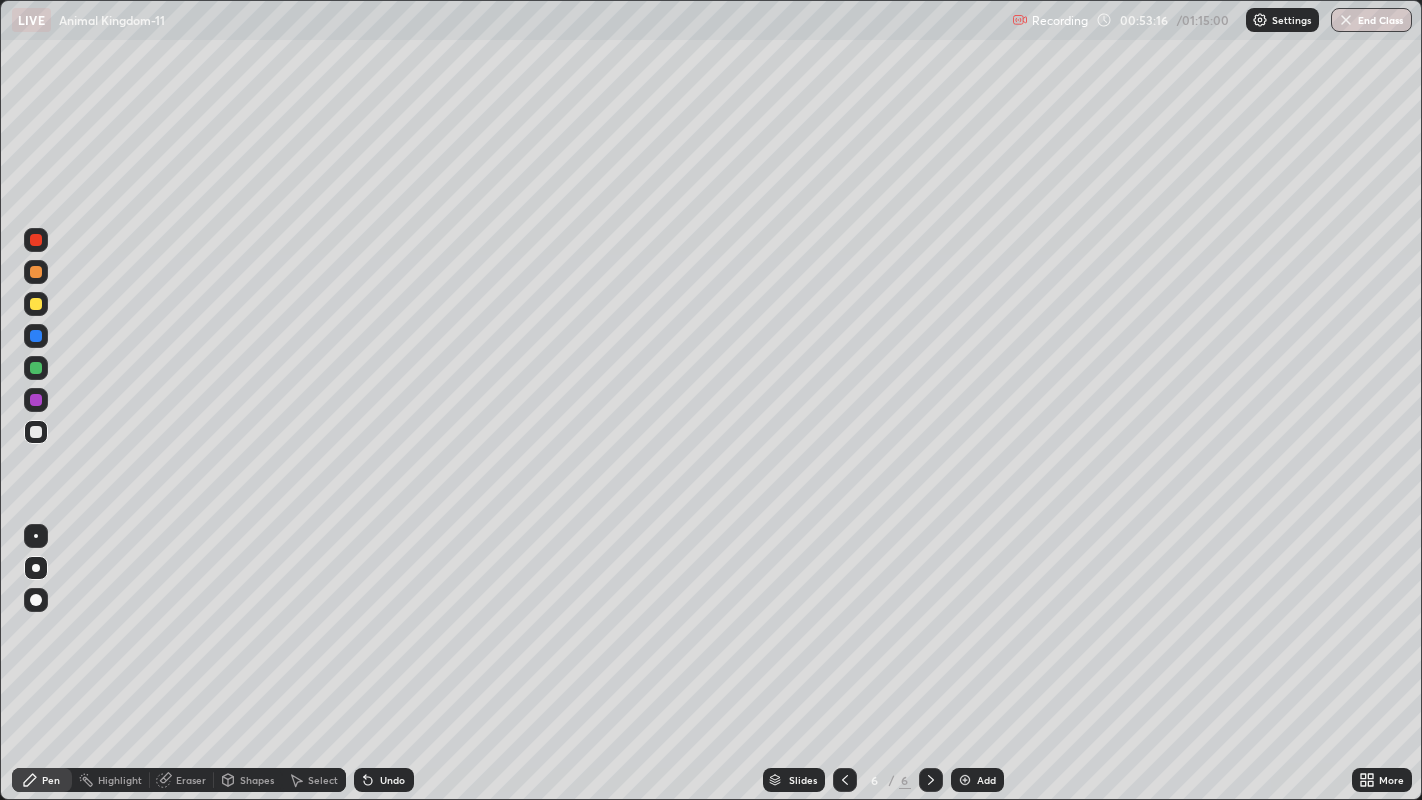 click at bounding box center [36, 400] 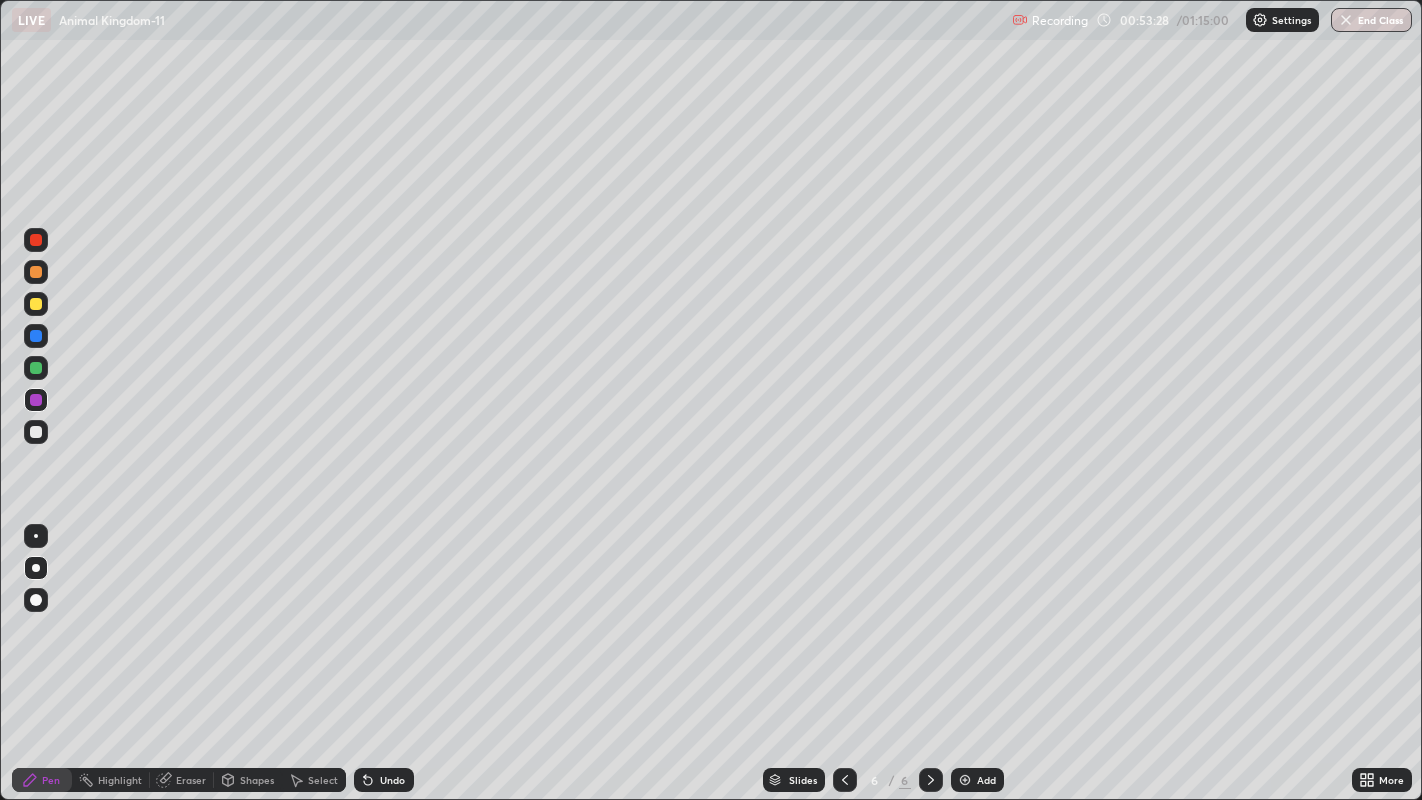 click at bounding box center [36, 240] 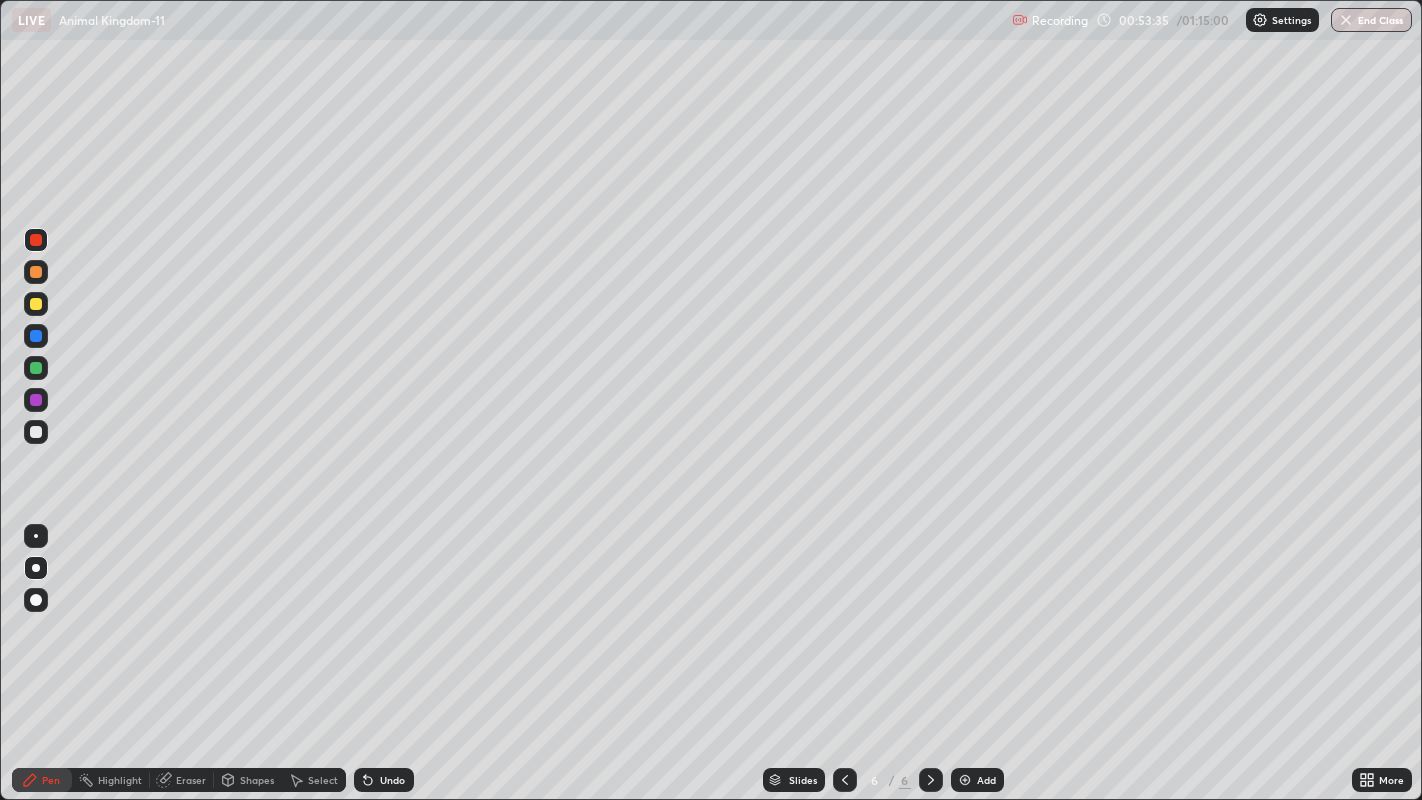 click at bounding box center [36, 400] 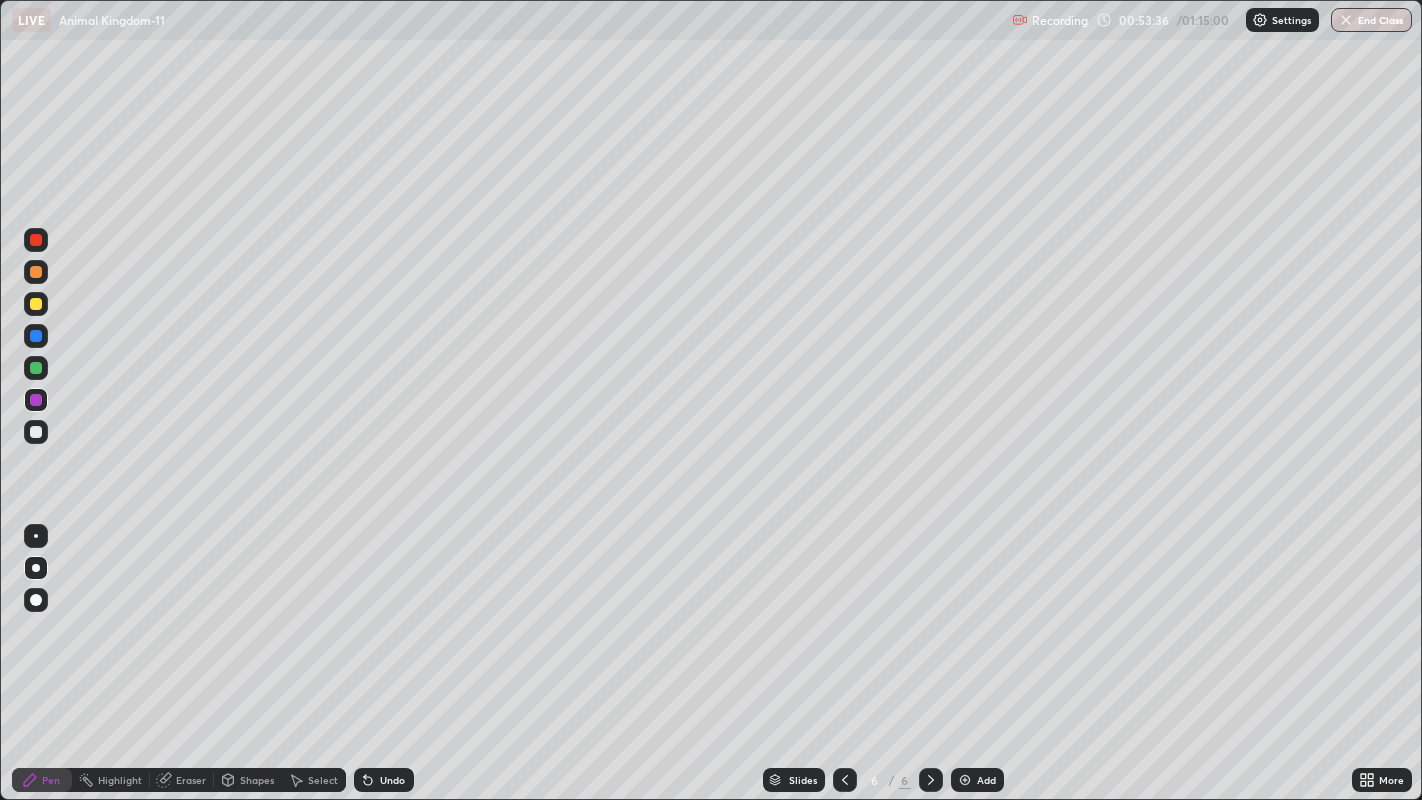 click at bounding box center [36, 400] 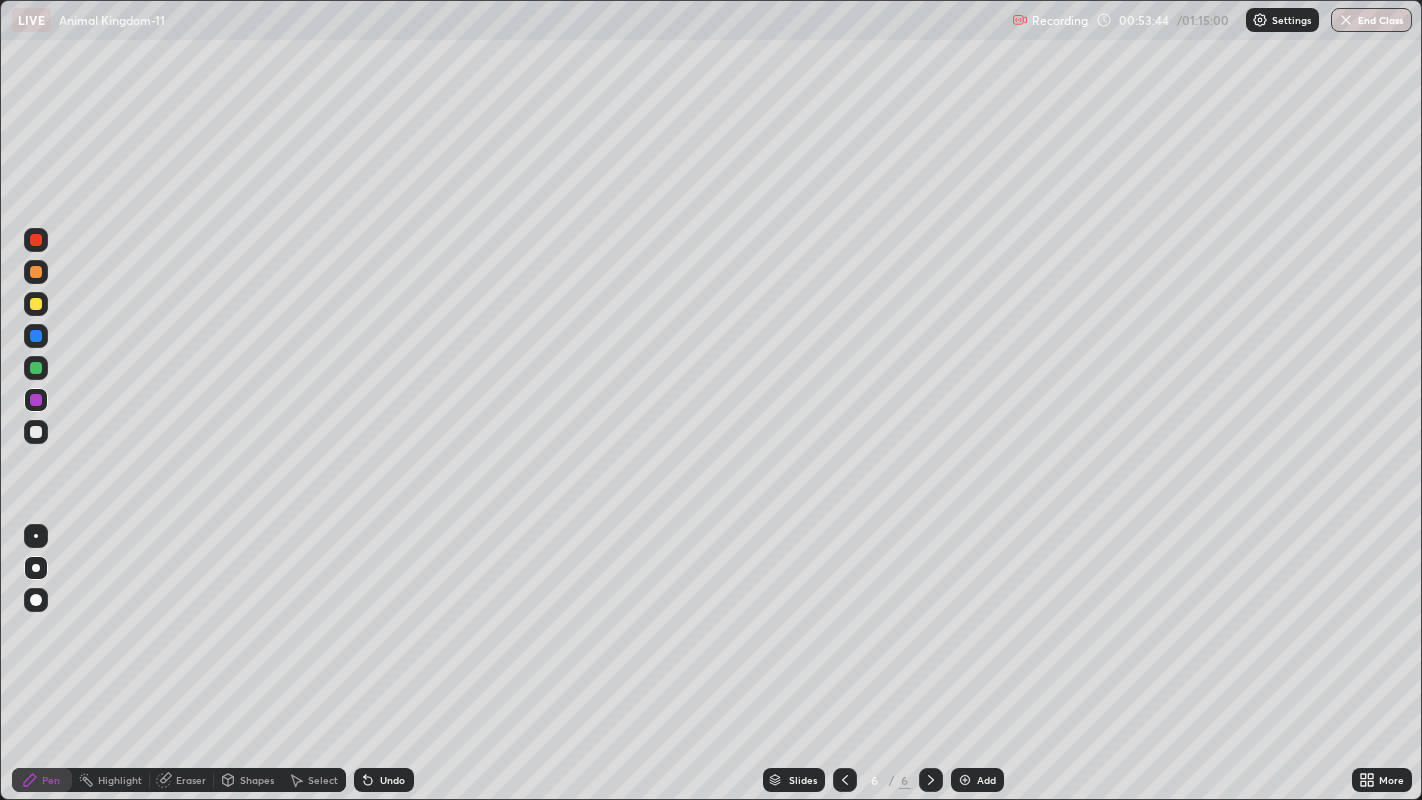 click at bounding box center [36, 304] 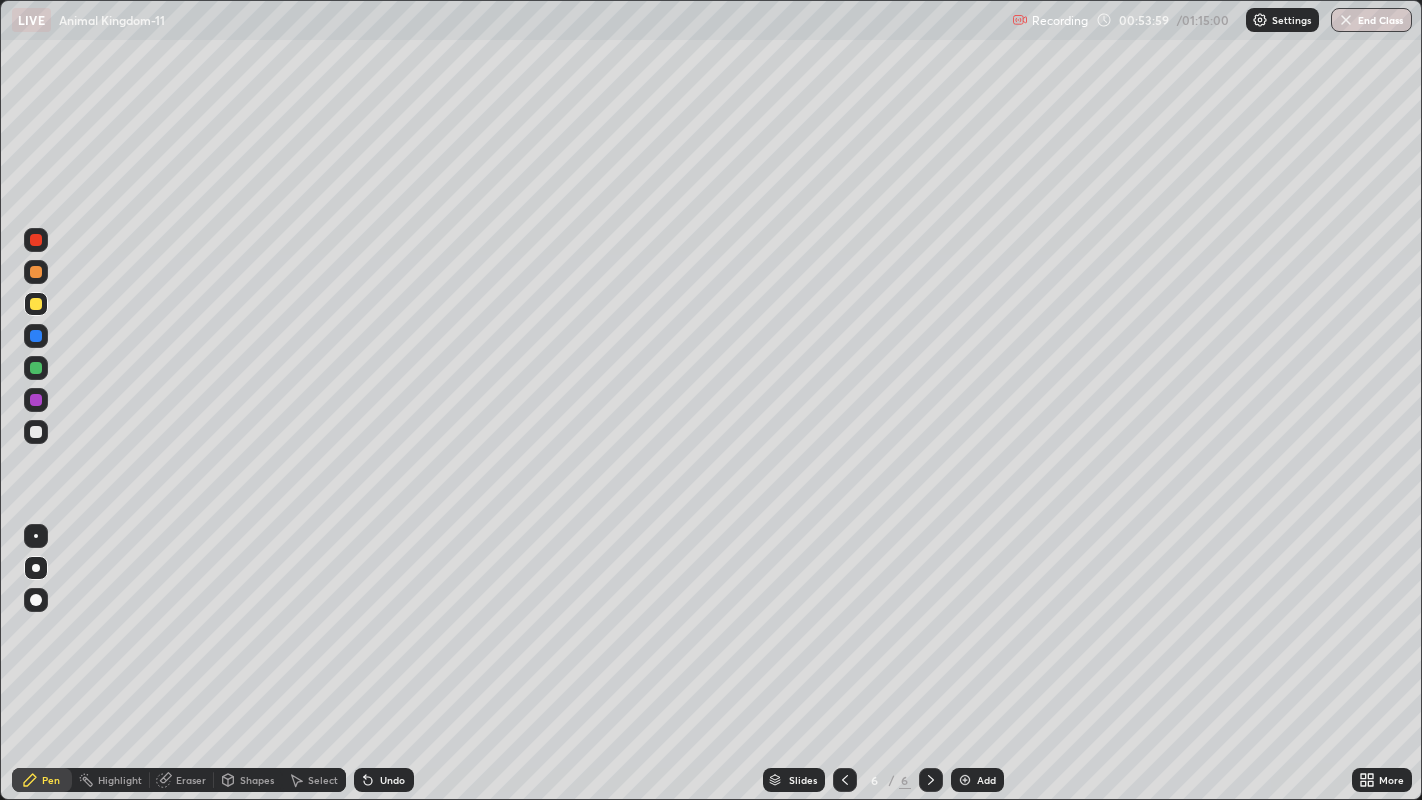 click at bounding box center [36, 240] 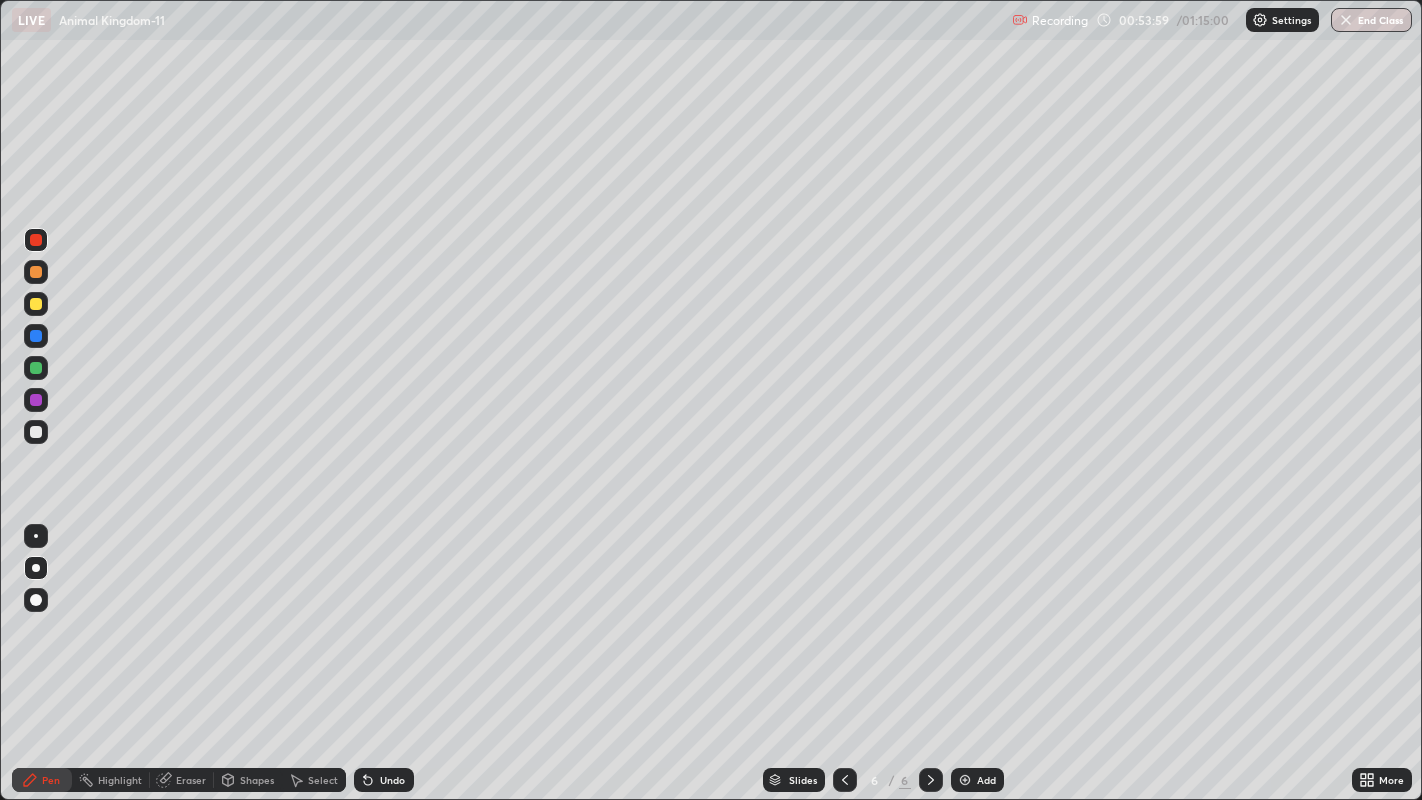click at bounding box center (36, 240) 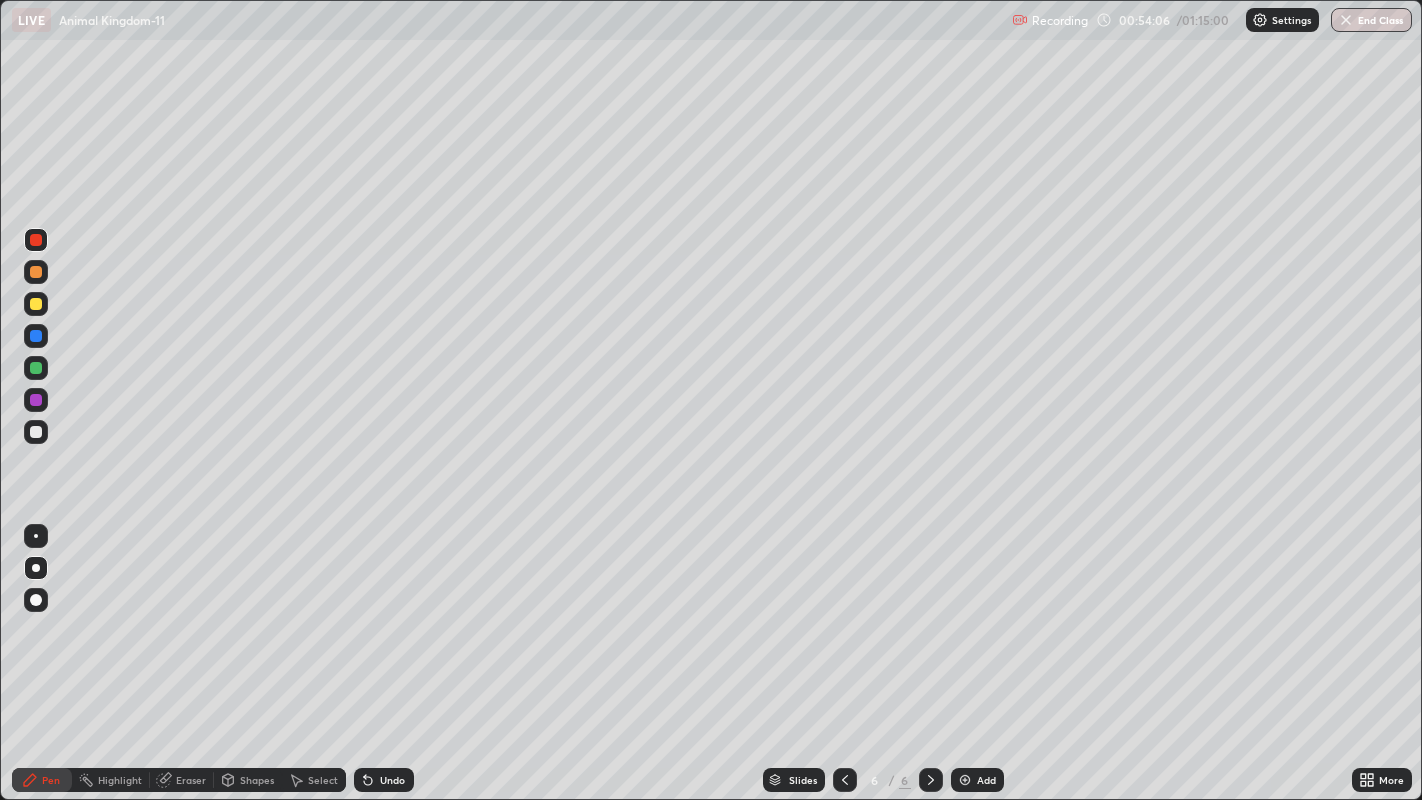 click at bounding box center (36, 368) 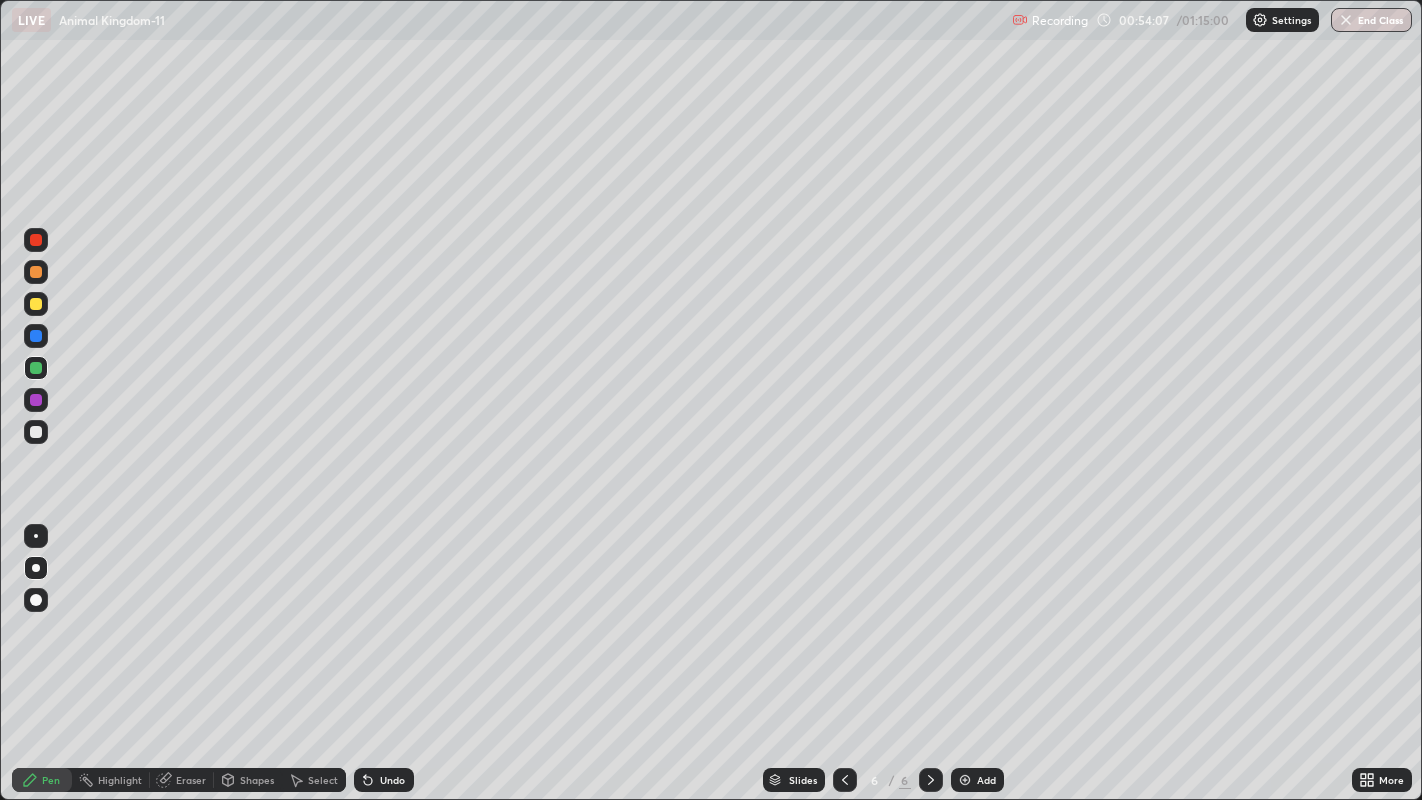 click at bounding box center (36, 432) 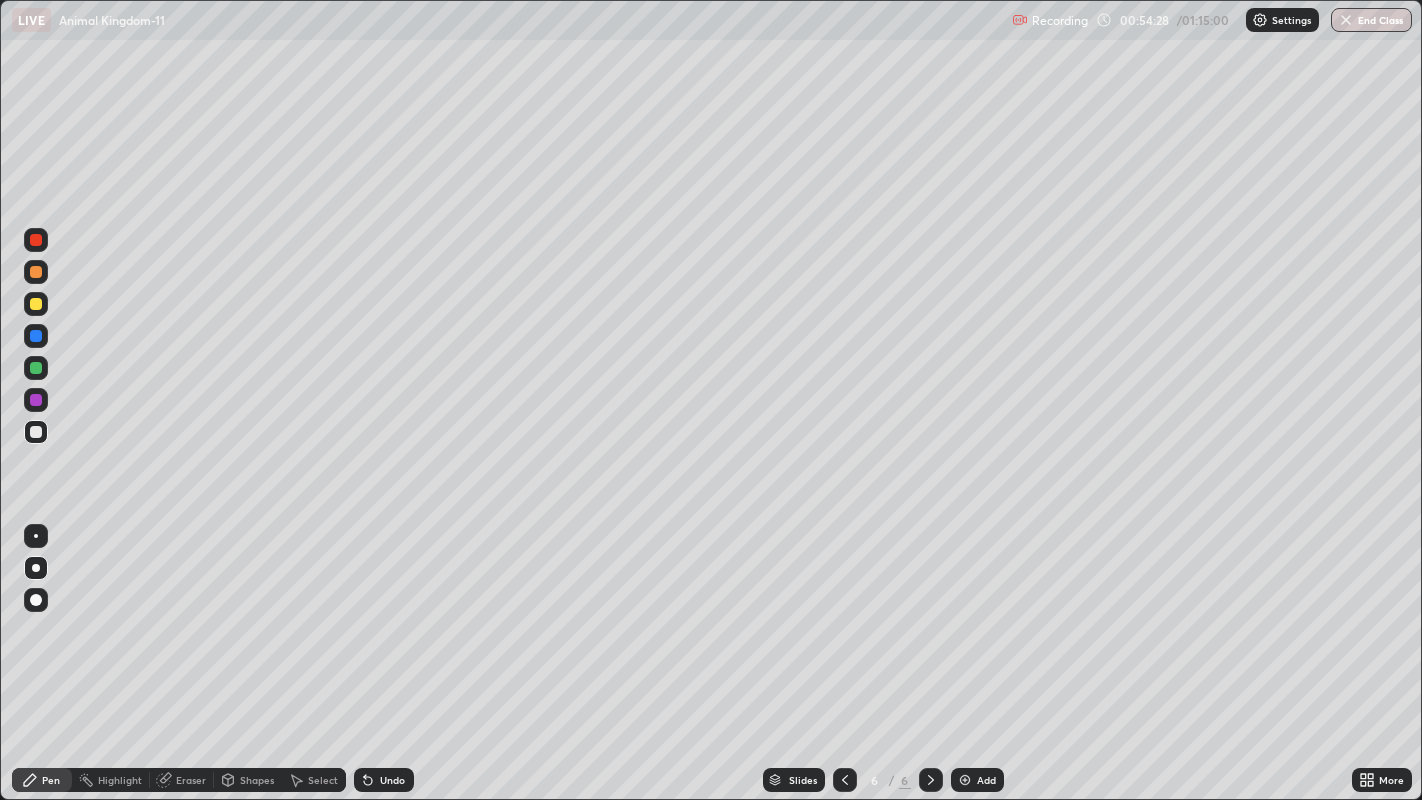 click at bounding box center (36, 400) 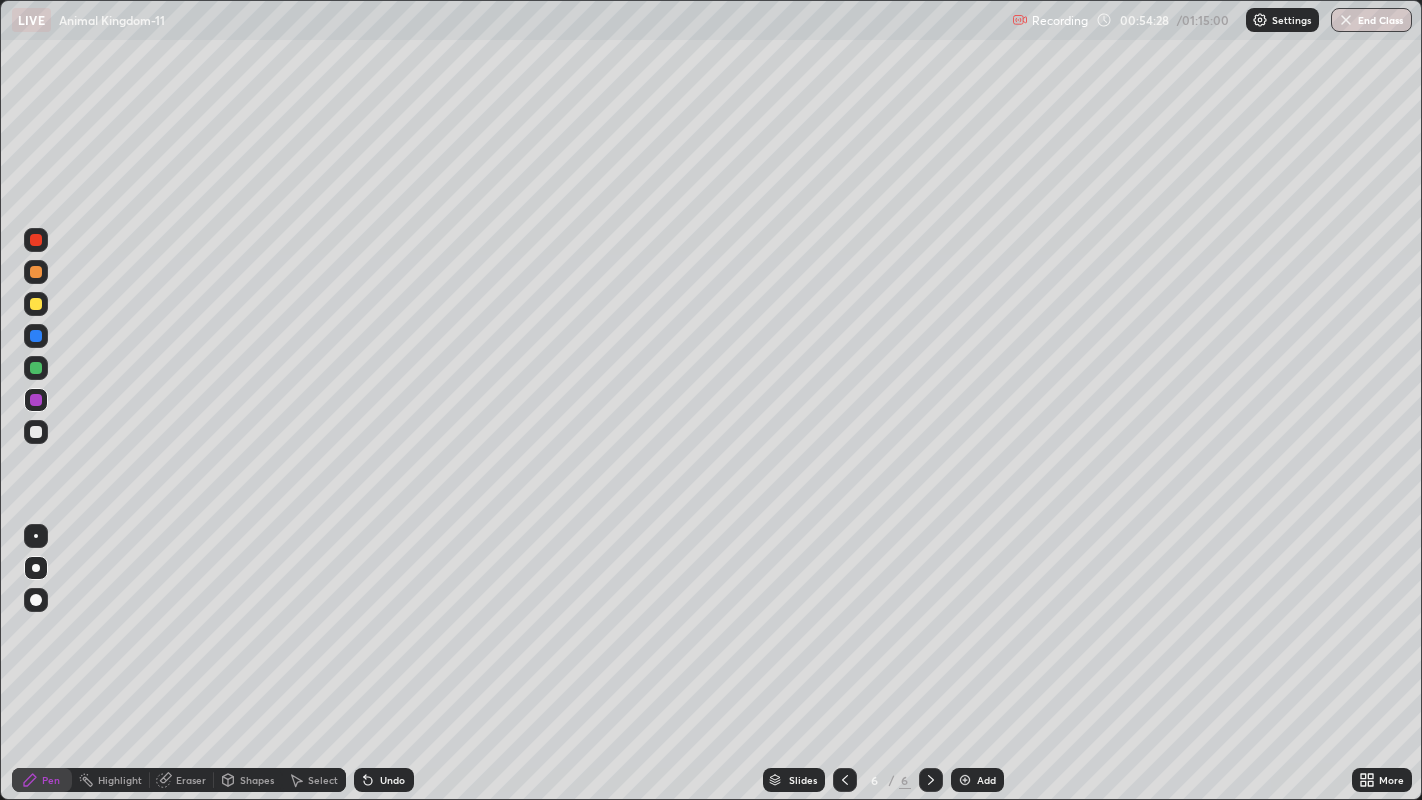 click at bounding box center (36, 304) 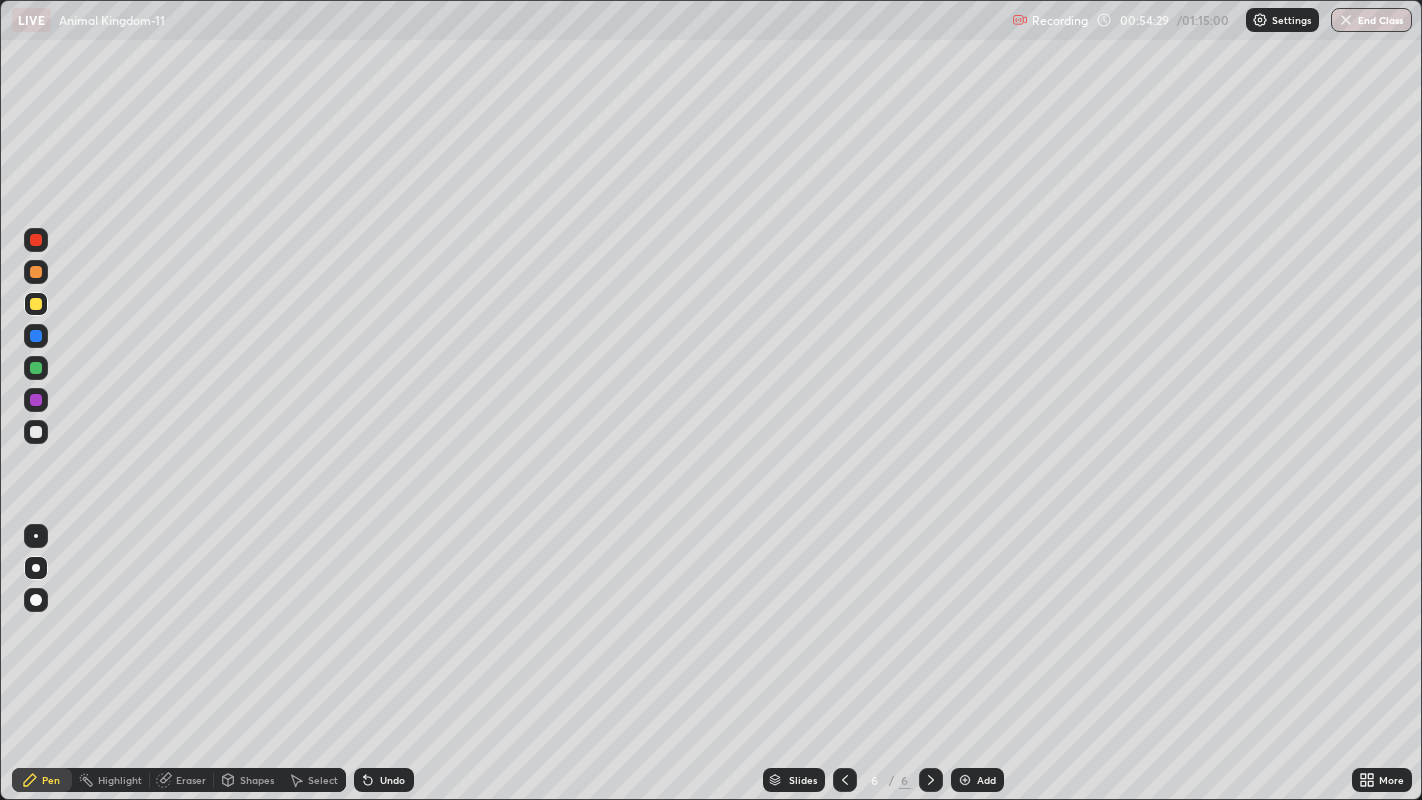 click at bounding box center [36, 568] 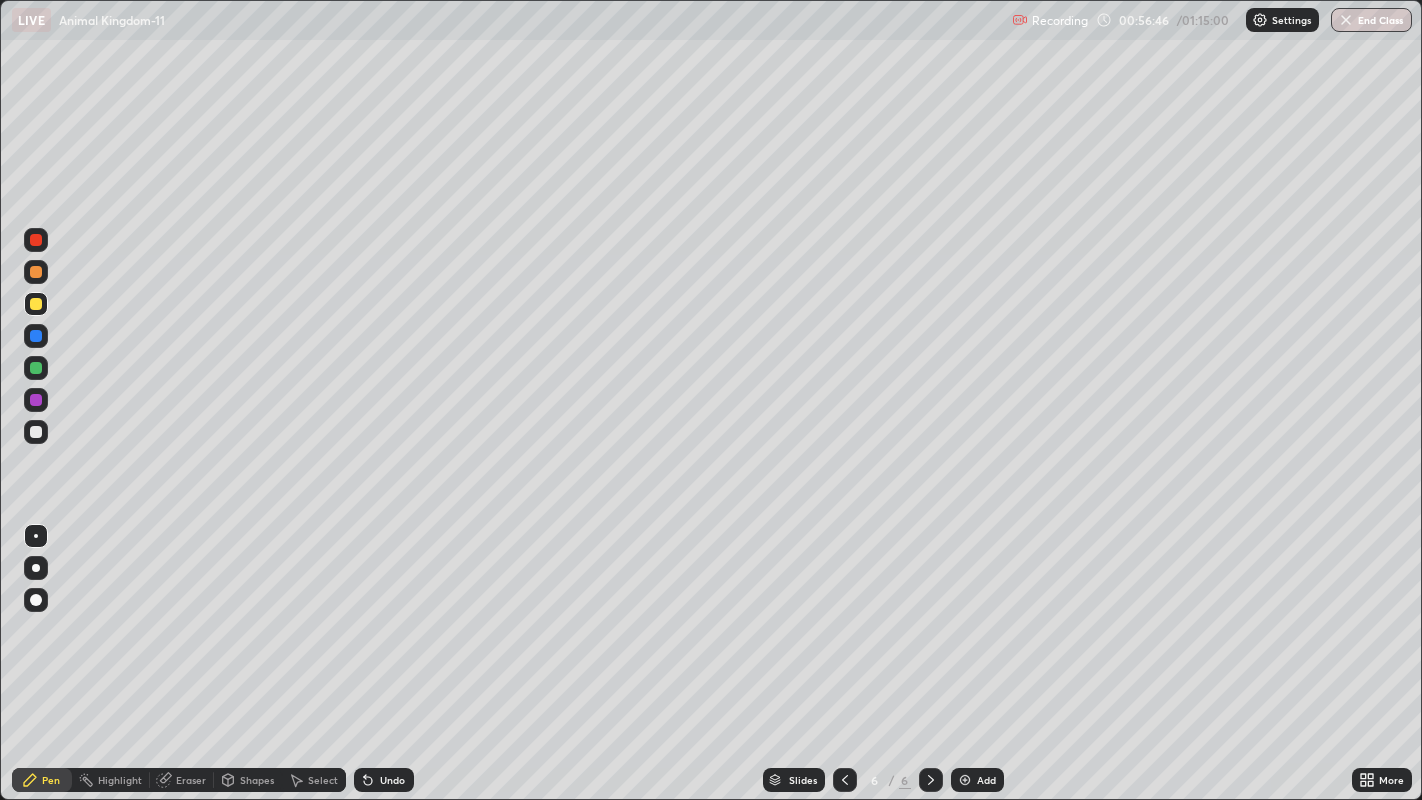click at bounding box center (36, 336) 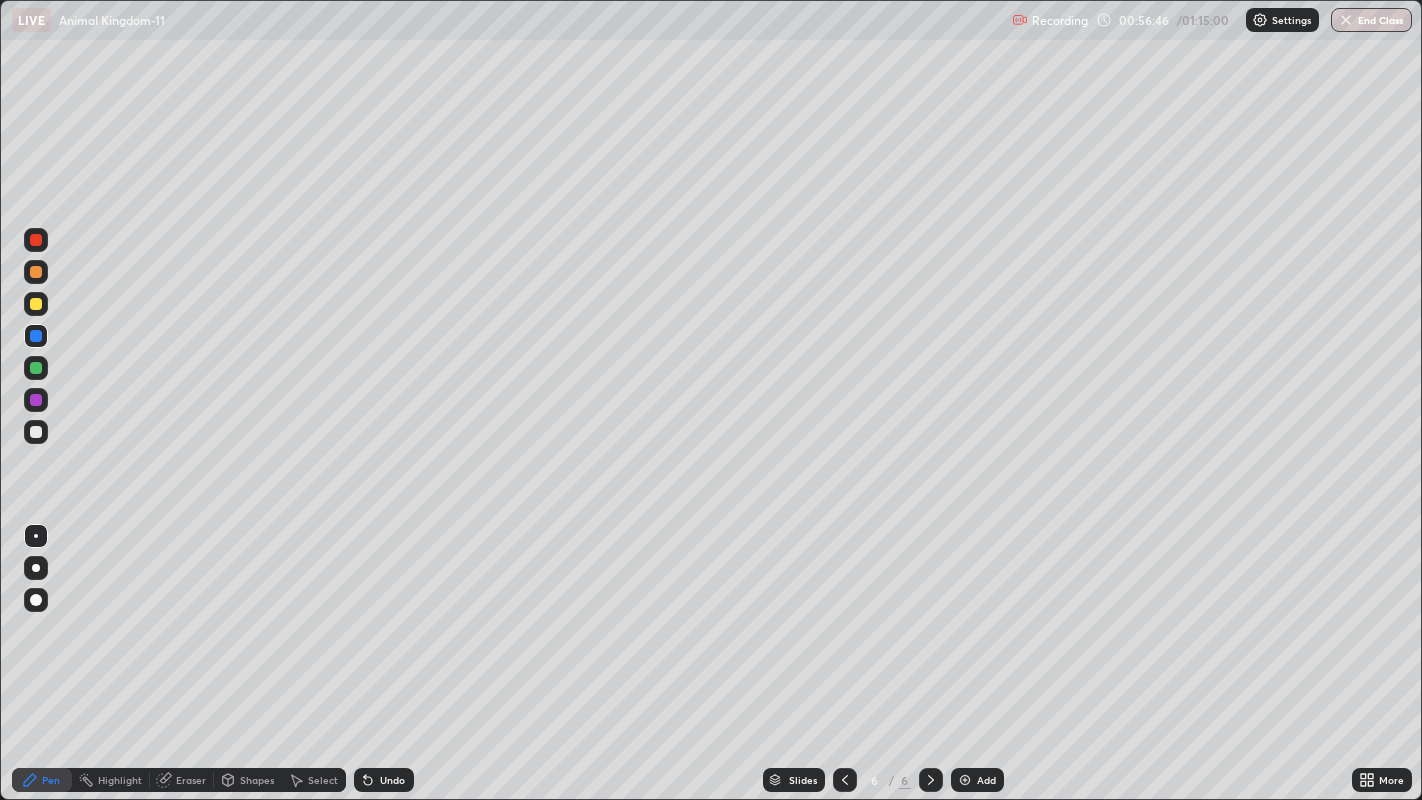 click at bounding box center [36, 432] 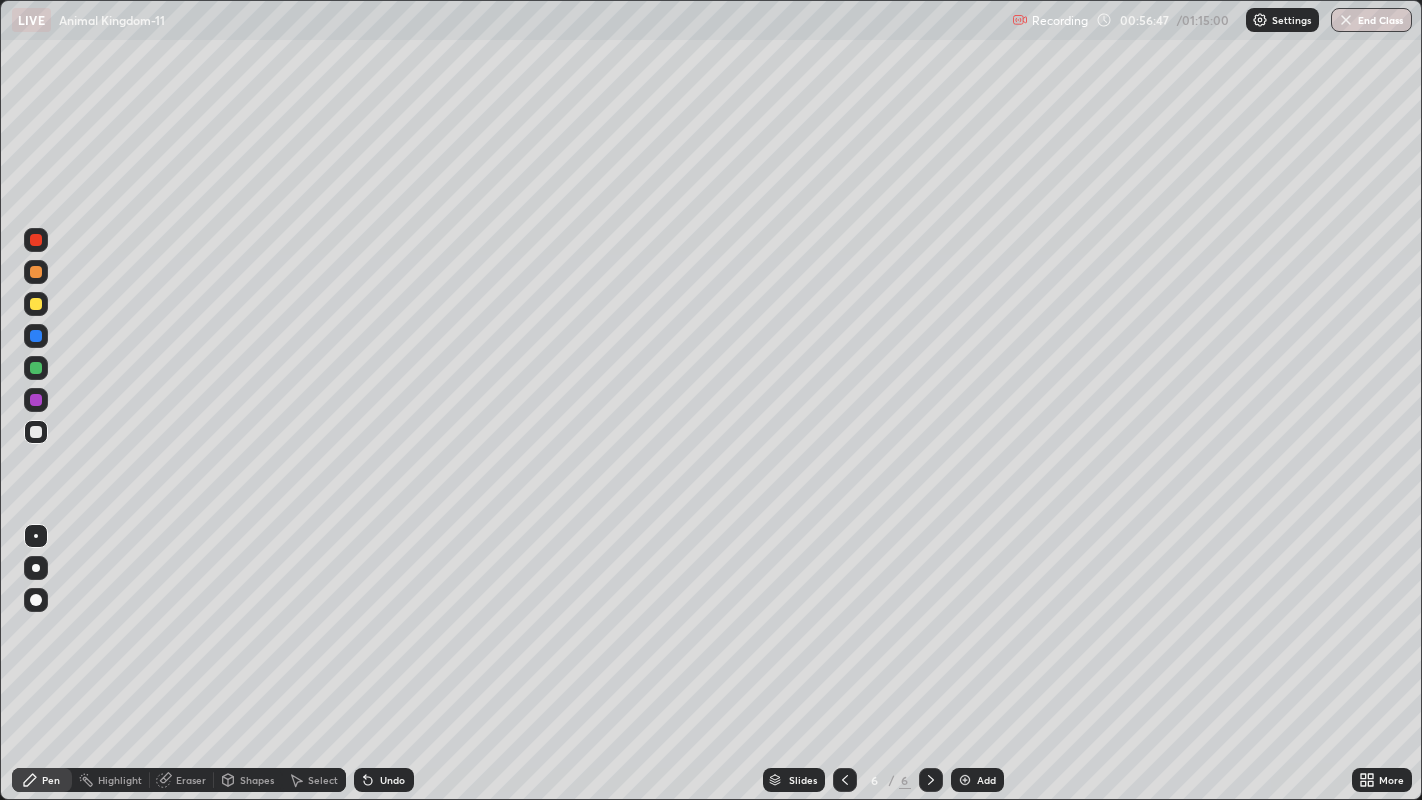click at bounding box center [36, 568] 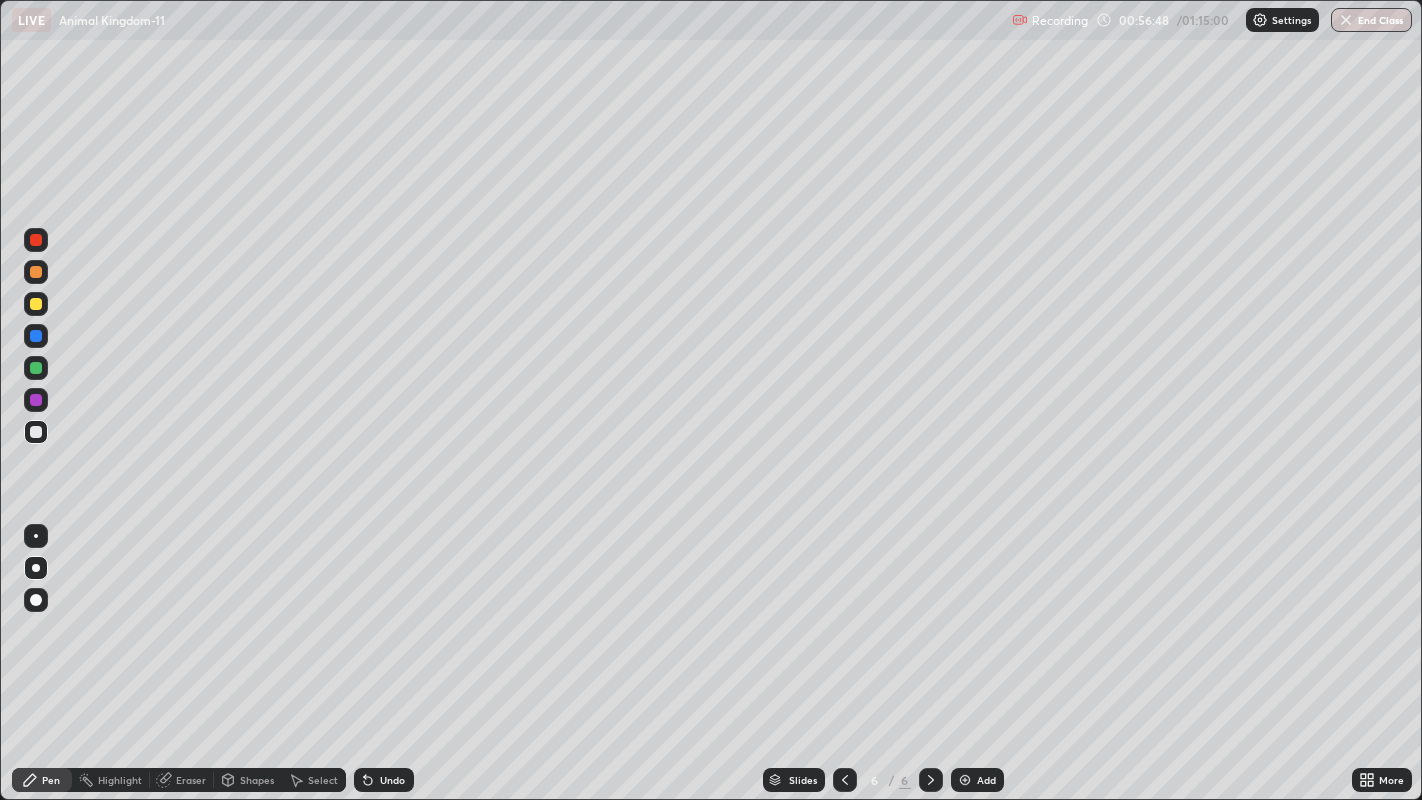 click at bounding box center [36, 272] 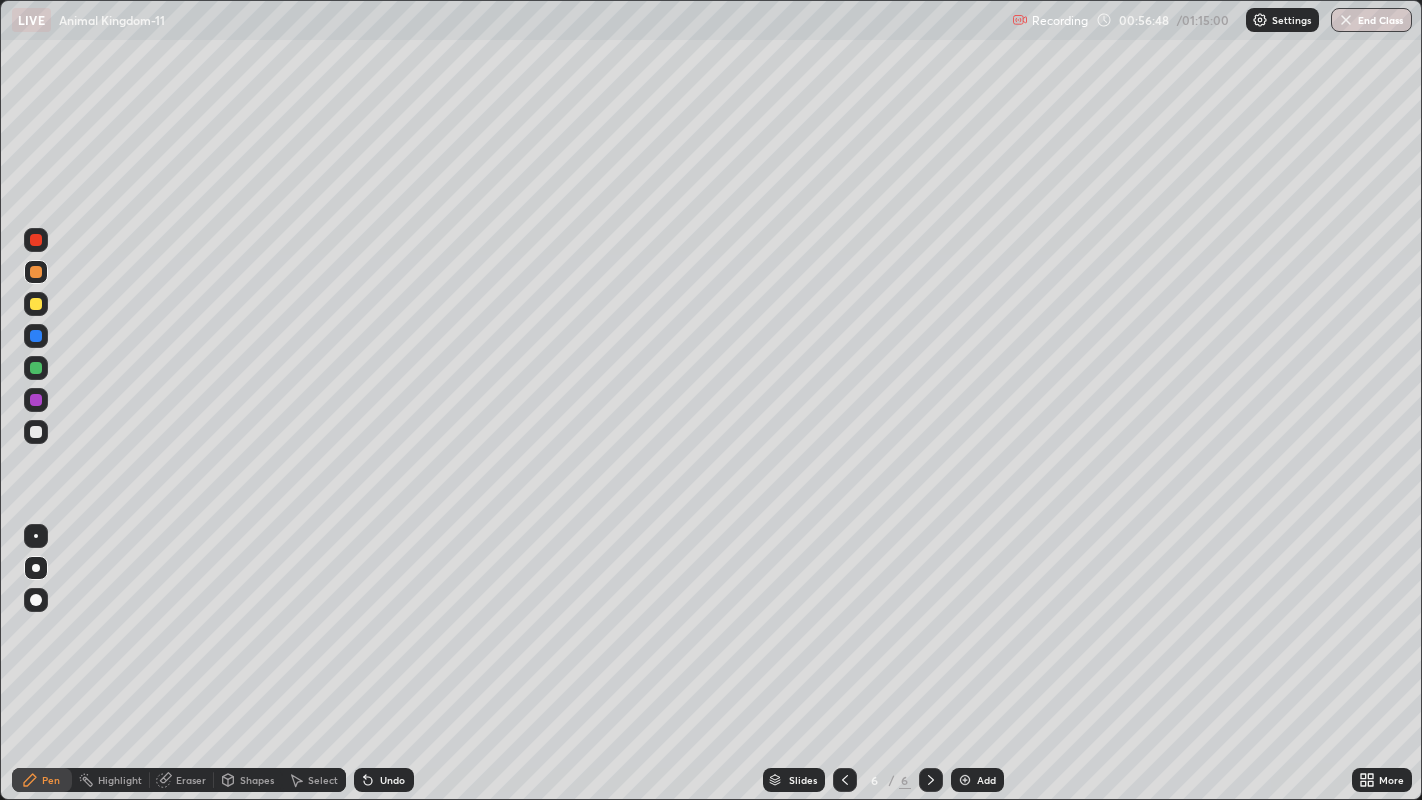 click at bounding box center (36, 240) 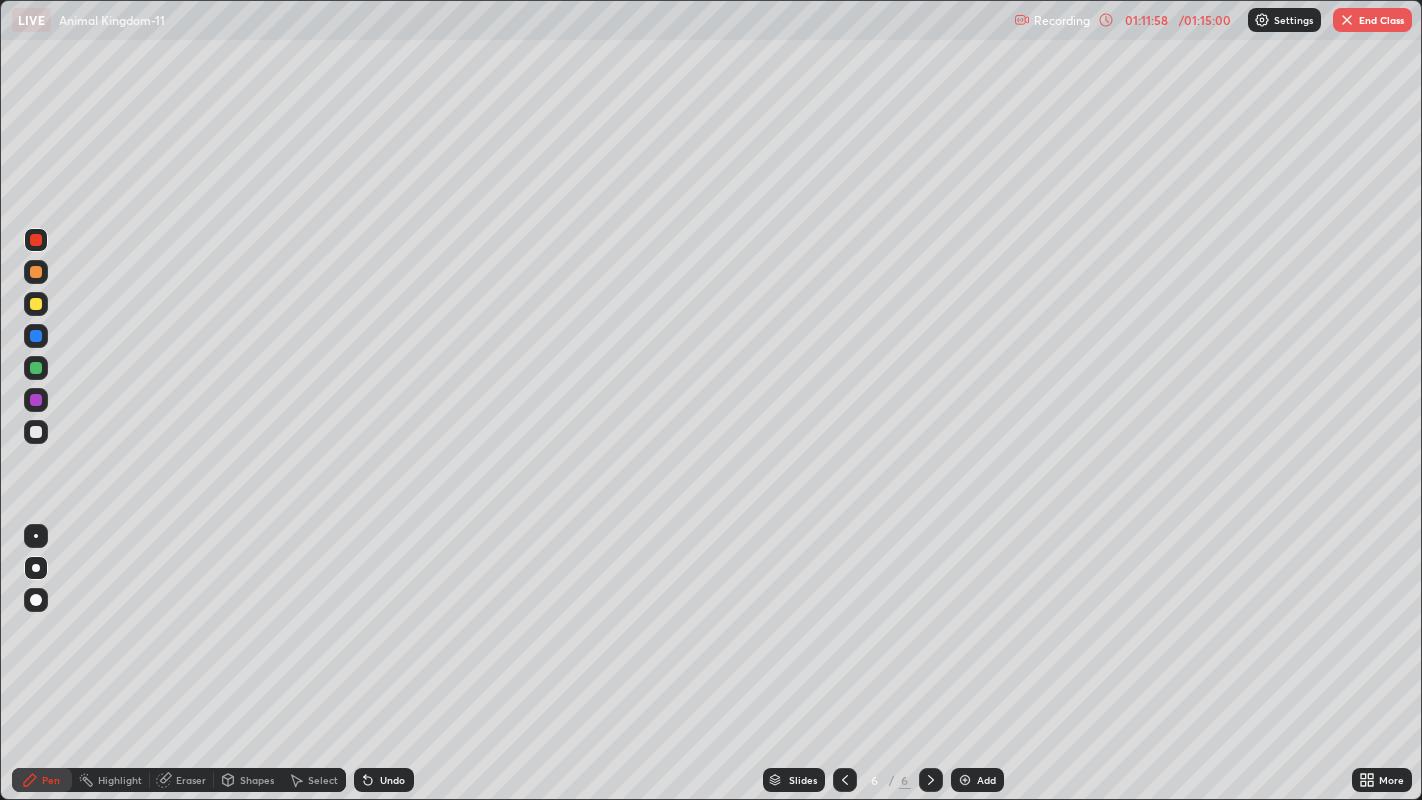 click on "End Class" at bounding box center (1372, 20) 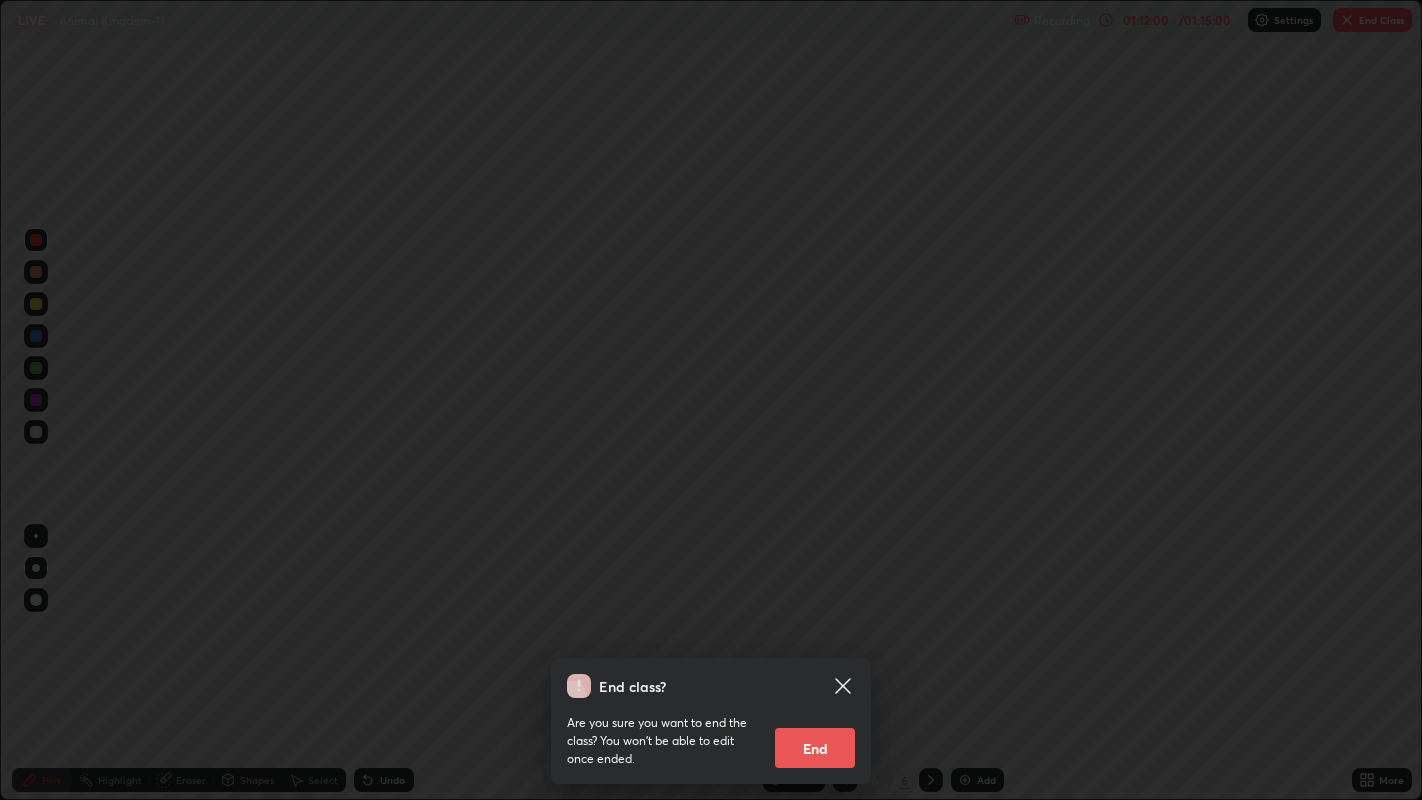 click on "End" at bounding box center (815, 748) 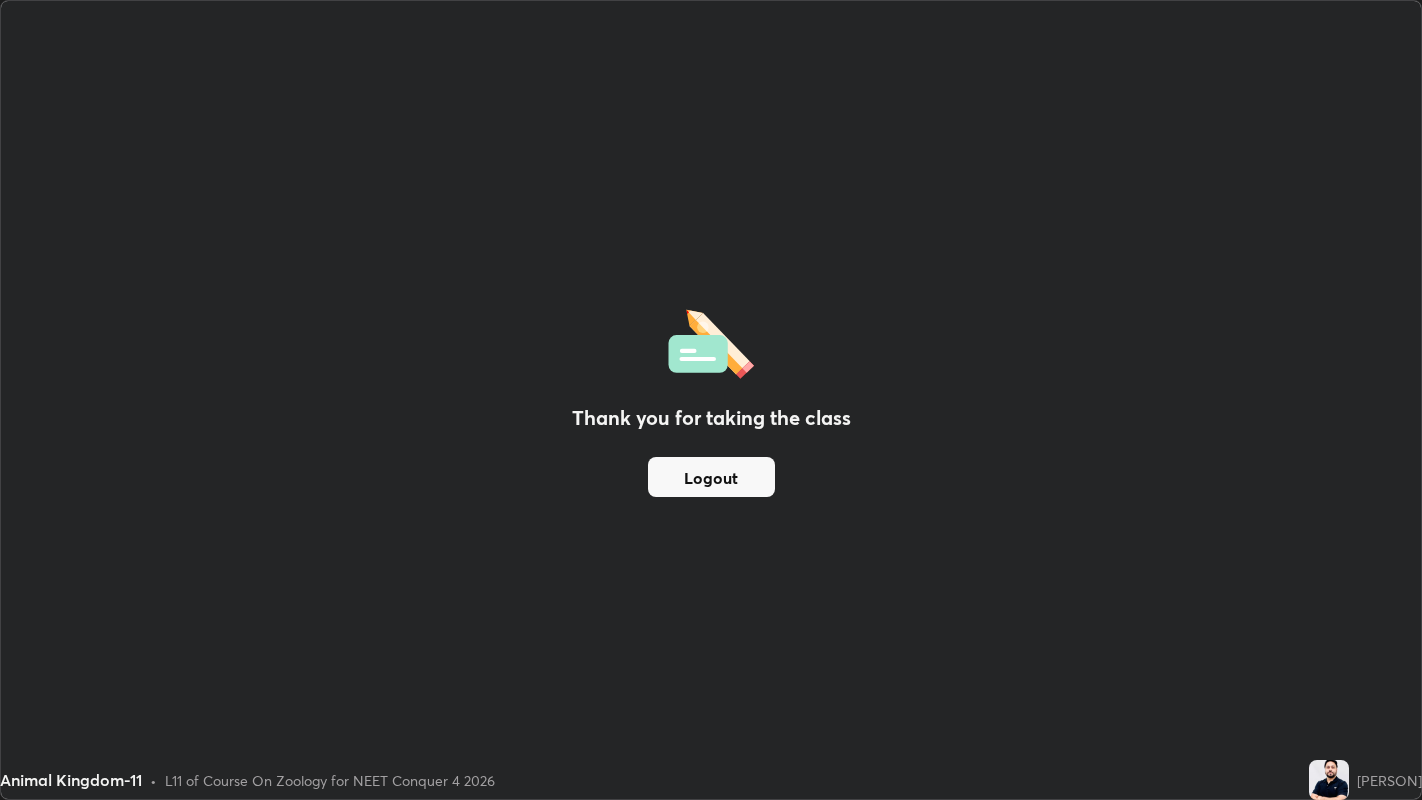 click on "Thank you for taking the class Logout" at bounding box center [711, 400] 